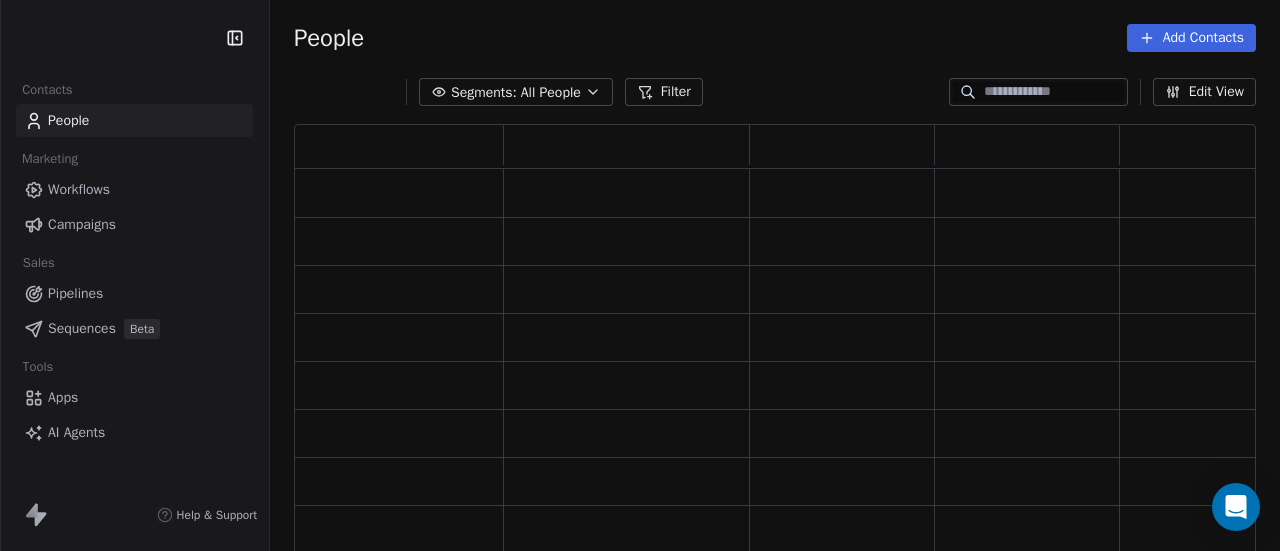 scroll, scrollTop: 0, scrollLeft: 0, axis: both 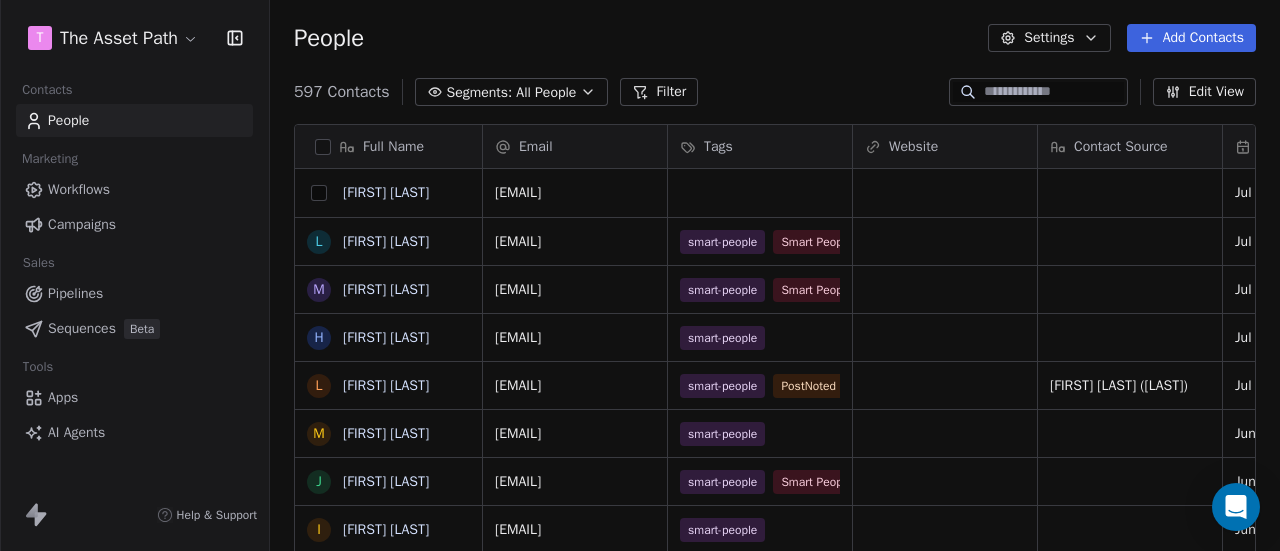 click at bounding box center (319, 193) 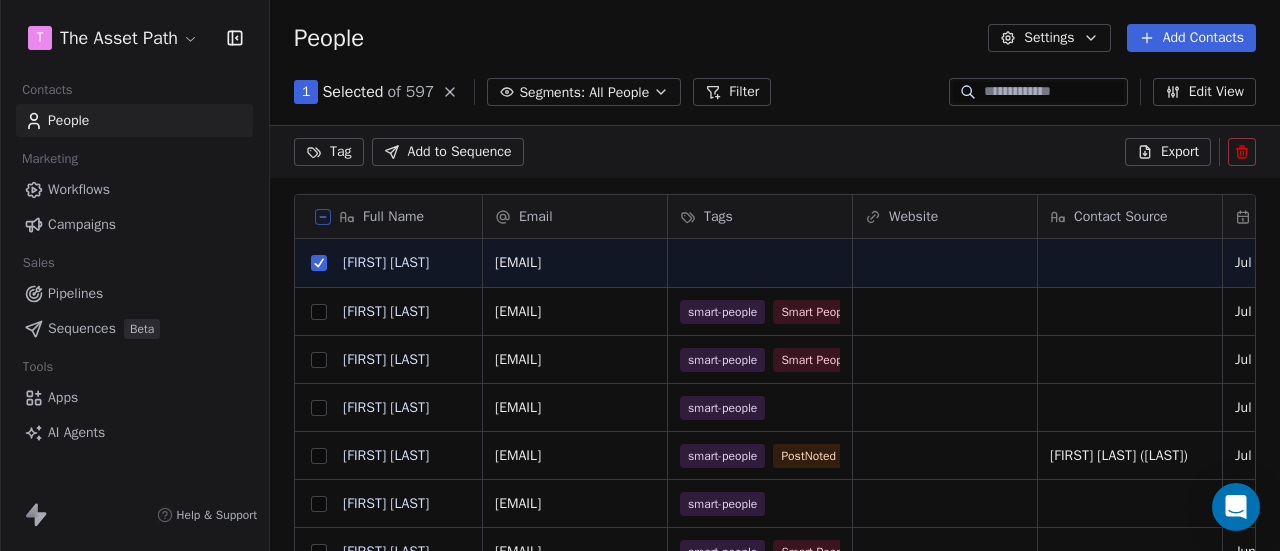 scroll, scrollTop: 400, scrollLeft: 994, axis: both 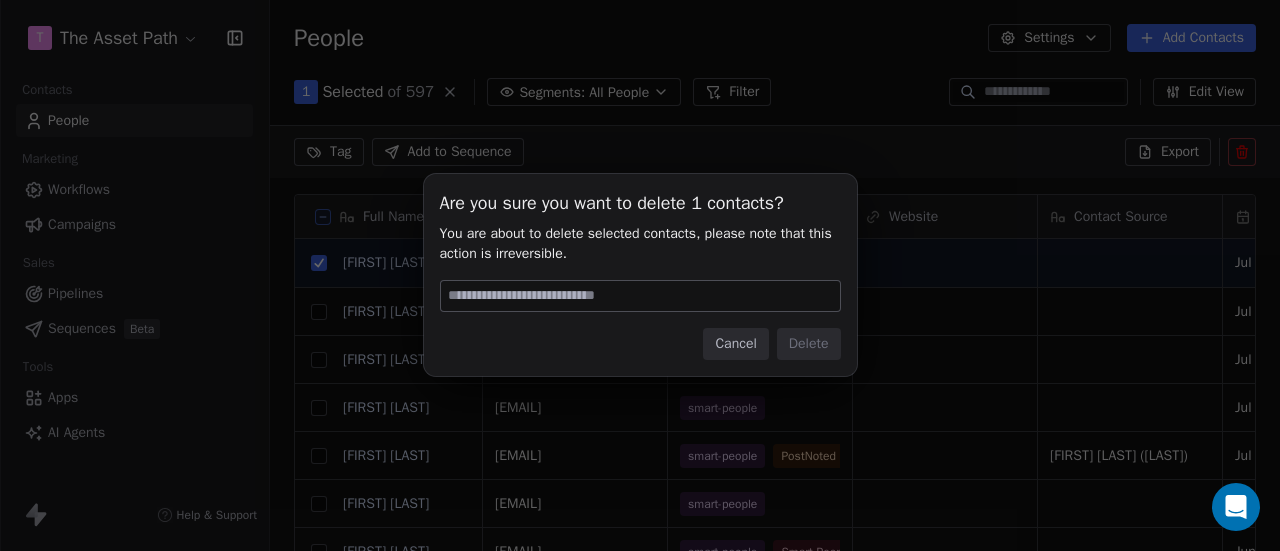 click at bounding box center [640, 296] 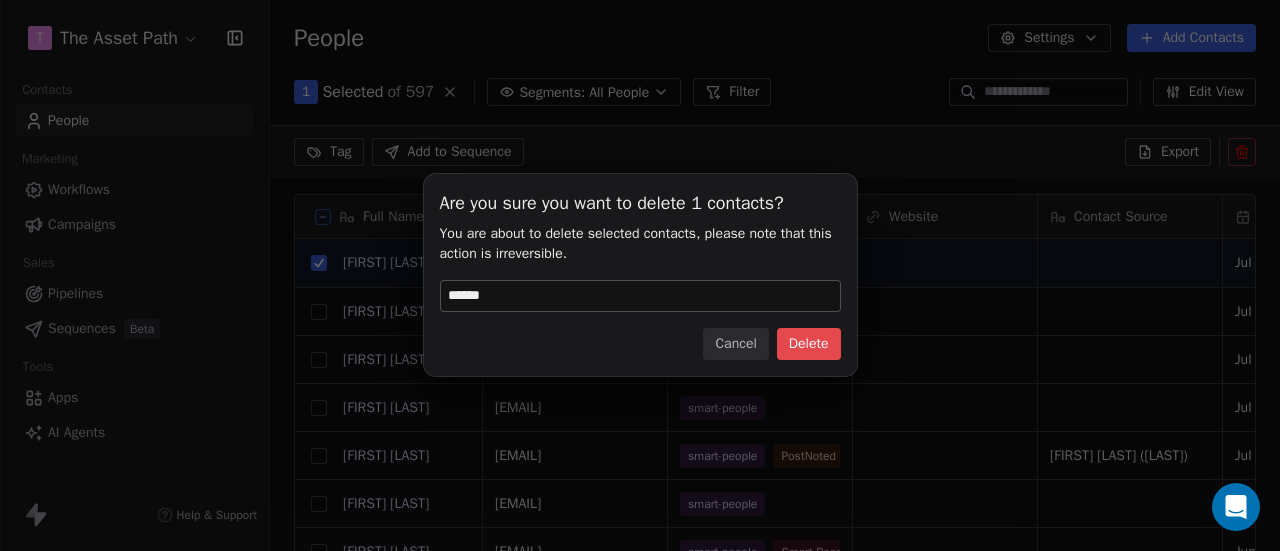 click on "Delete" at bounding box center [809, 344] 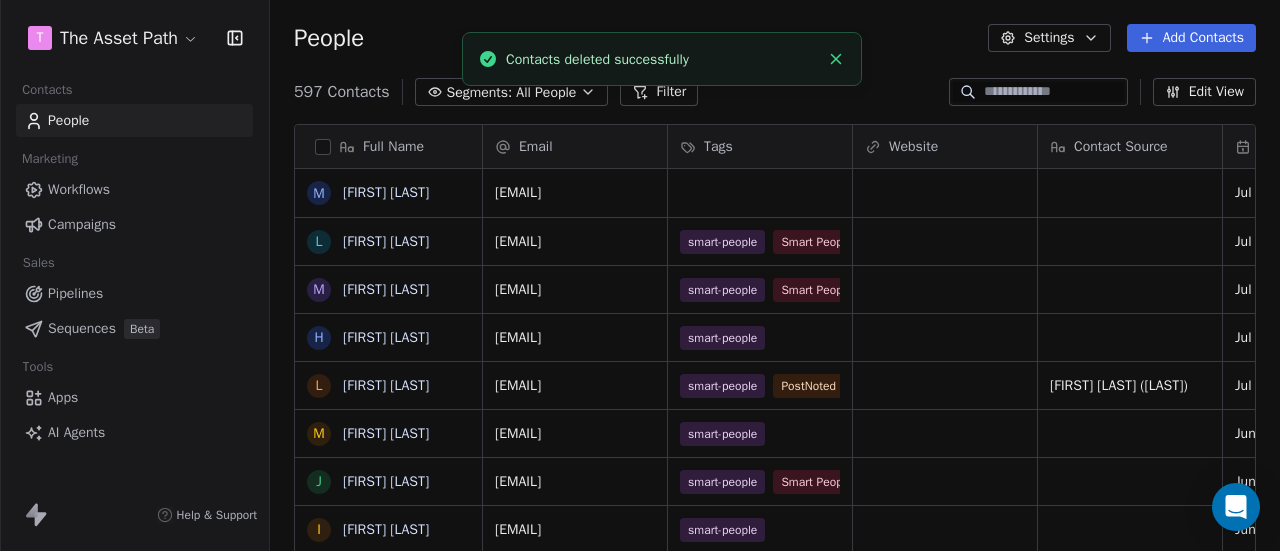 scroll, scrollTop: 16, scrollLeft: 16, axis: both 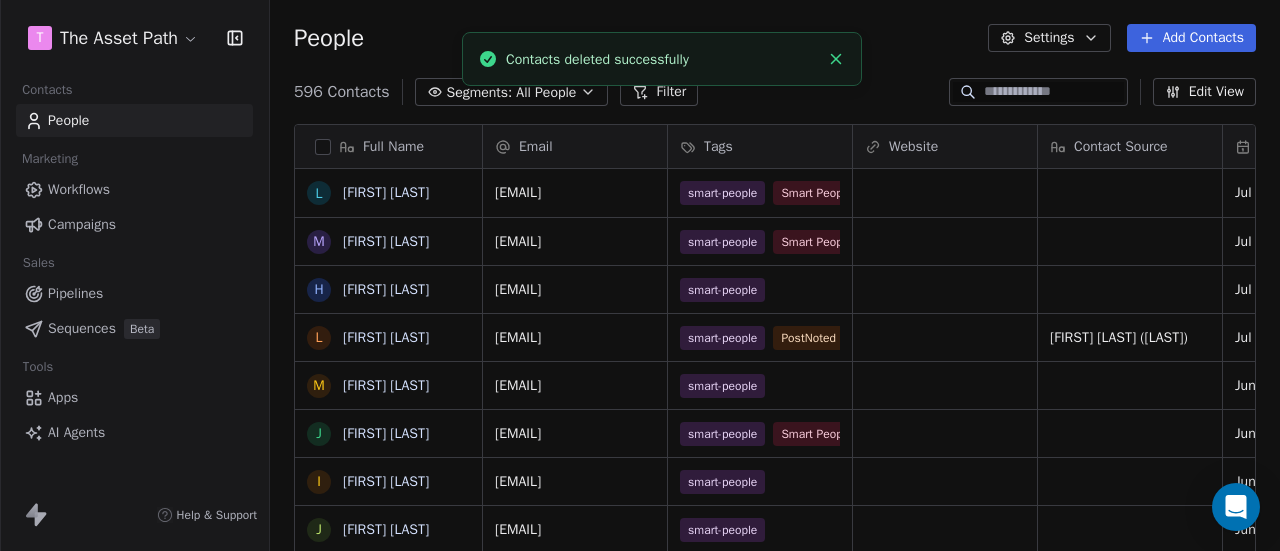 click on "Campaigns" at bounding box center (82, 224) 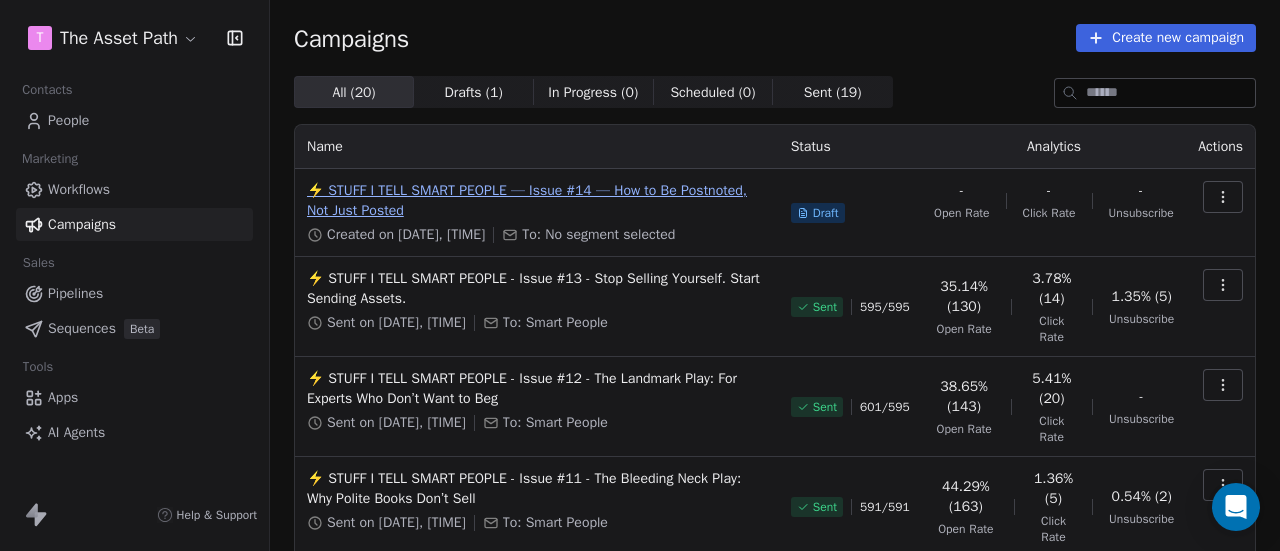 click on "⚡ STUFF I TELL SMART PEOPLE — Issue #14 — How to Be Postnoted, Not Just Posted" at bounding box center (537, 201) 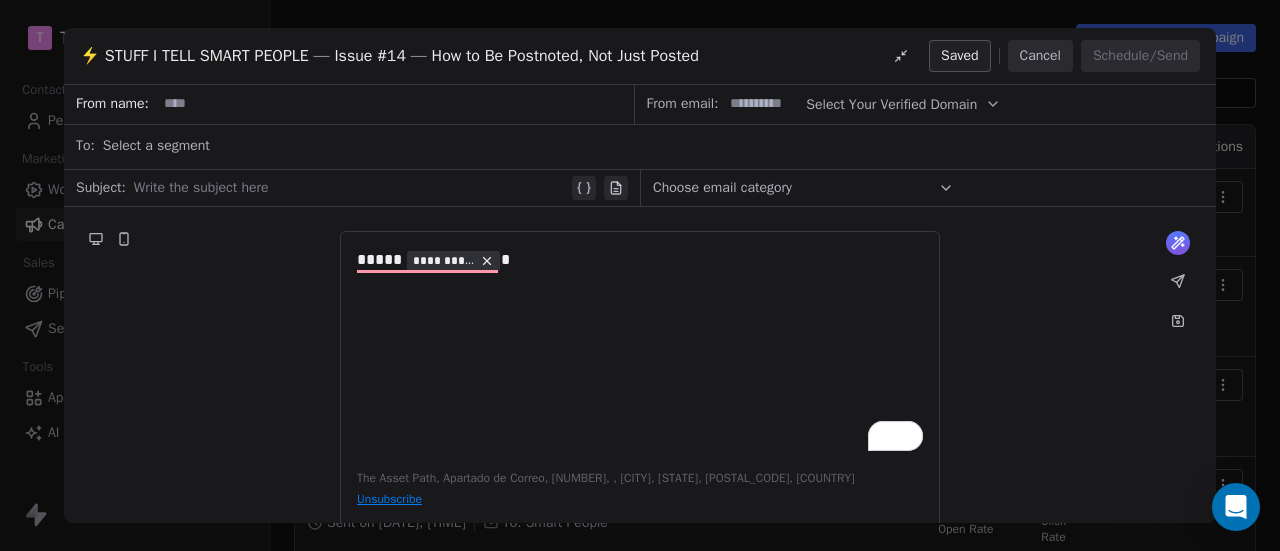 click at bounding box center [351, 188] 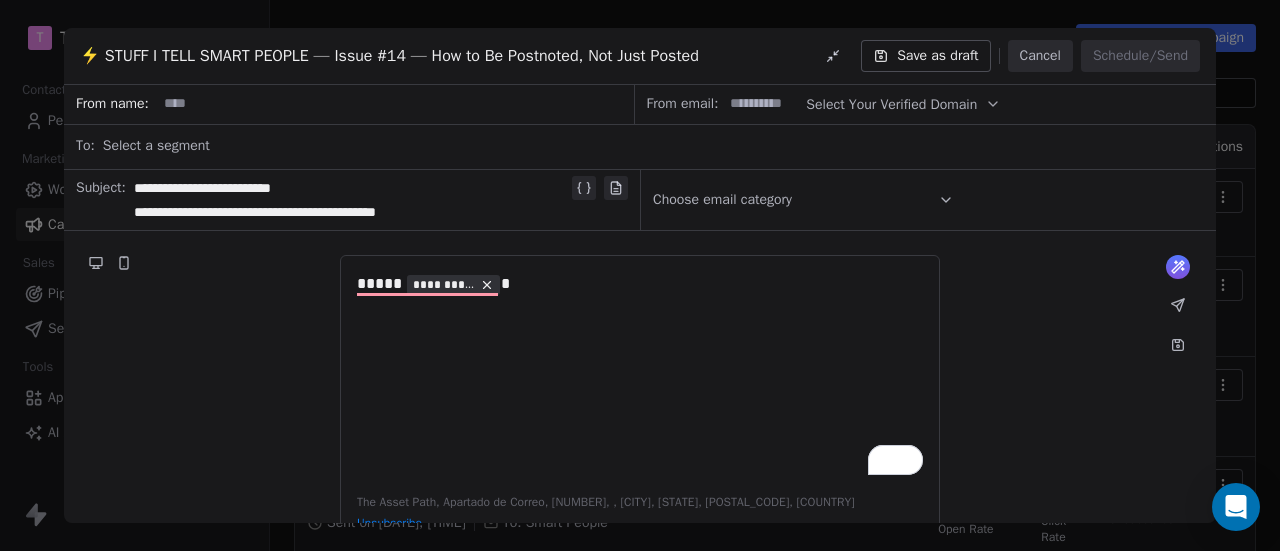 click on "**********" at bounding box center [351, 200] 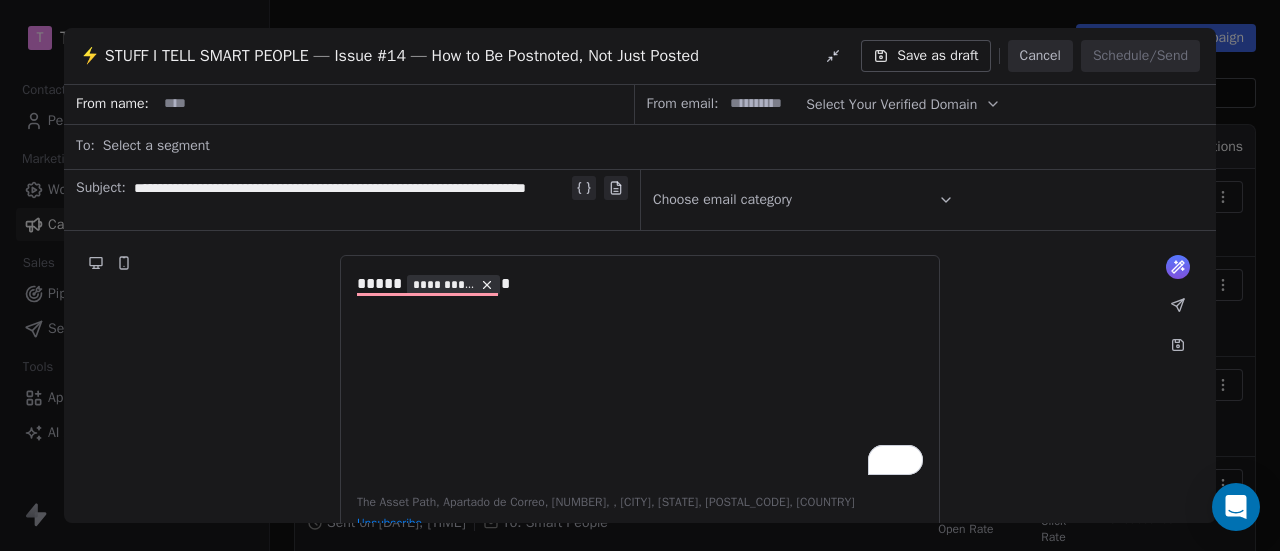 click on "**********" at bounding box center (351, 200) 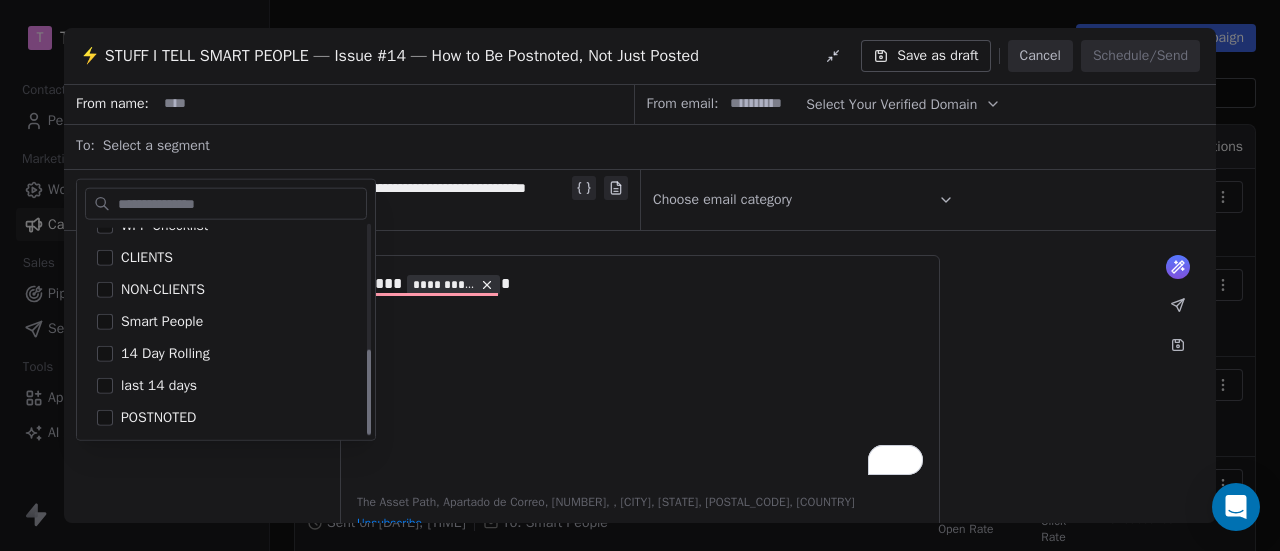 scroll, scrollTop: 307, scrollLeft: 0, axis: vertical 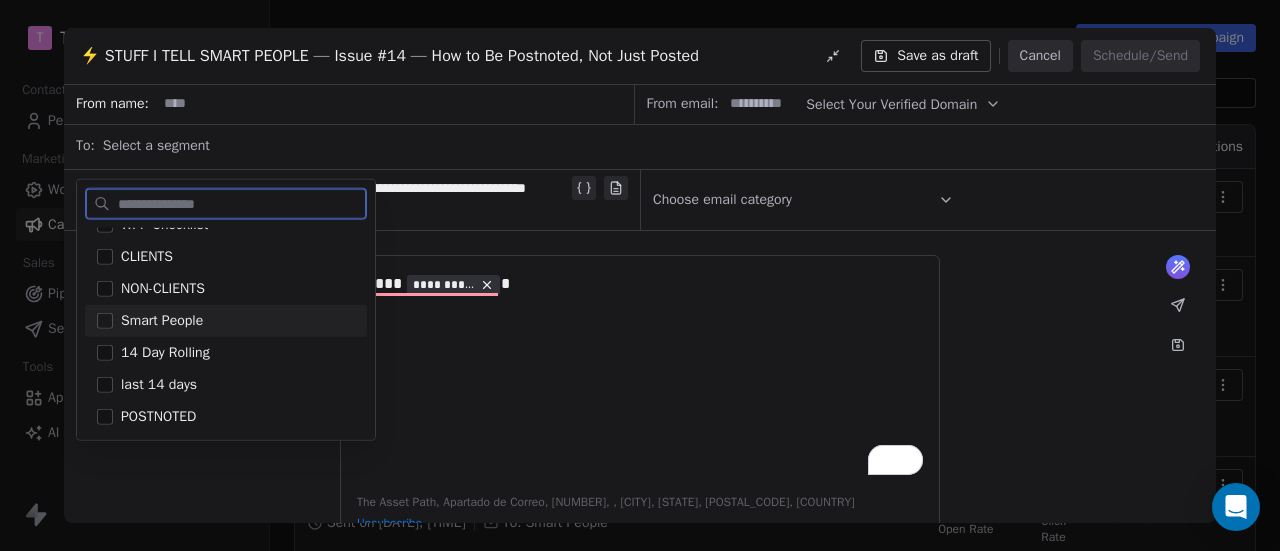 click on "Smart People" at bounding box center (162, 321) 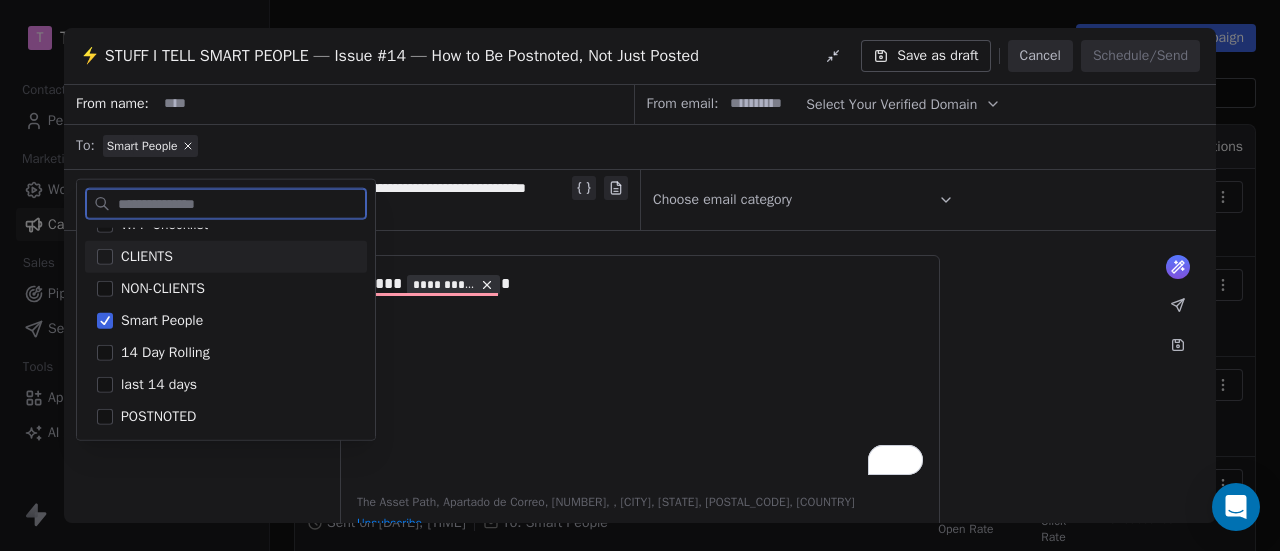 click on "**********" at bounding box center (640, 373) 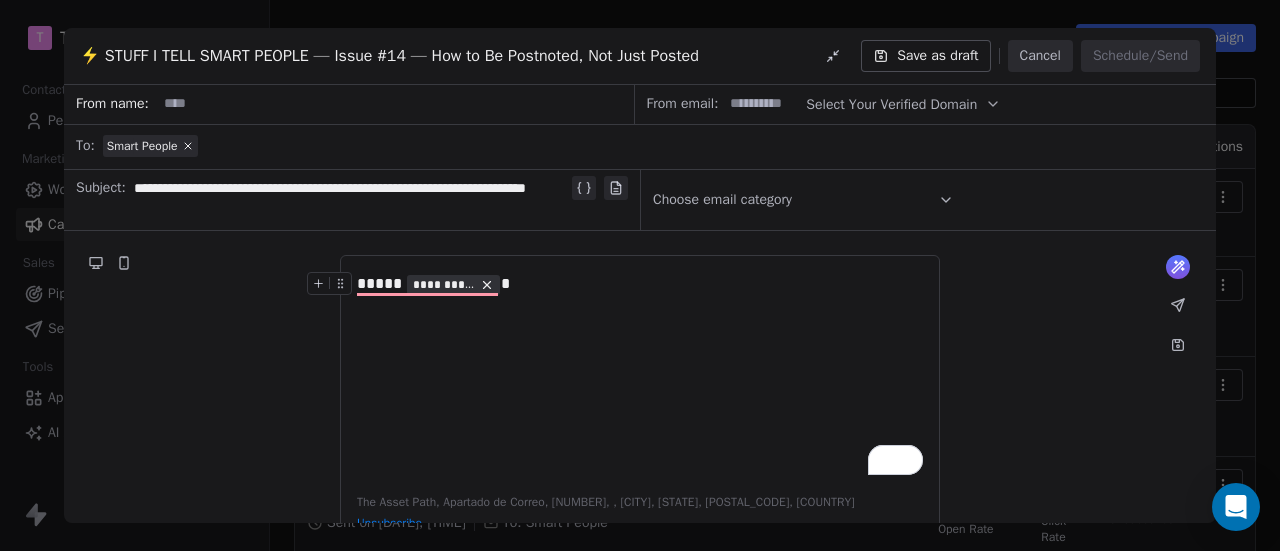 click at bounding box center (395, 104) 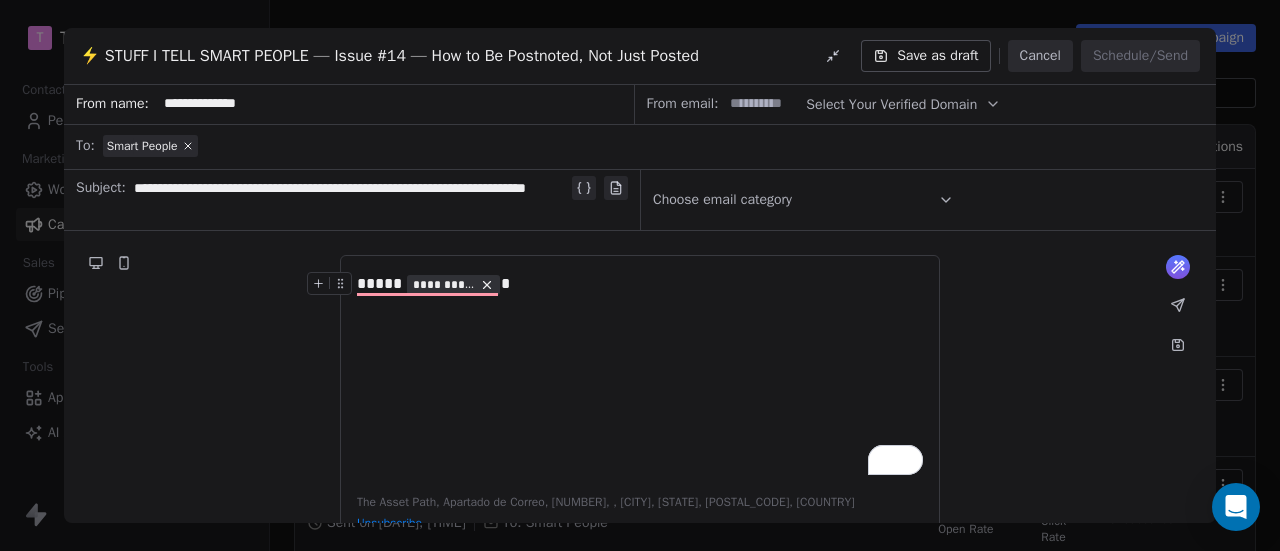 type on "**********" 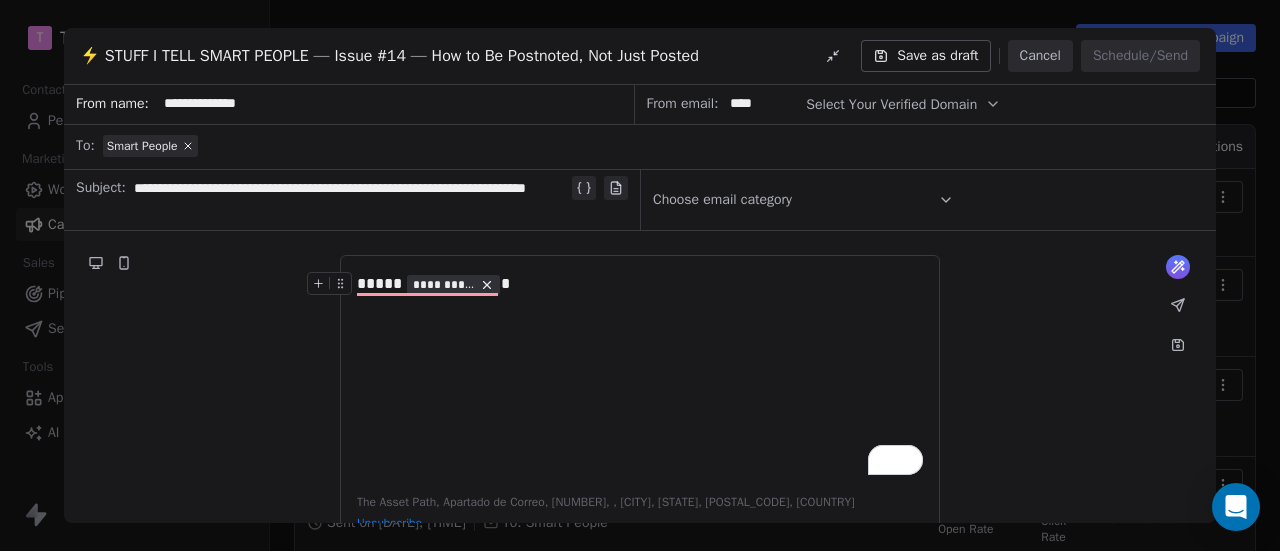 type on "****" 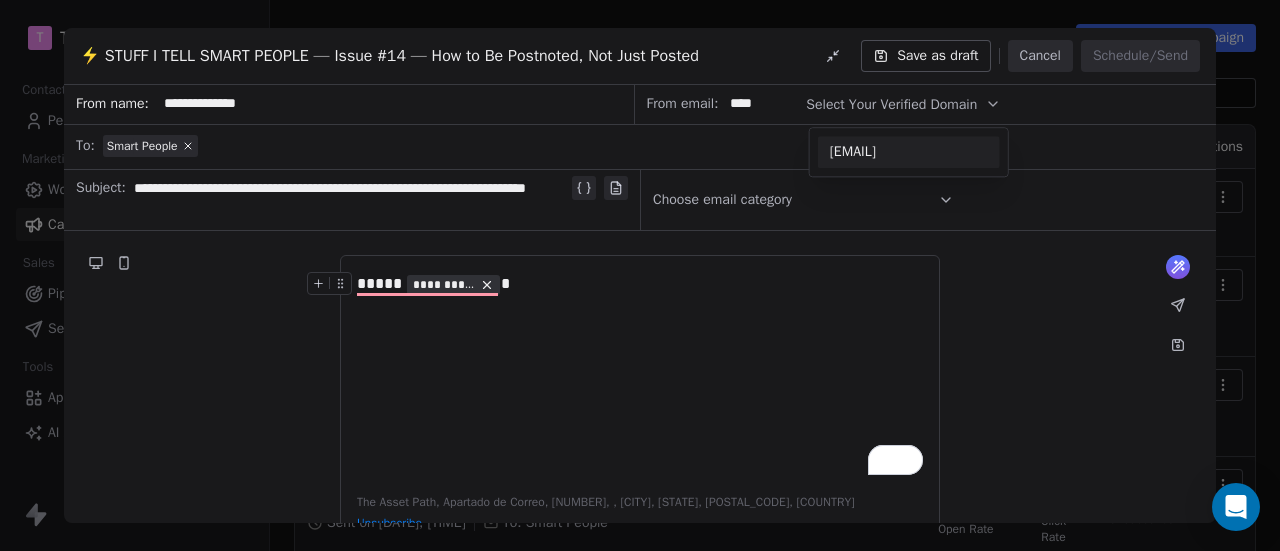 click on "@debbiejenkins.com" at bounding box center (909, 152) 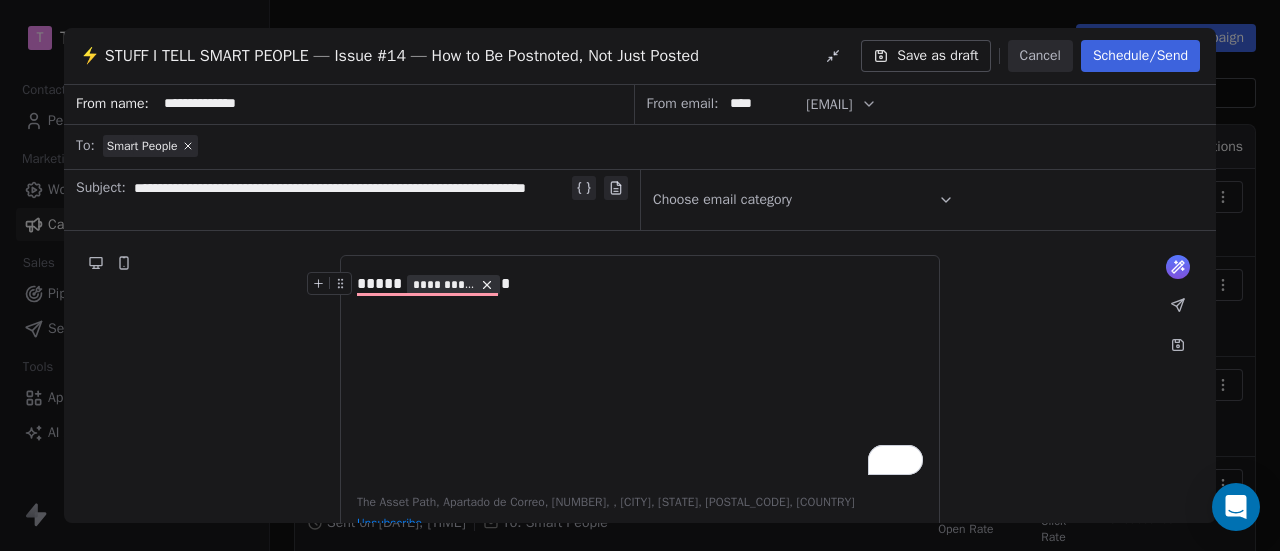 click on "Choose email category" at bounding box center [803, 200] 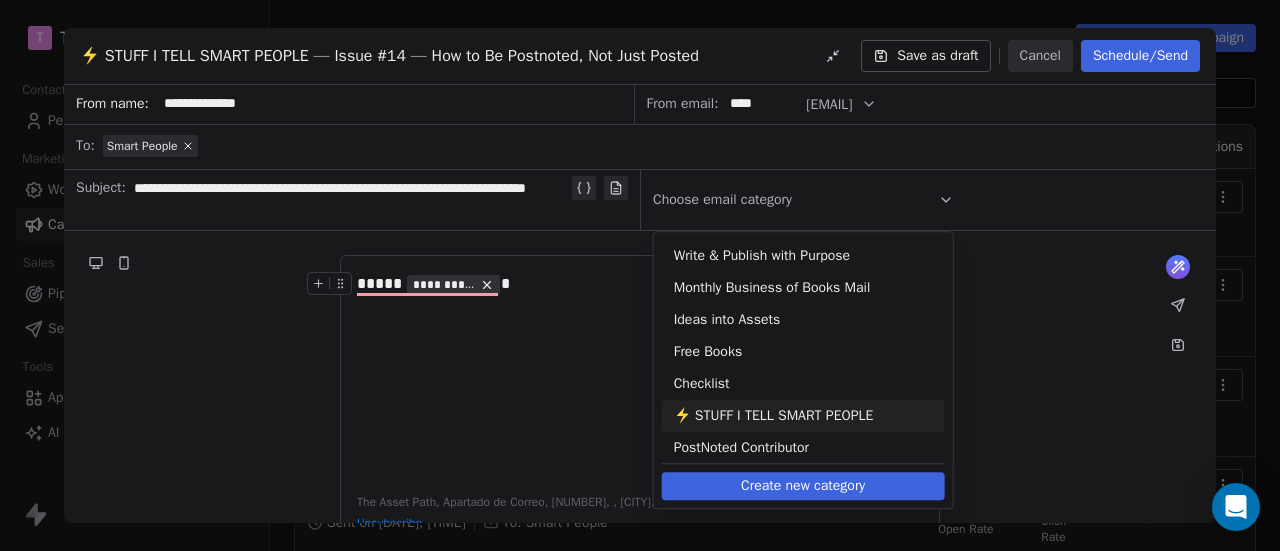 click on "⚡ STUFF I TELL SMART PEOPLE" at bounding box center (803, 416) 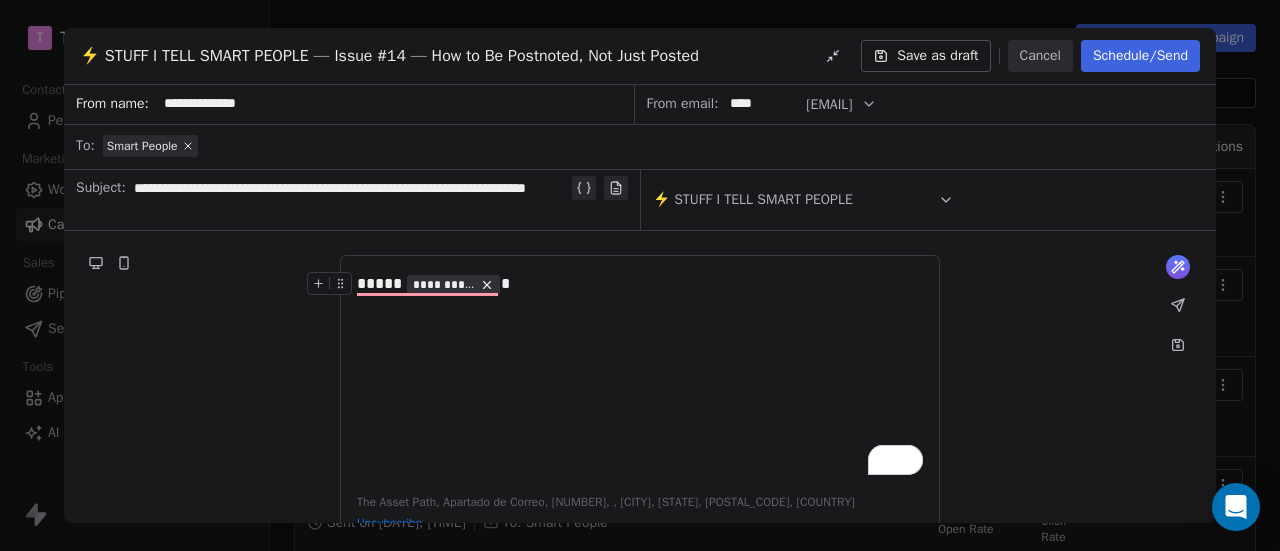 click on "**********" at bounding box center [640, 373] 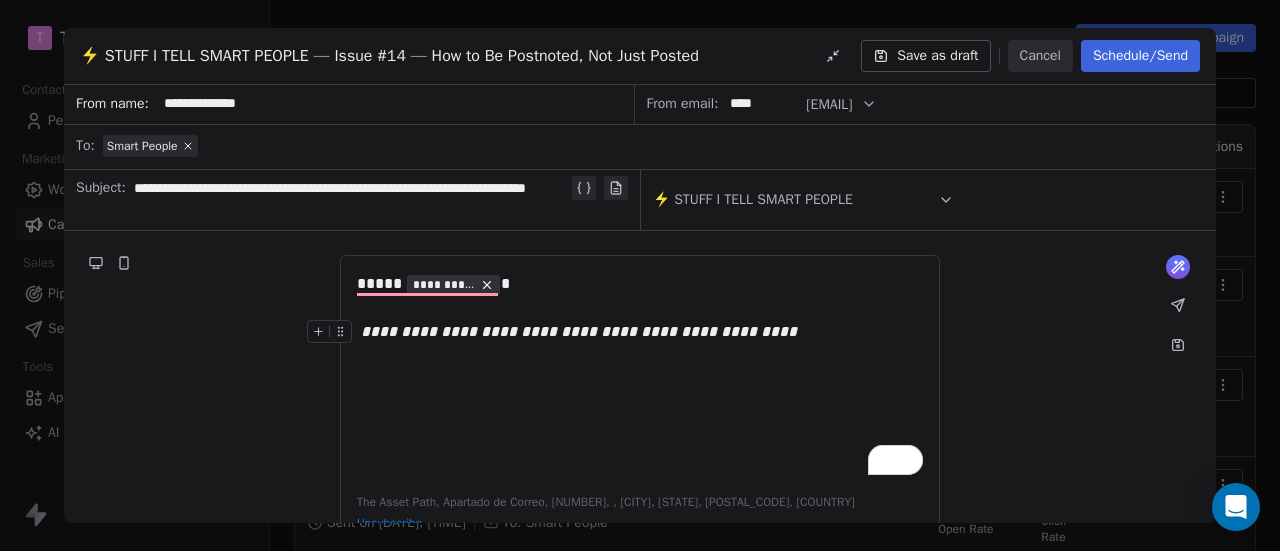 click on "**********" at bounding box center [640, 332] 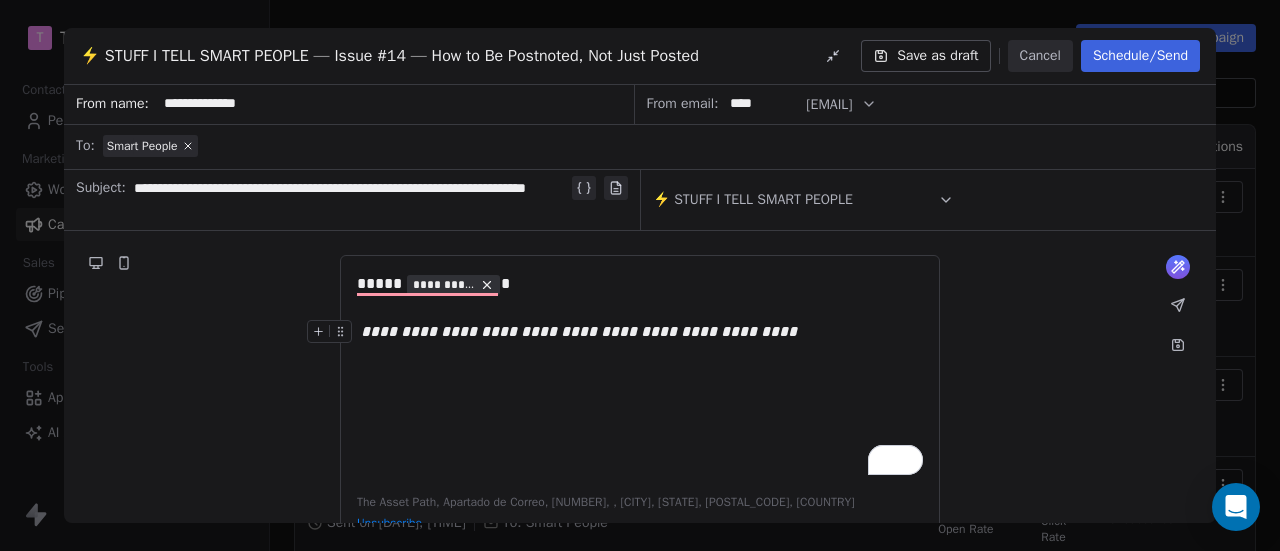 type 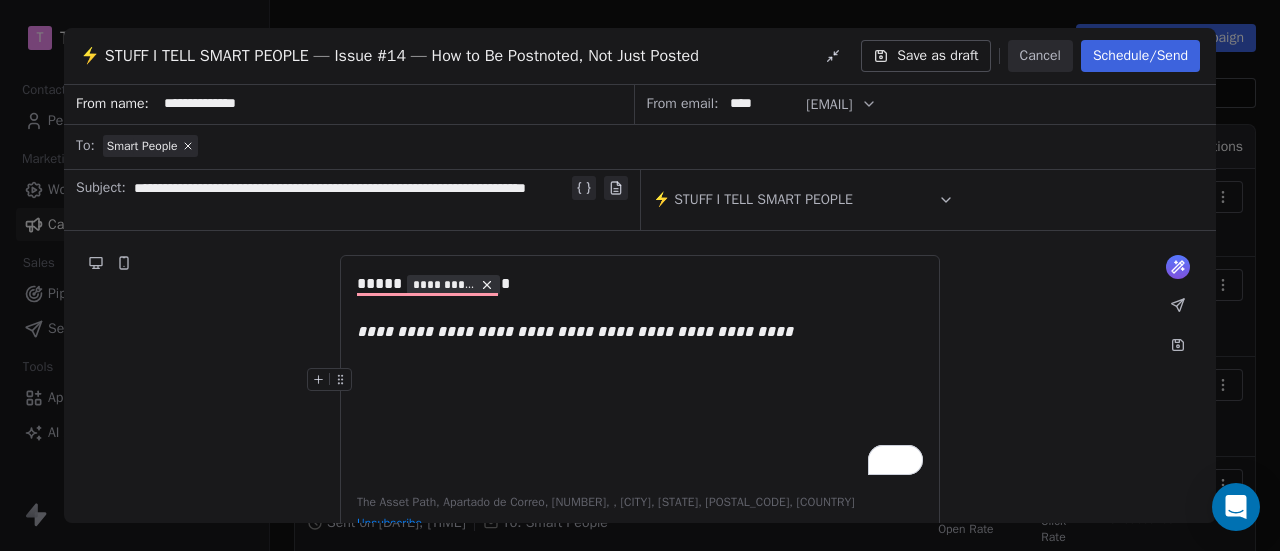 click on "**********" at bounding box center (640, 373) 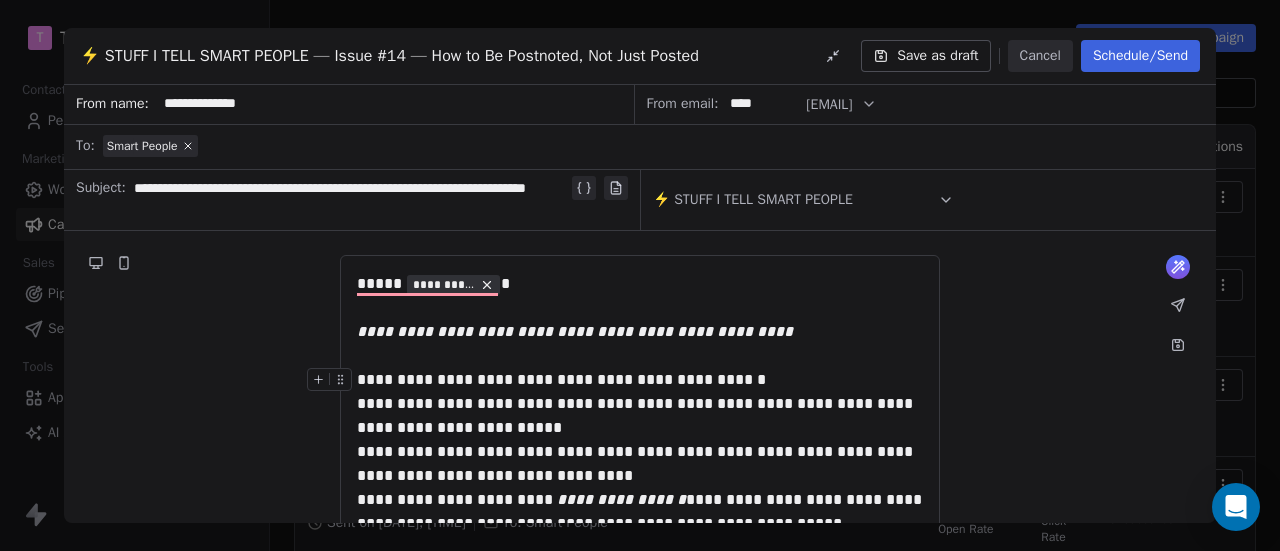 click on "**********" at bounding box center [640, 380] 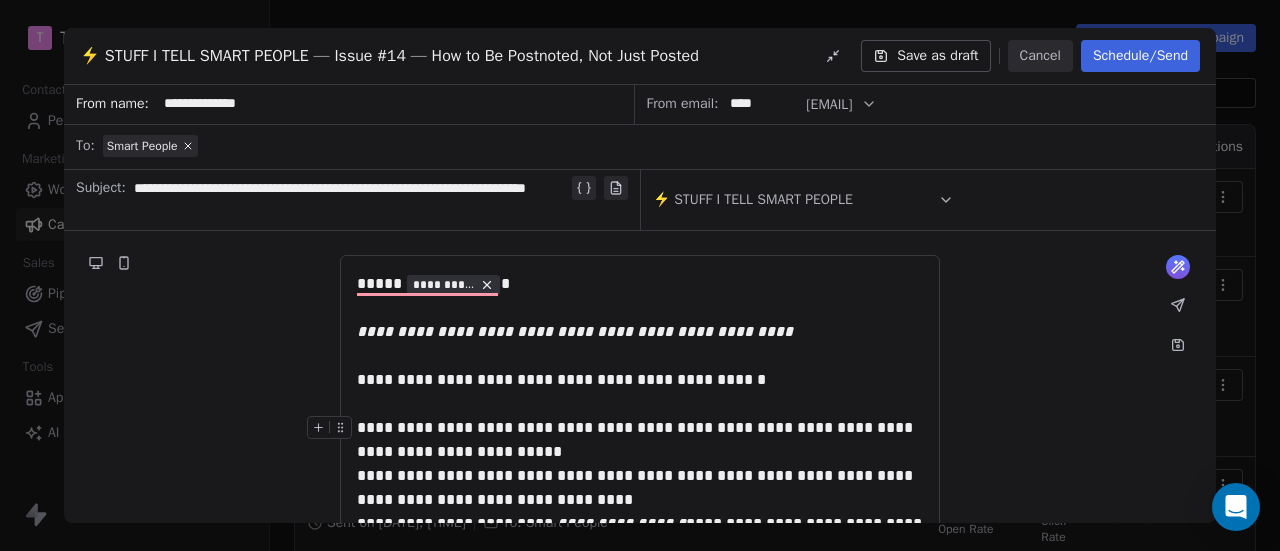 click on "**********" at bounding box center [640, 440] 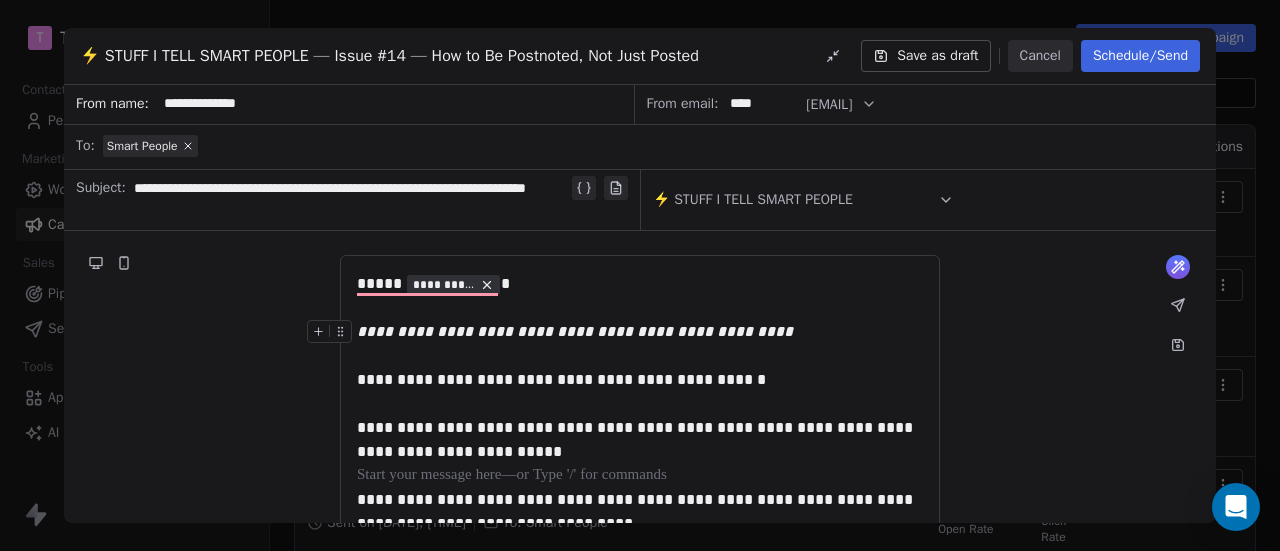 scroll, scrollTop: 97, scrollLeft: 0, axis: vertical 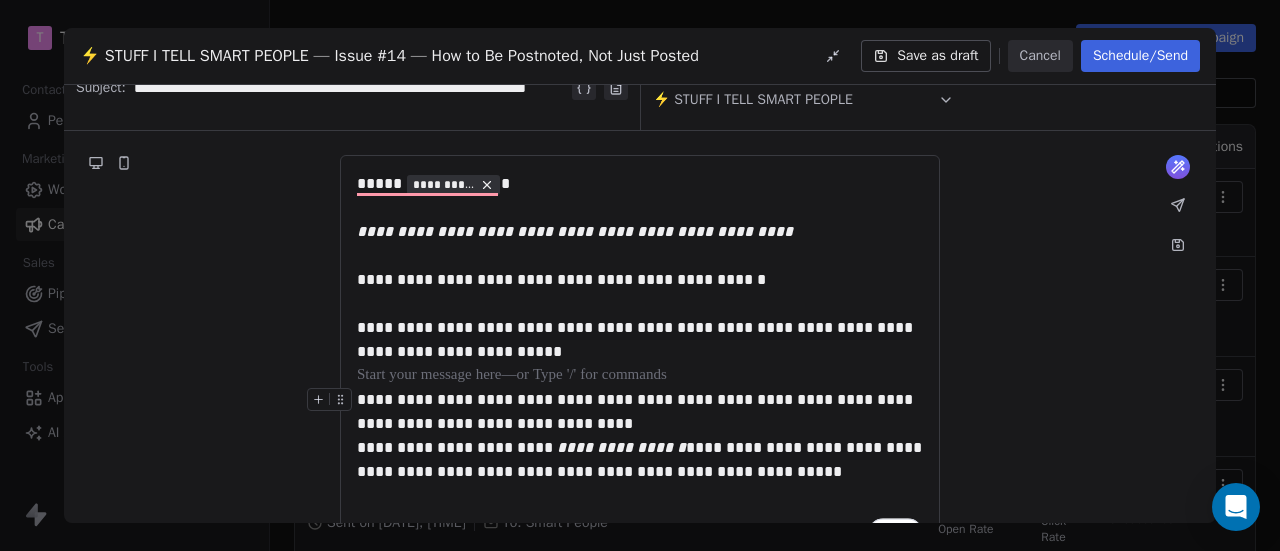 click on "**********" at bounding box center [640, 412] 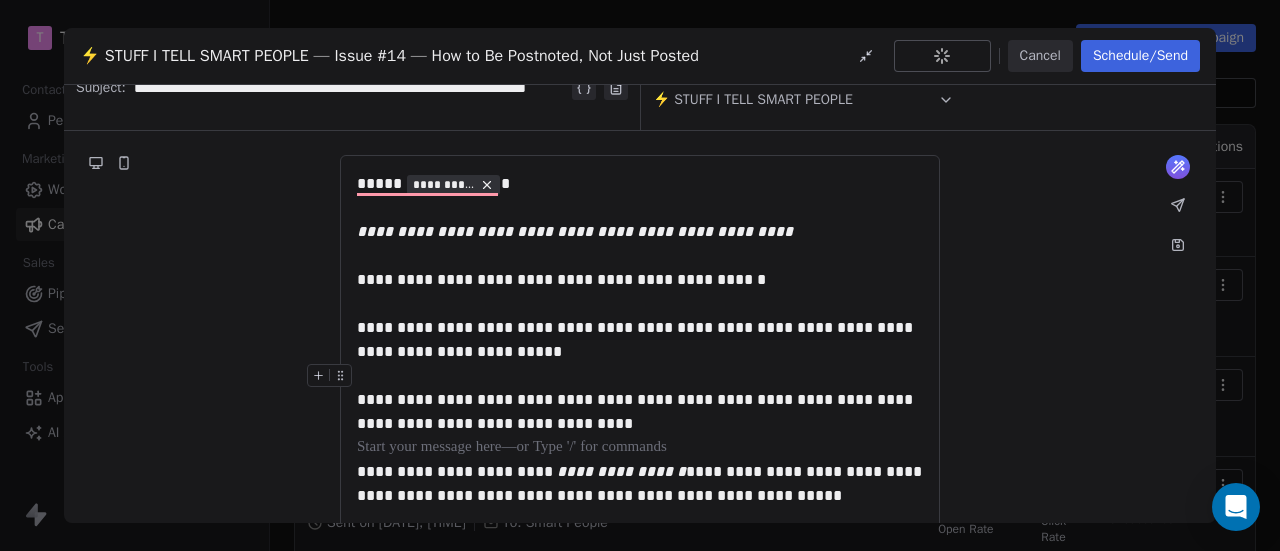 scroll, scrollTop: 176, scrollLeft: 0, axis: vertical 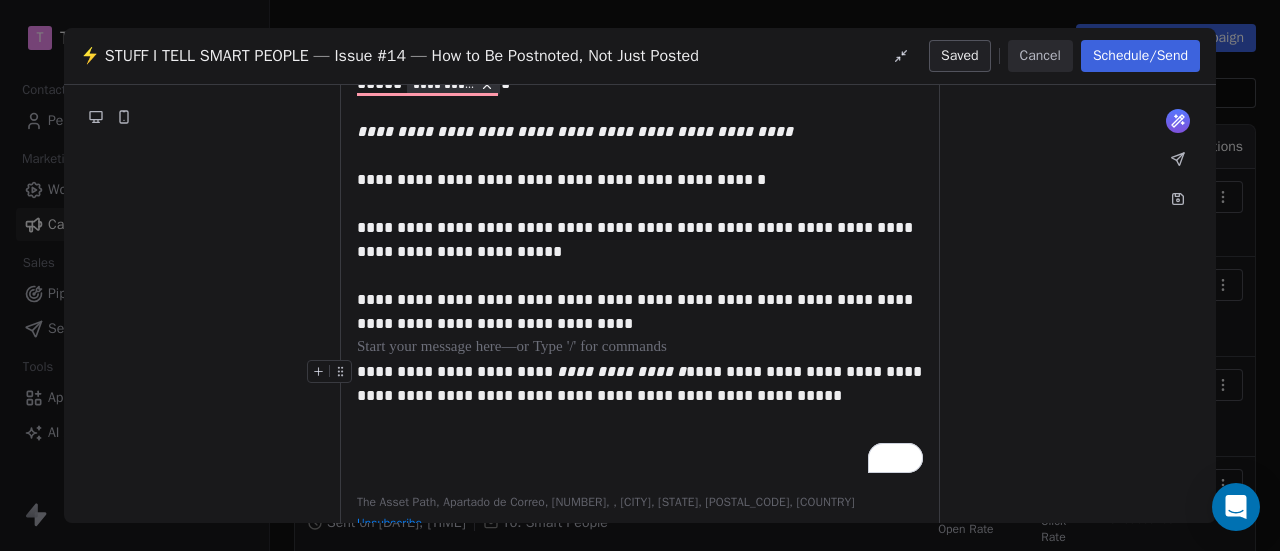 click on "**********" at bounding box center [640, 273] 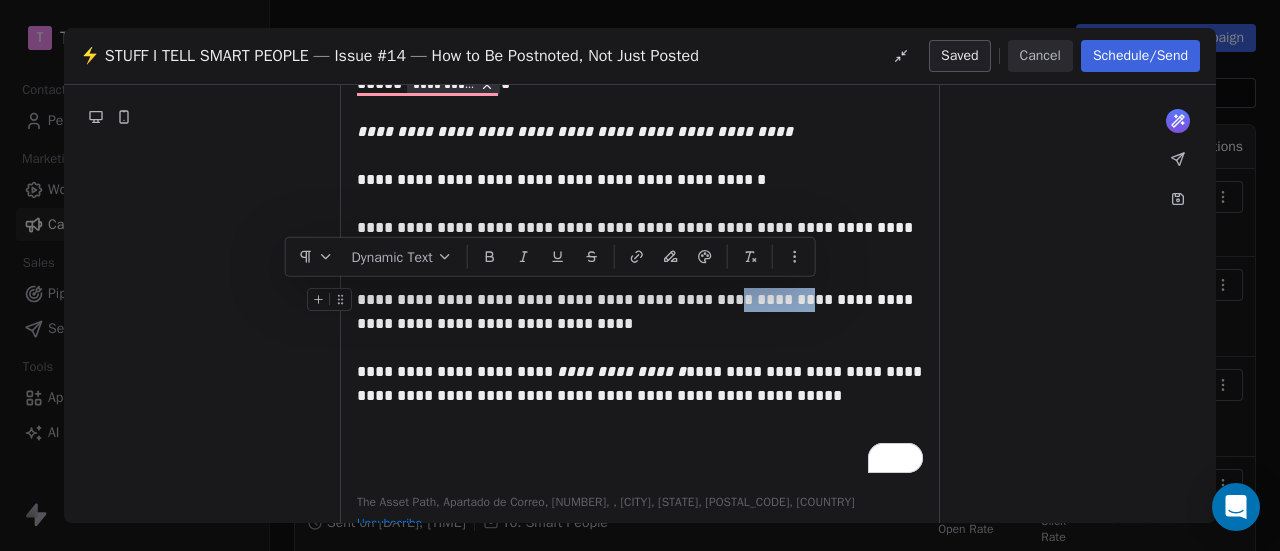 drag, startPoint x: 732, startPoint y: 303, endPoint x: 802, endPoint y: 307, distance: 70.11419 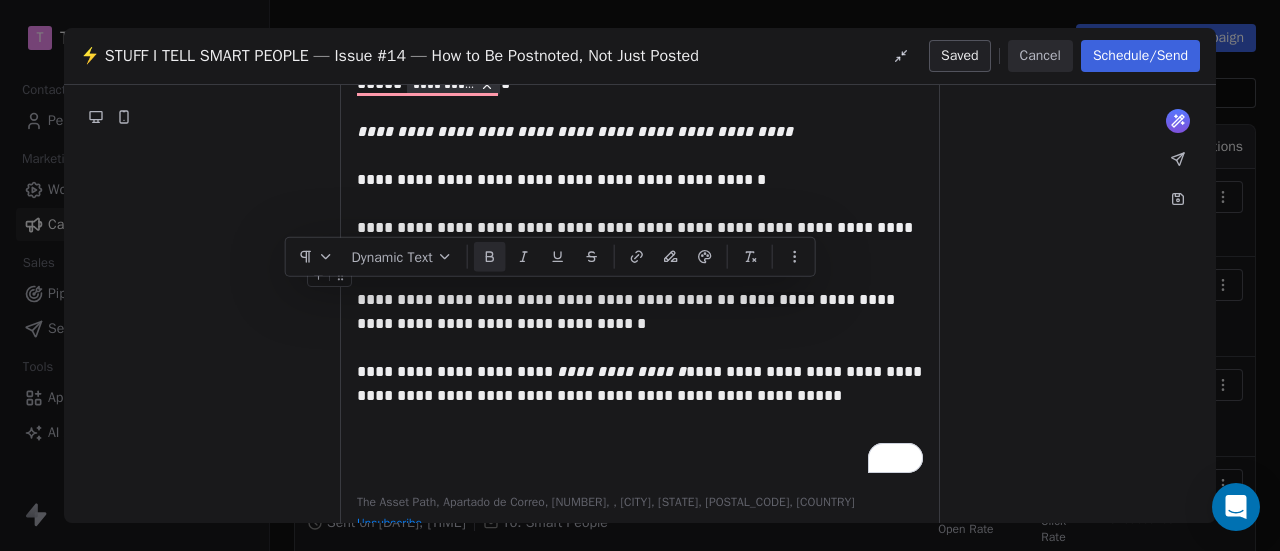click at bounding box center (490, 257) 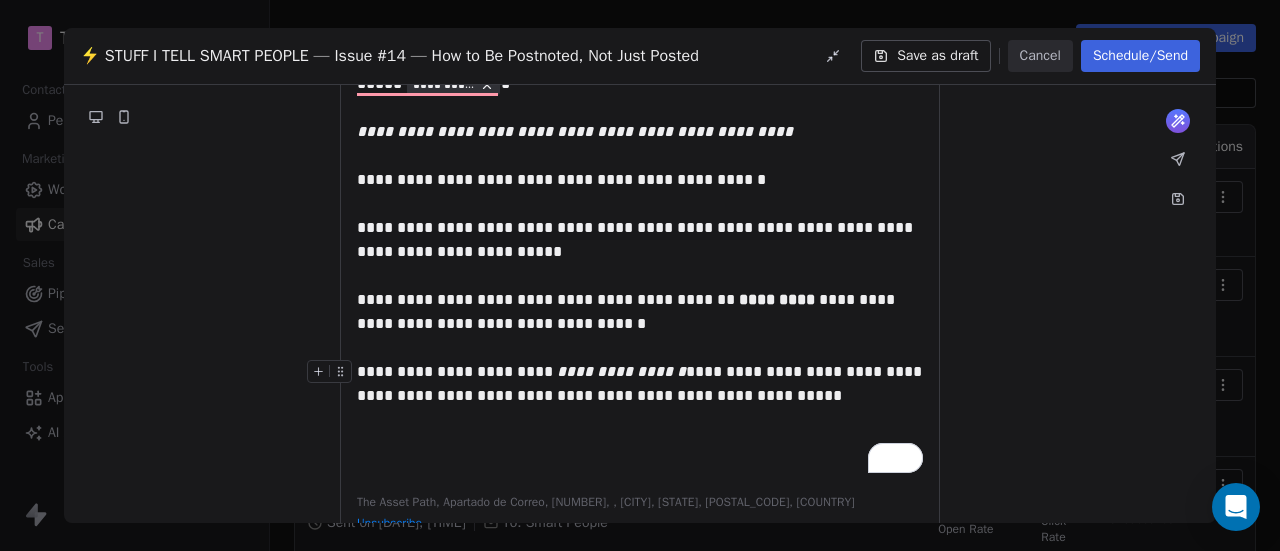 click on "**********" at bounding box center [640, 273] 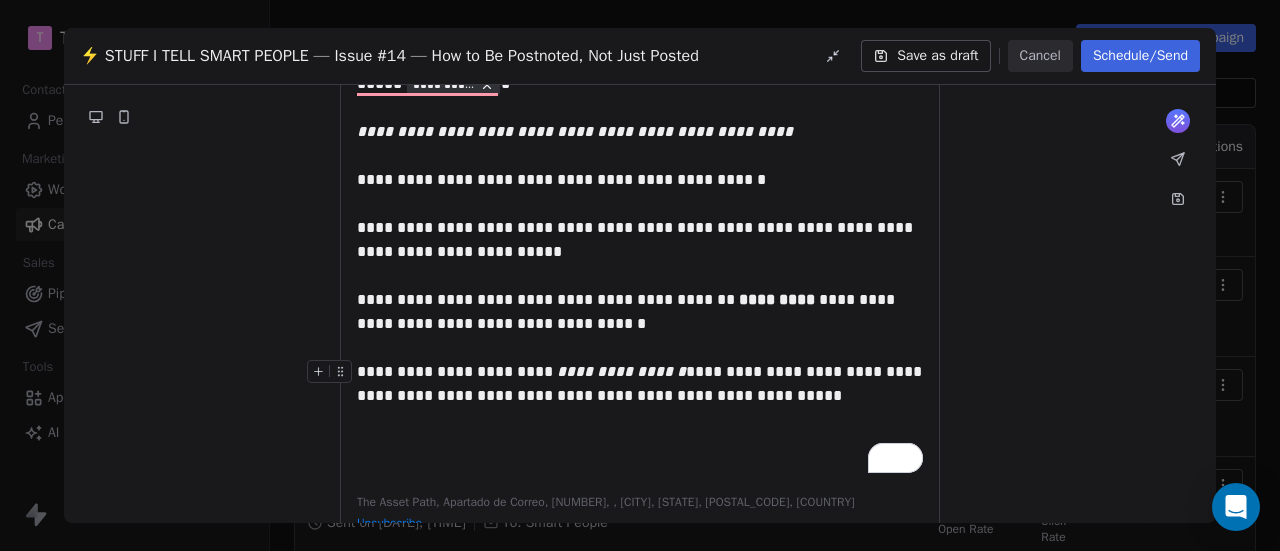 click on "**********" at bounding box center [640, 384] 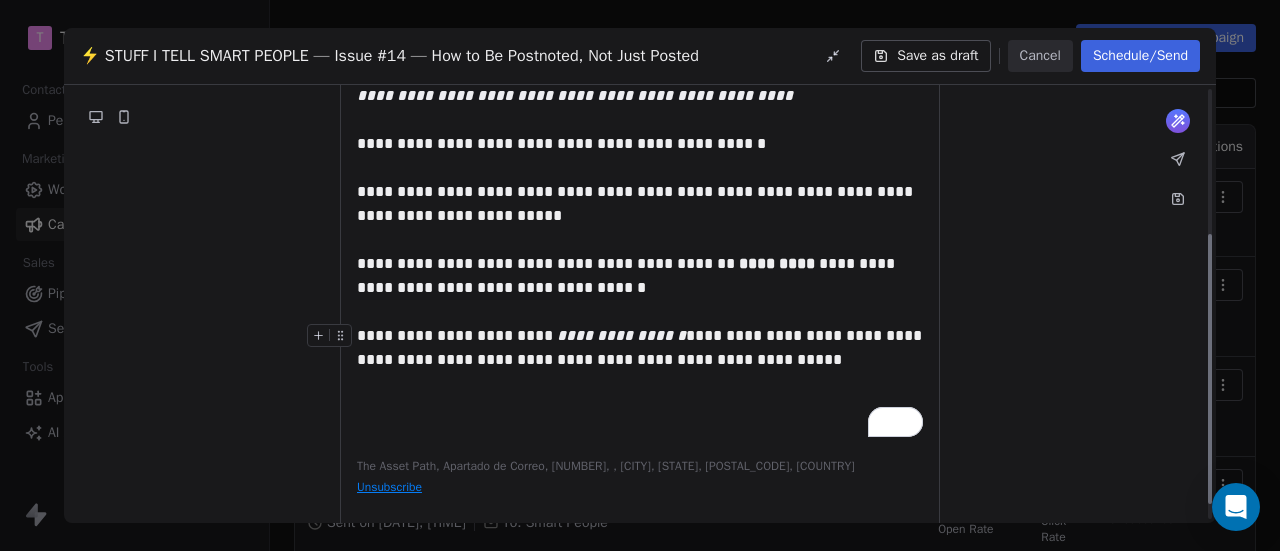scroll, scrollTop: 262, scrollLeft: 0, axis: vertical 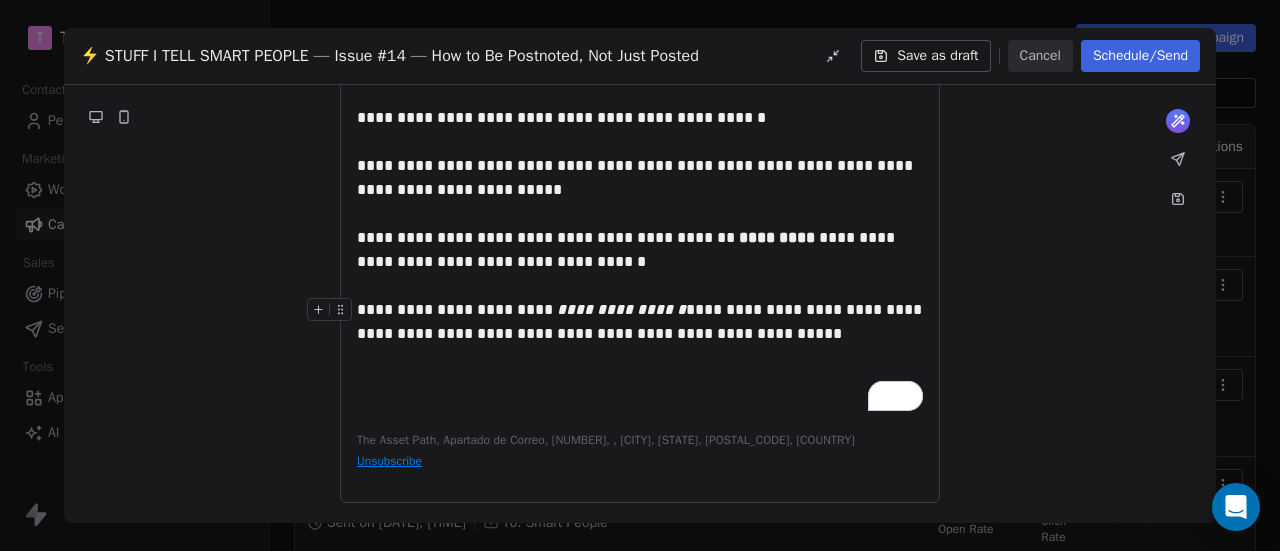 click on "**********" at bounding box center [640, 211] 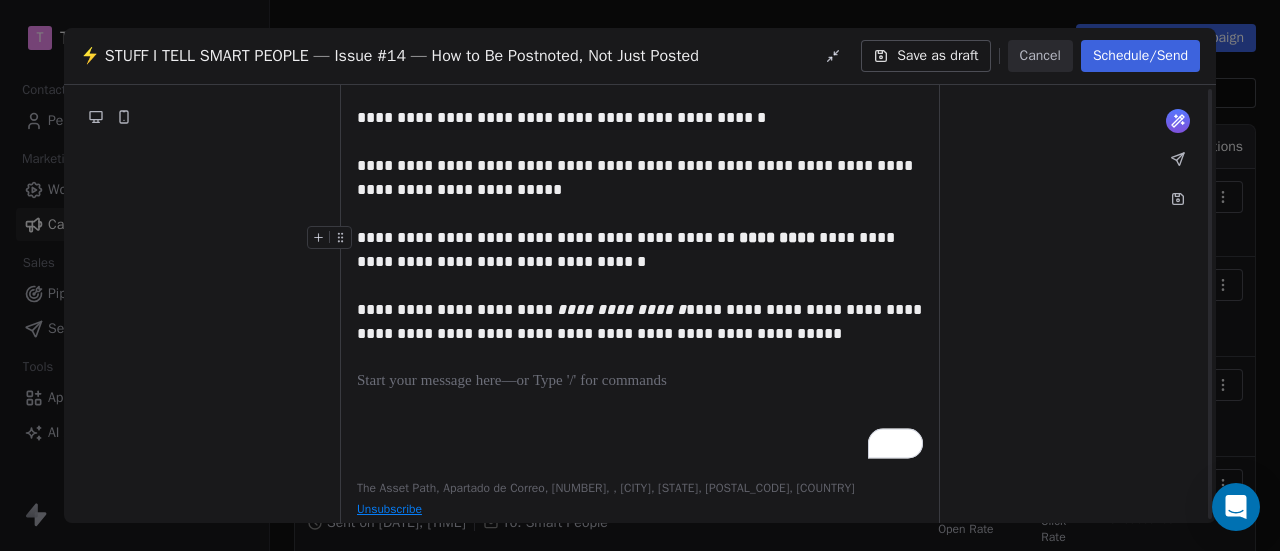 scroll, scrollTop: 310, scrollLeft: 0, axis: vertical 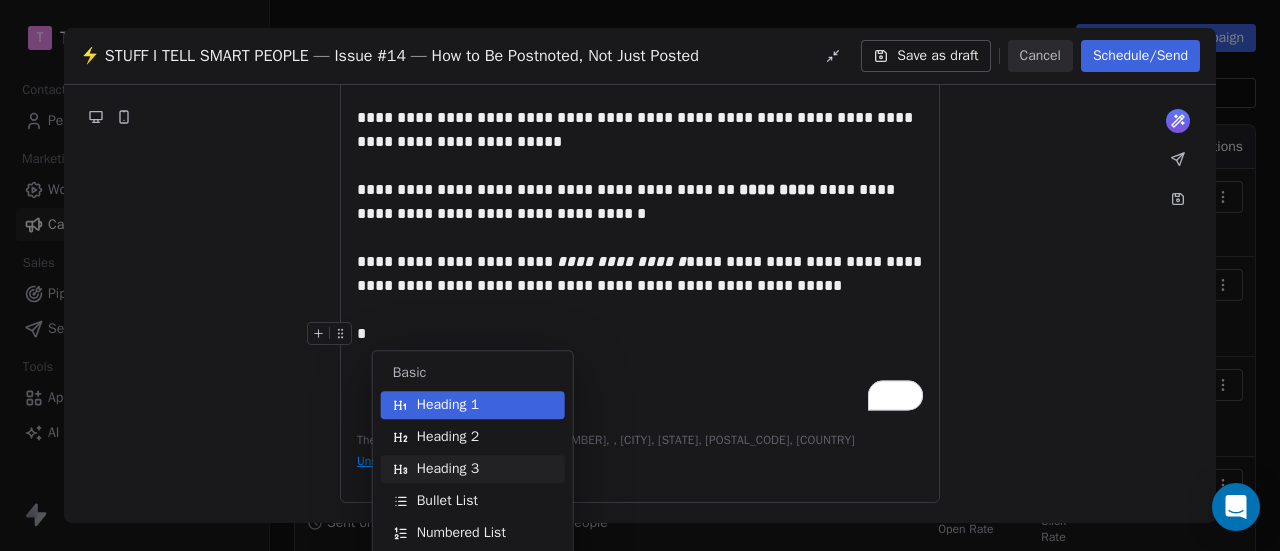 click on "Heading 3" at bounding box center (473, 469) 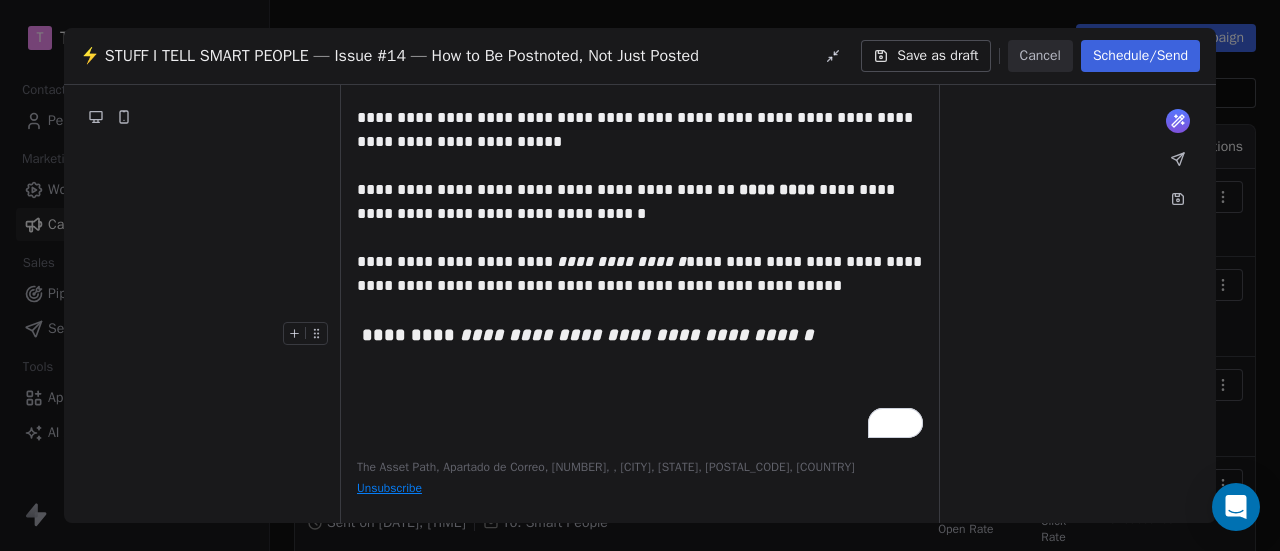 scroll, scrollTop: 315, scrollLeft: 0, axis: vertical 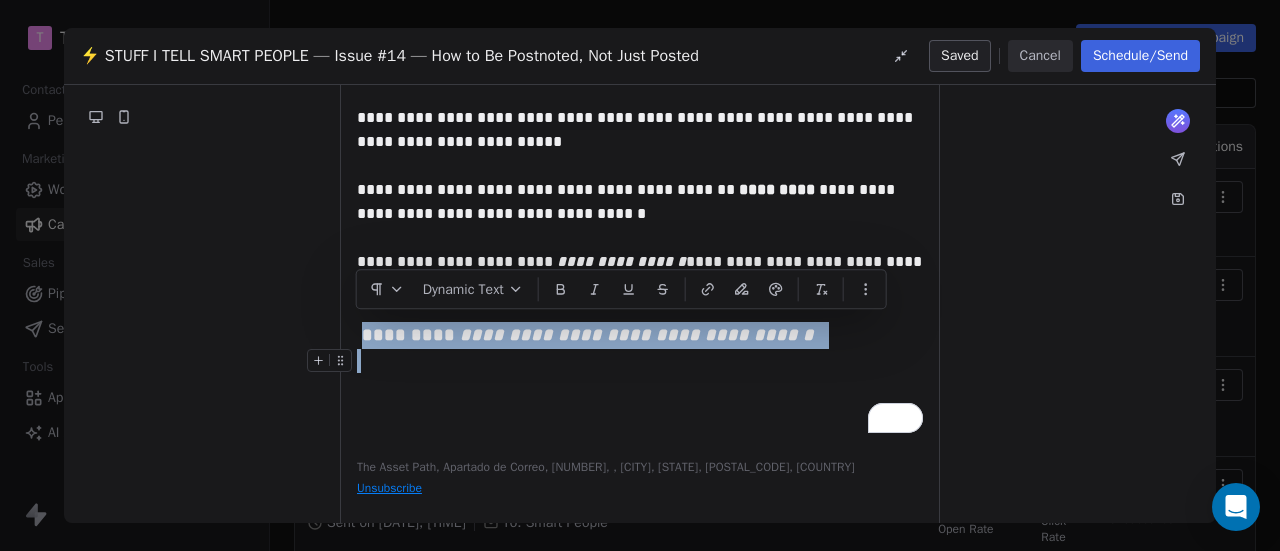 drag, startPoint x: 359, startPoint y: 329, endPoint x: 810, endPoint y: 351, distance: 451.53625 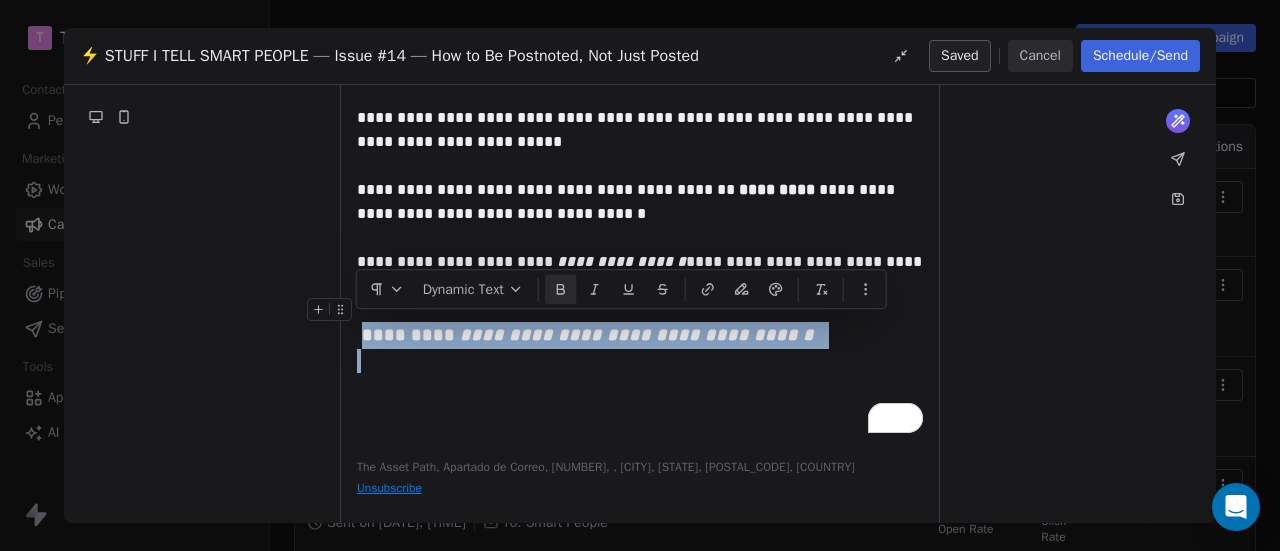 click 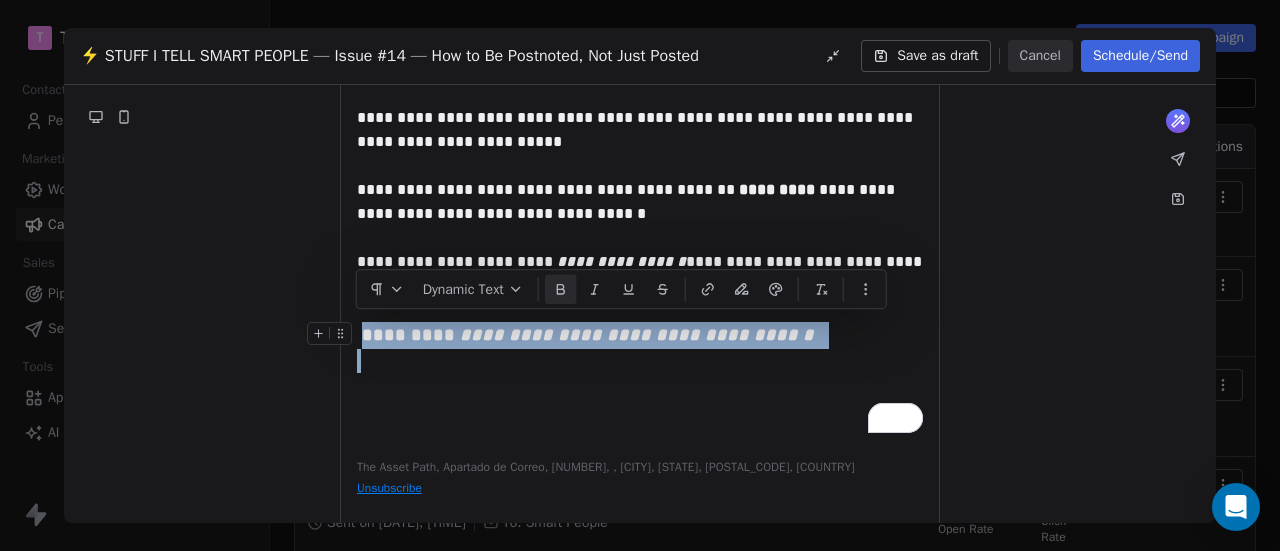 click on "**********" at bounding box center (637, 335) 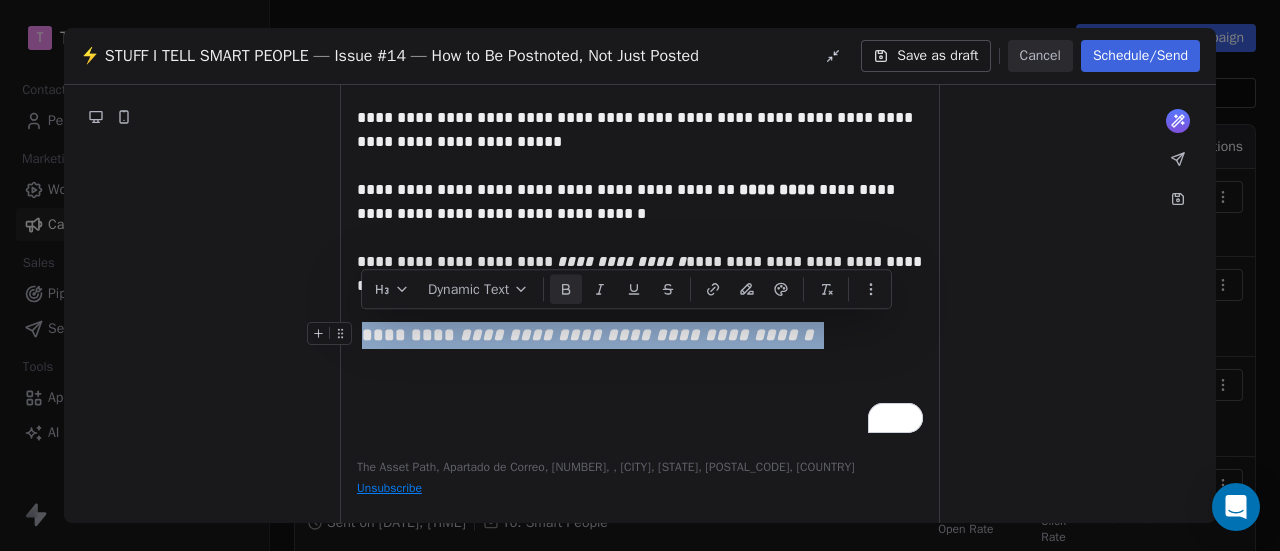 drag, startPoint x: 806, startPoint y: 339, endPoint x: 359, endPoint y: 343, distance: 447.01788 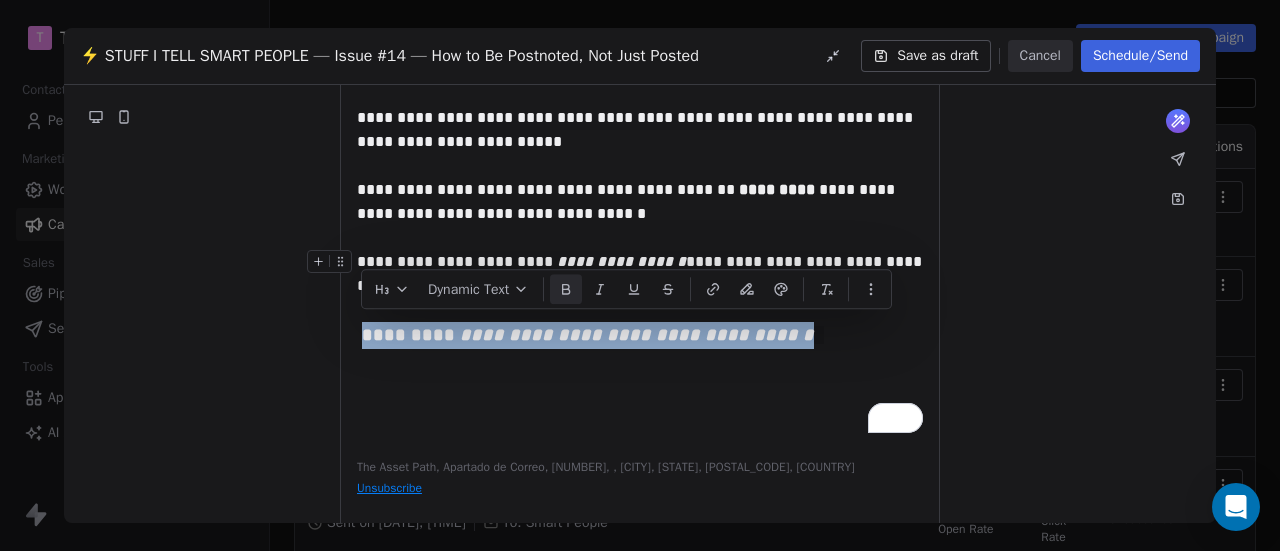 click 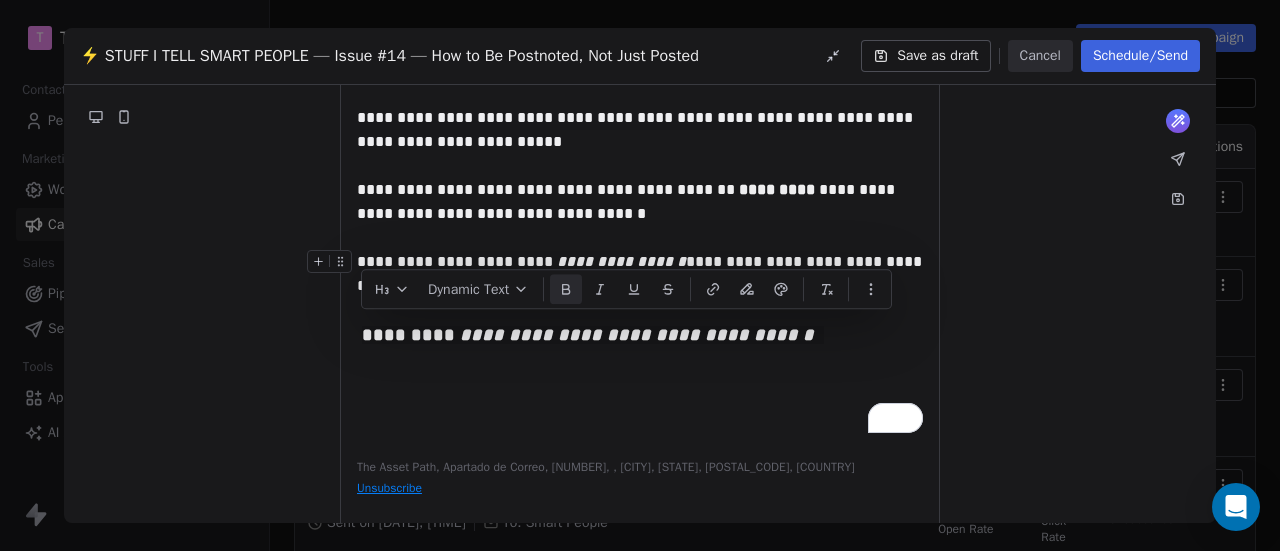 click 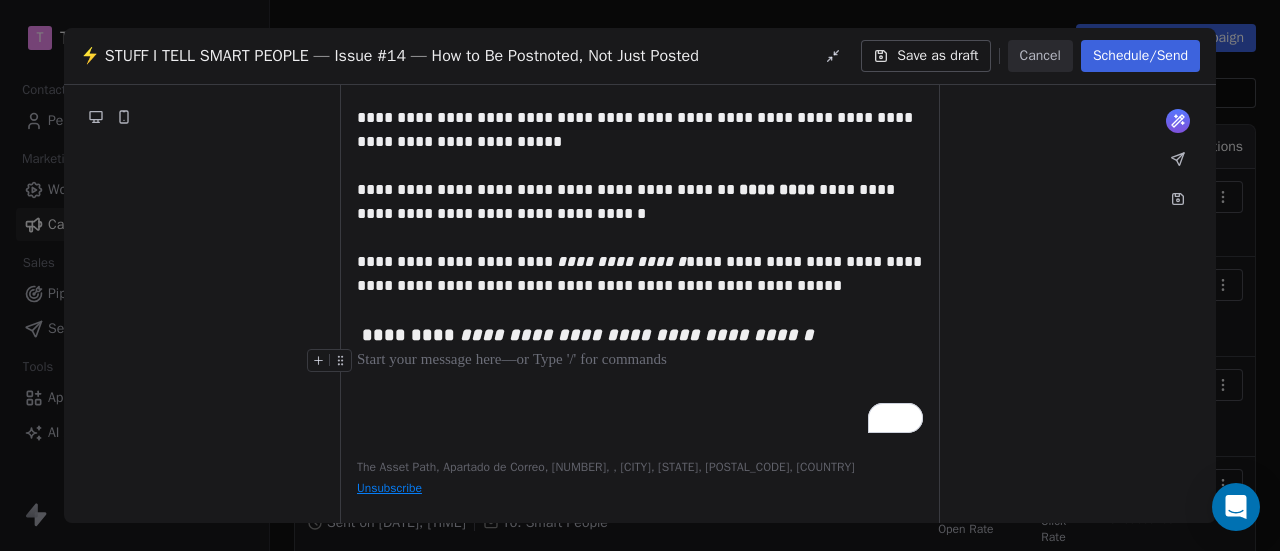 click on "**********" at bounding box center (640, 200) 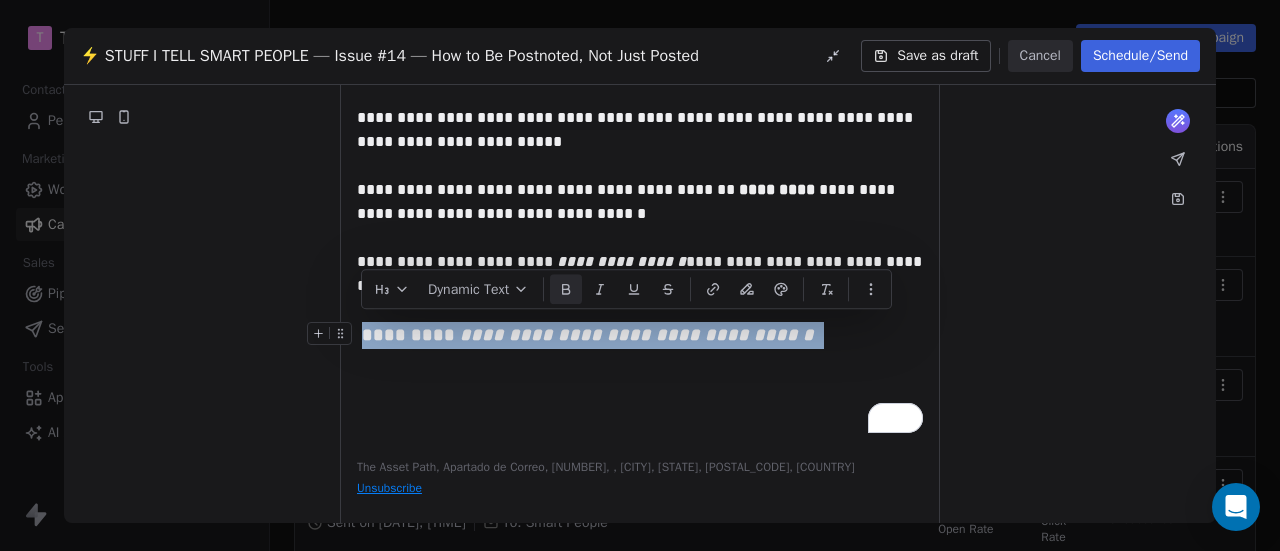 drag, startPoint x: 802, startPoint y: 338, endPoint x: 358, endPoint y: 323, distance: 444.2533 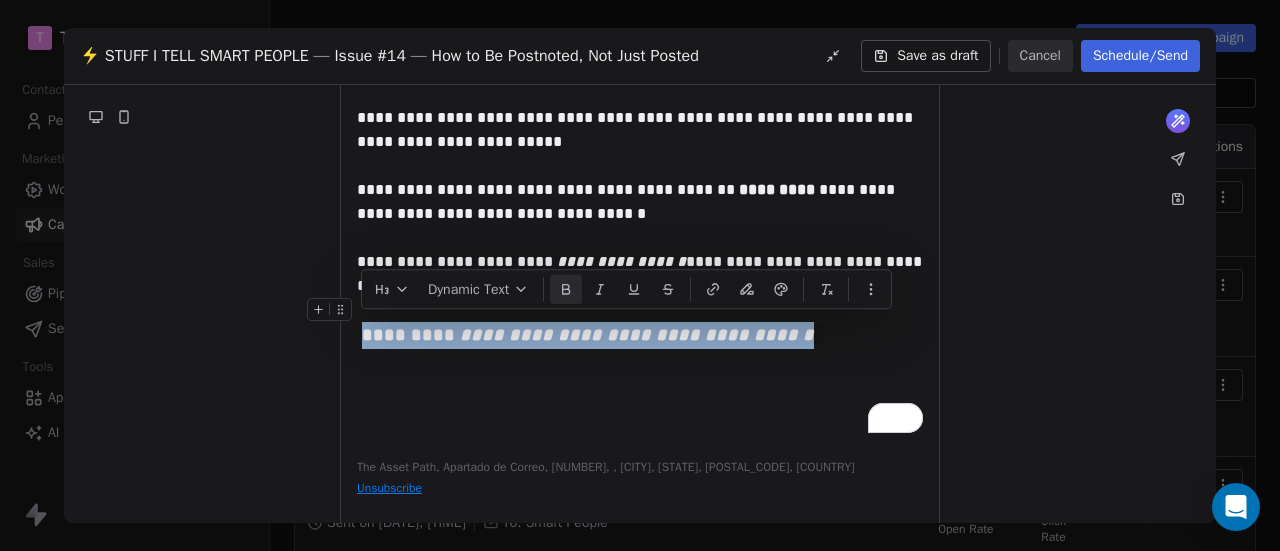click 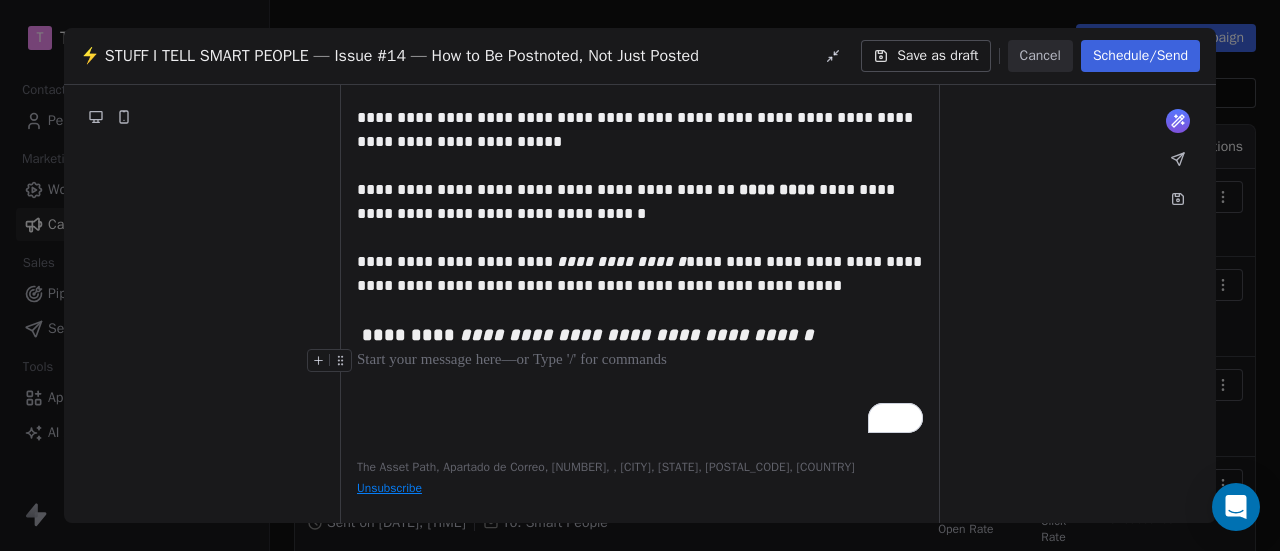 click on "**********" at bounding box center (640, 200) 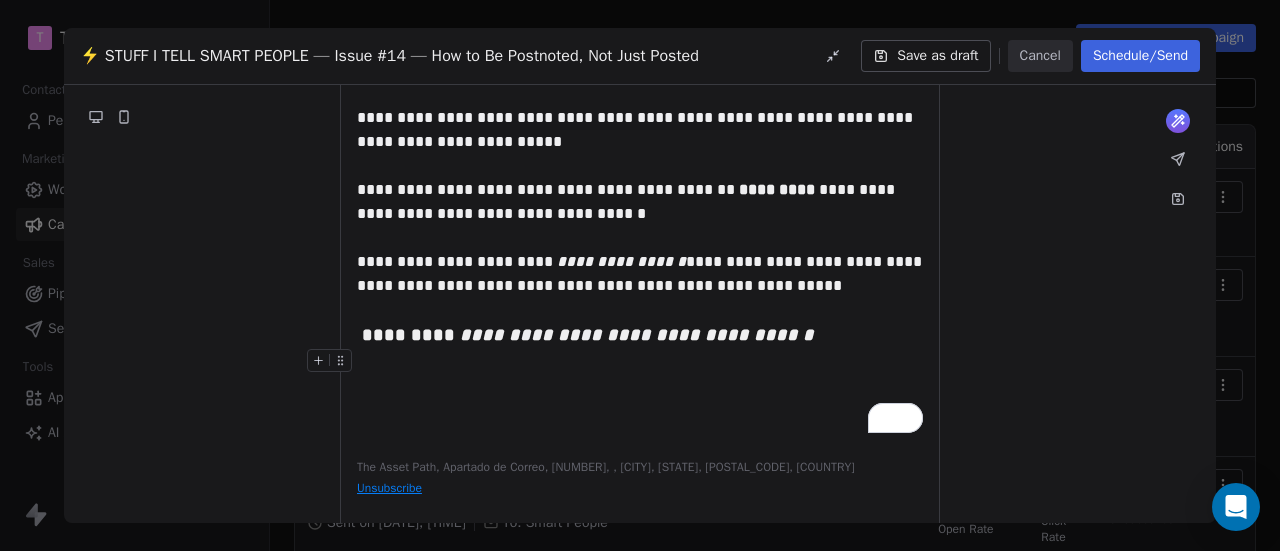 click 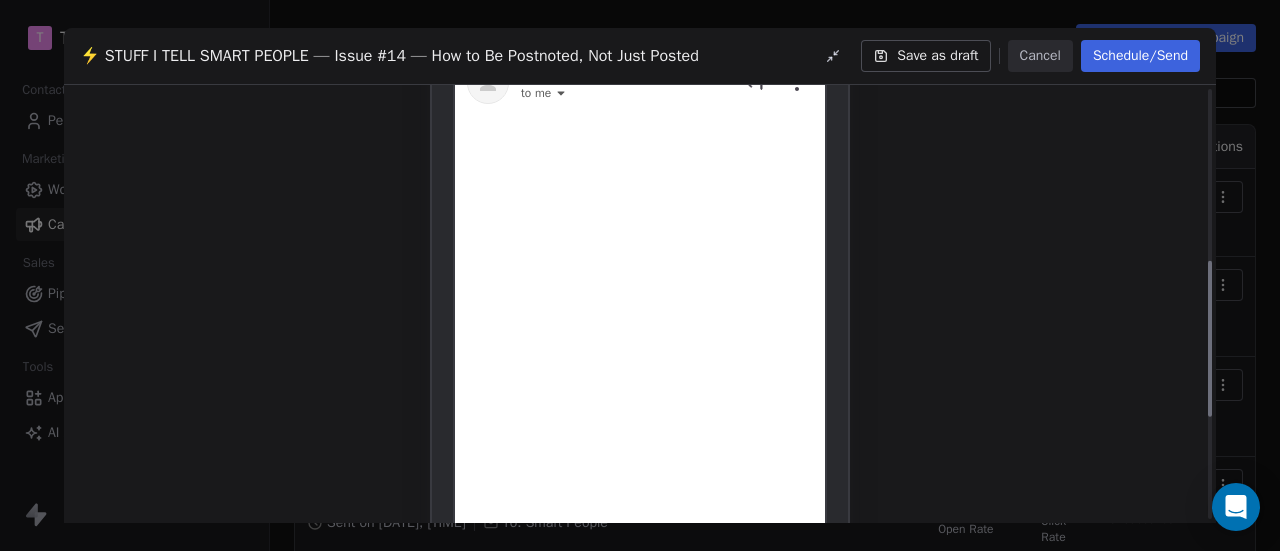 scroll, scrollTop: 110, scrollLeft: 0, axis: vertical 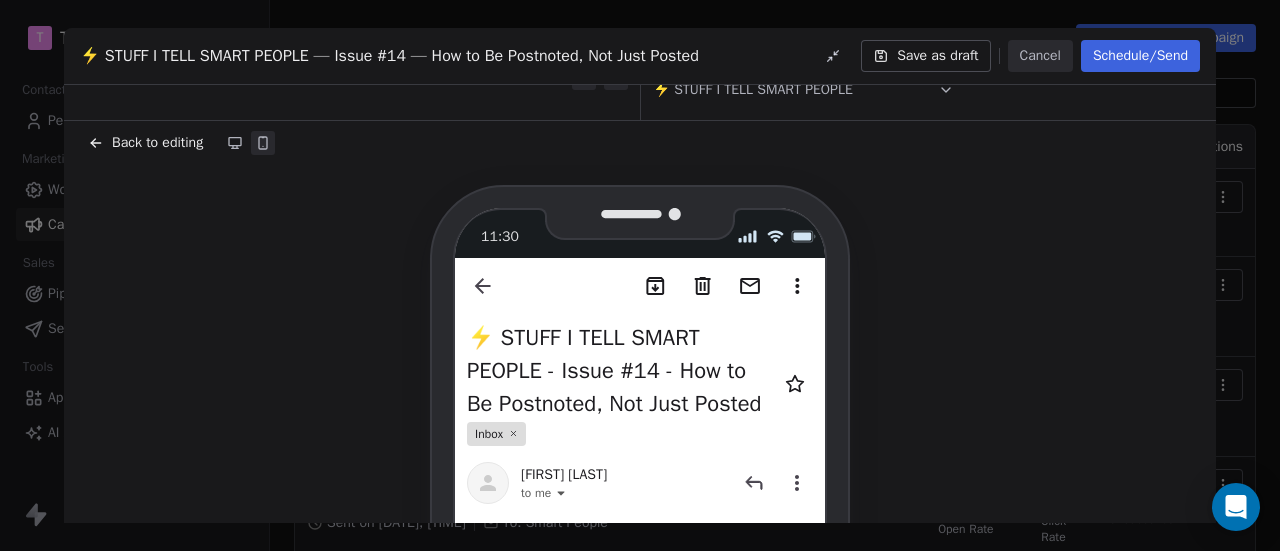 click on "Back to editing" at bounding box center (157, 143) 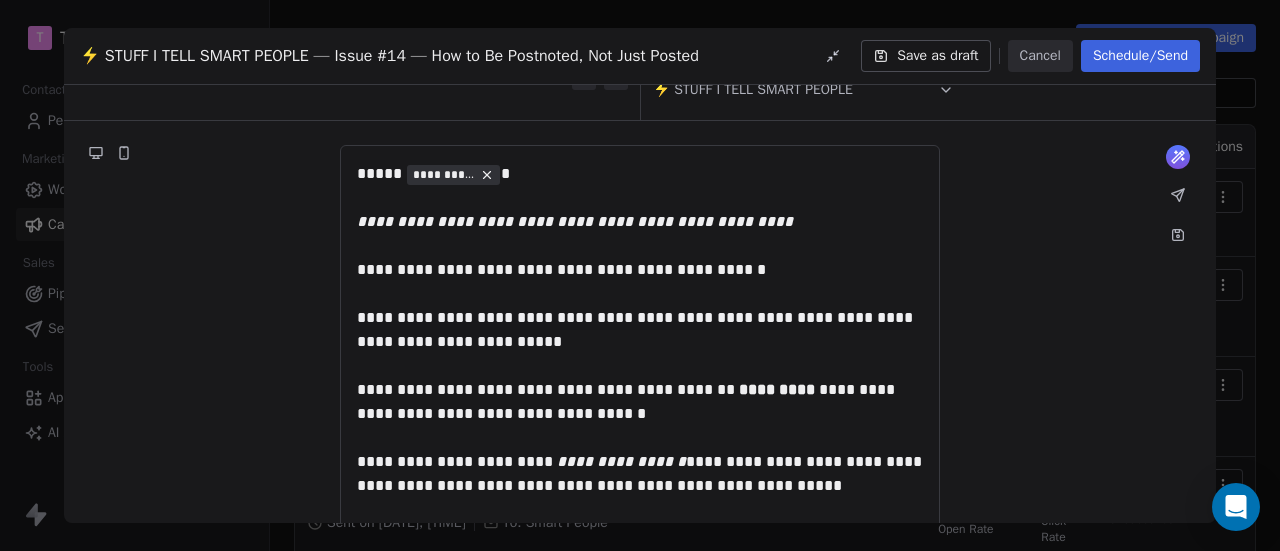 scroll, scrollTop: 110, scrollLeft: 0, axis: vertical 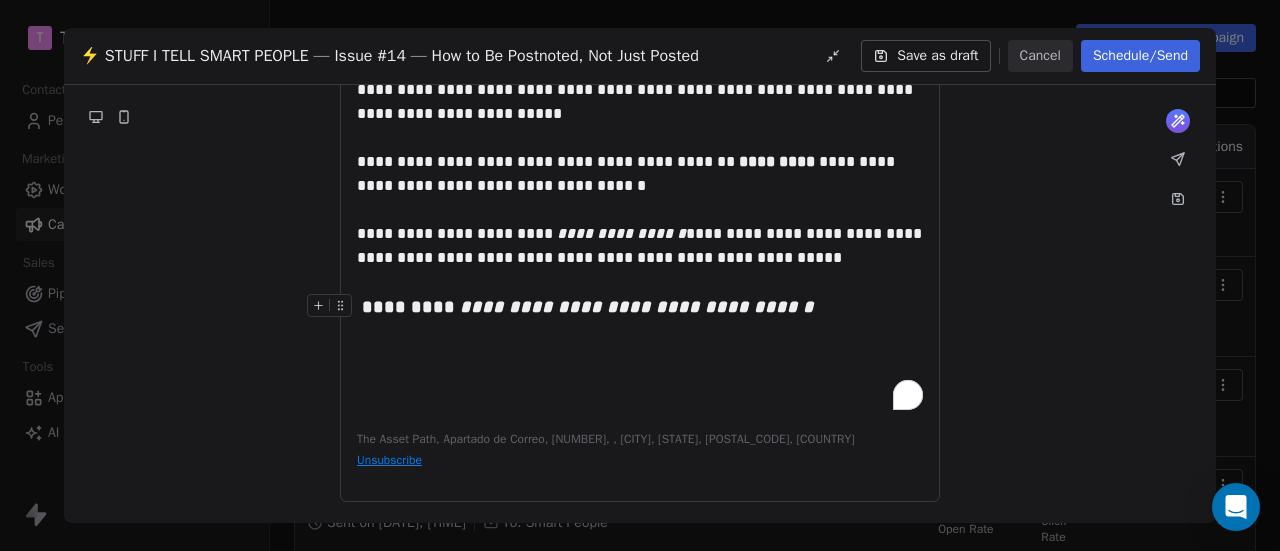 click on "**********" at bounding box center [640, 307] 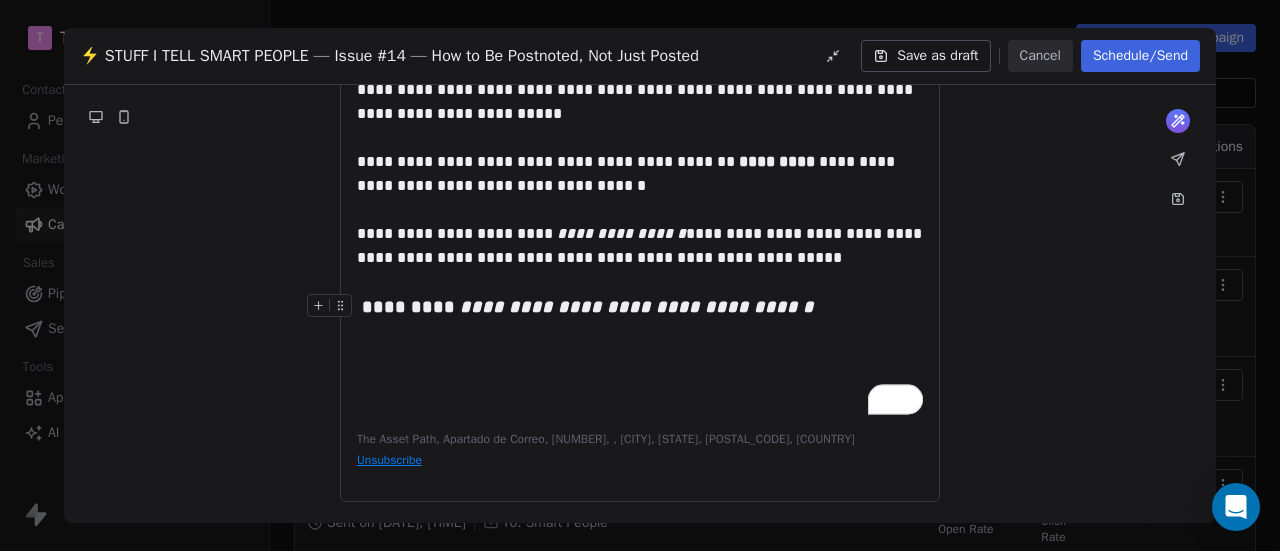 scroll, scrollTop: 332, scrollLeft: 0, axis: vertical 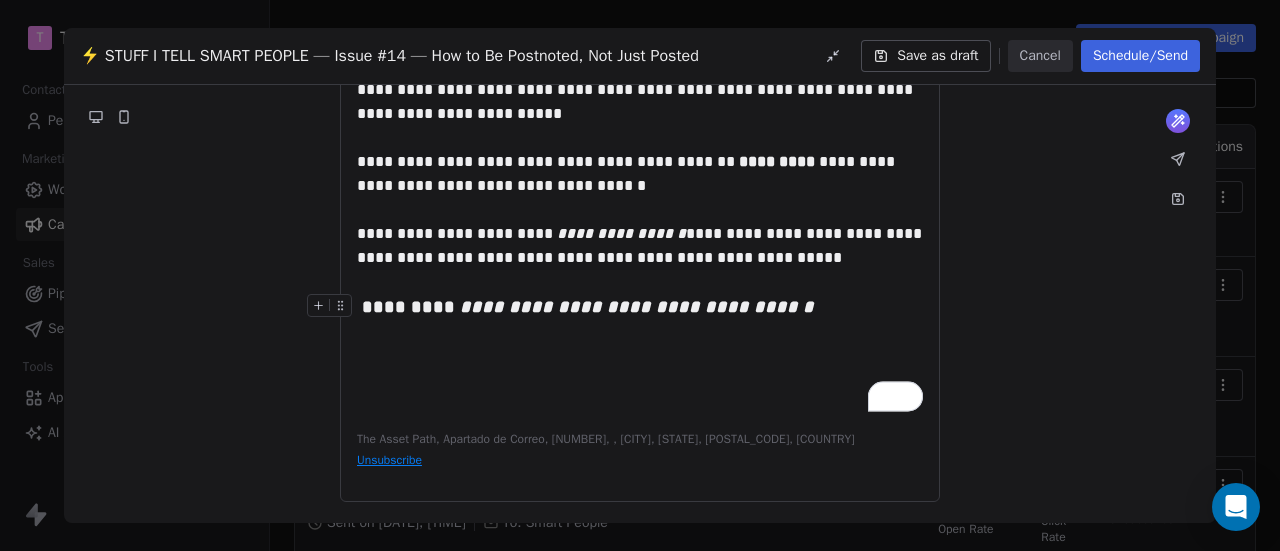 click on "**********" at bounding box center [640, 307] 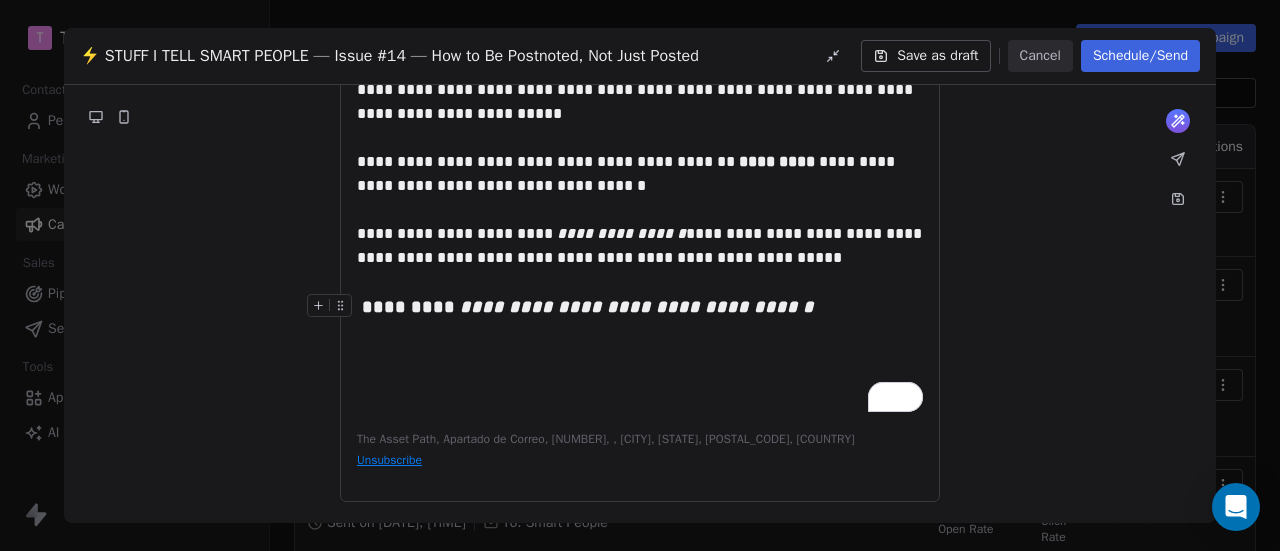 scroll, scrollTop: 338, scrollLeft: 0, axis: vertical 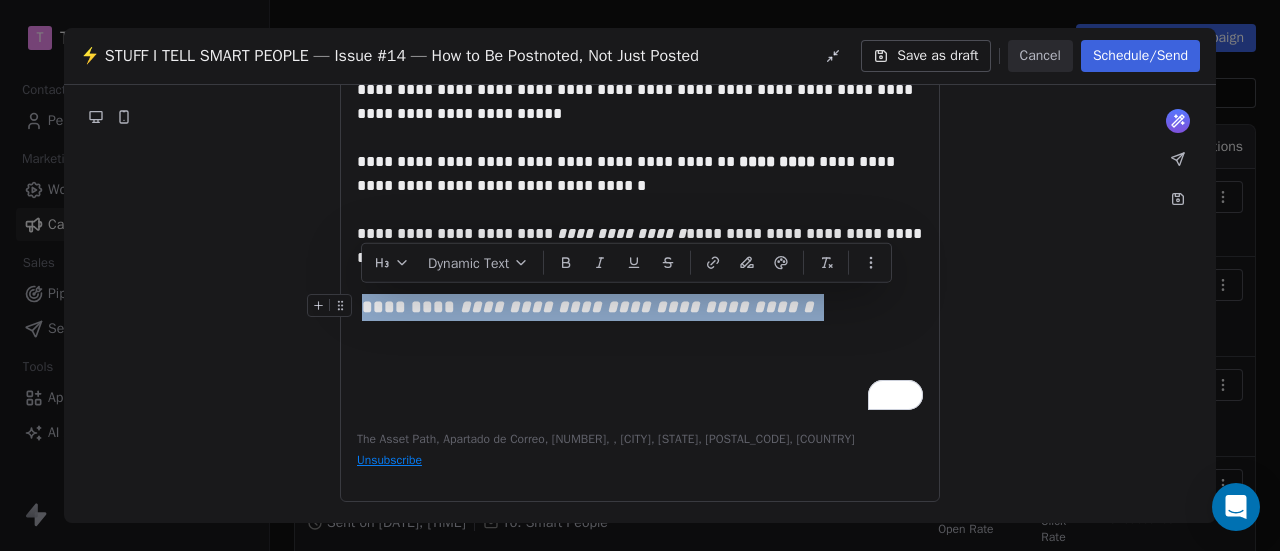 drag, startPoint x: 782, startPoint y: 309, endPoint x: 360, endPoint y: 301, distance: 422.07584 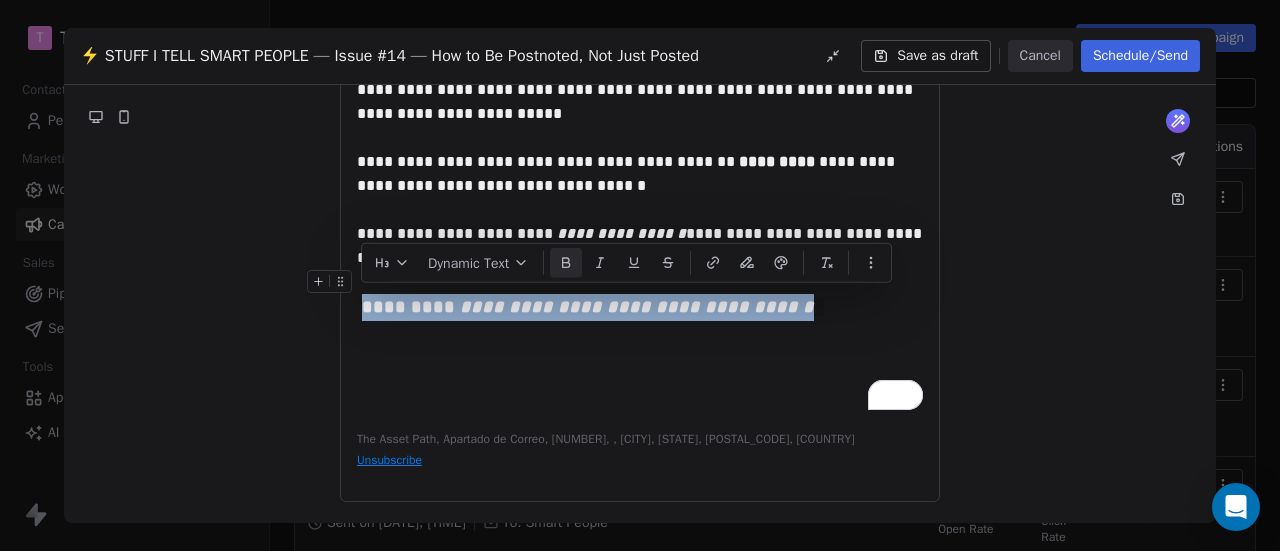 click at bounding box center (566, 263) 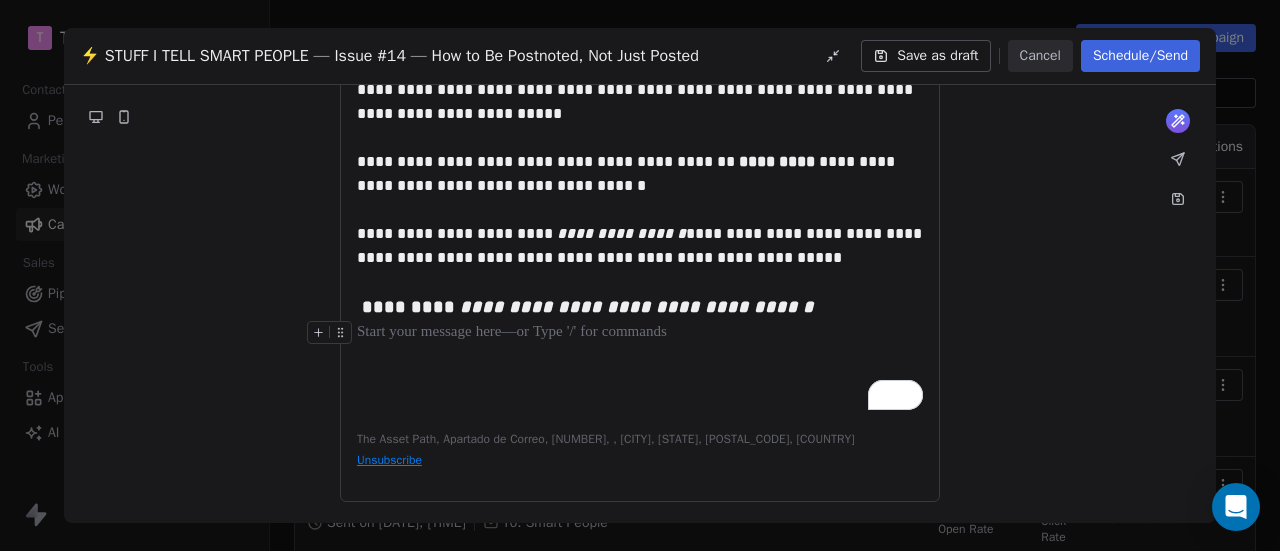 click on "**********" at bounding box center (640, 172) 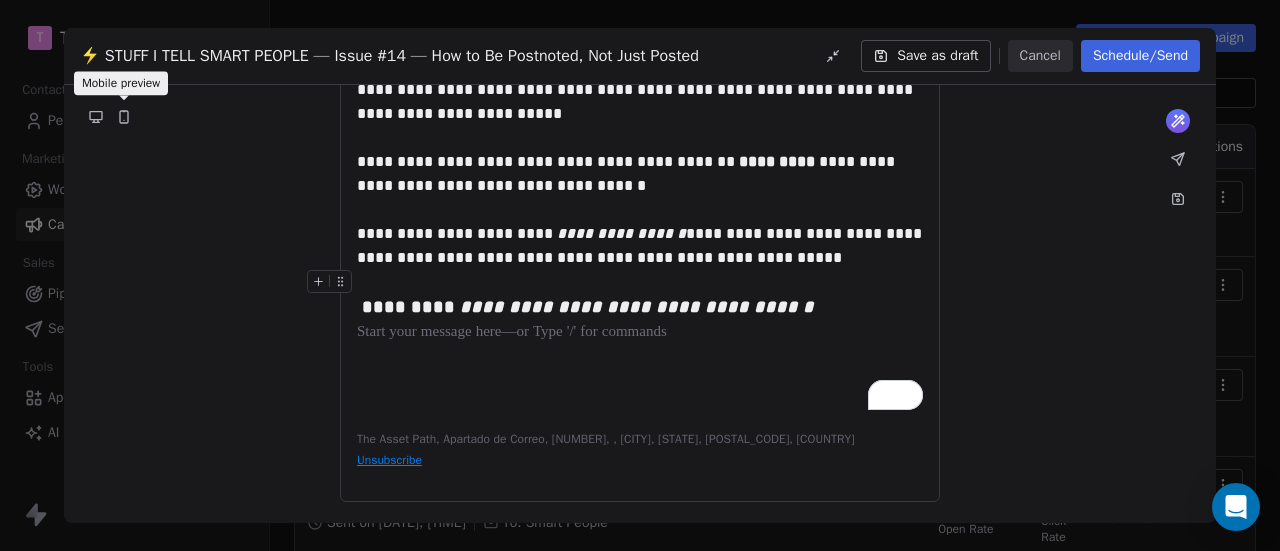 click 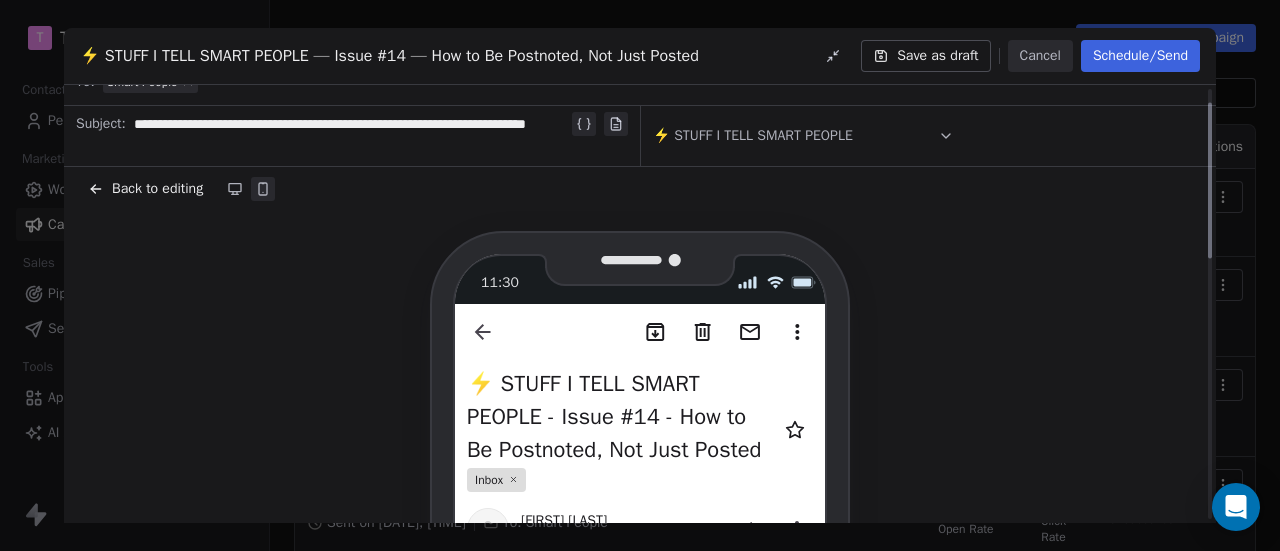 scroll, scrollTop: 38, scrollLeft: 0, axis: vertical 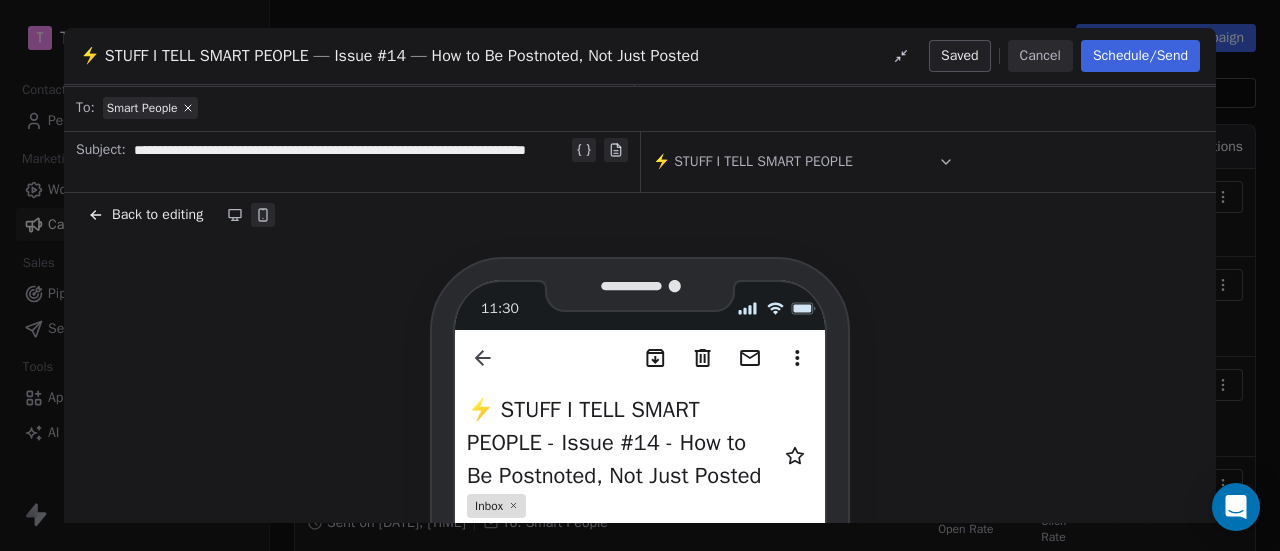 click on "Back to editing" at bounding box center (157, 215) 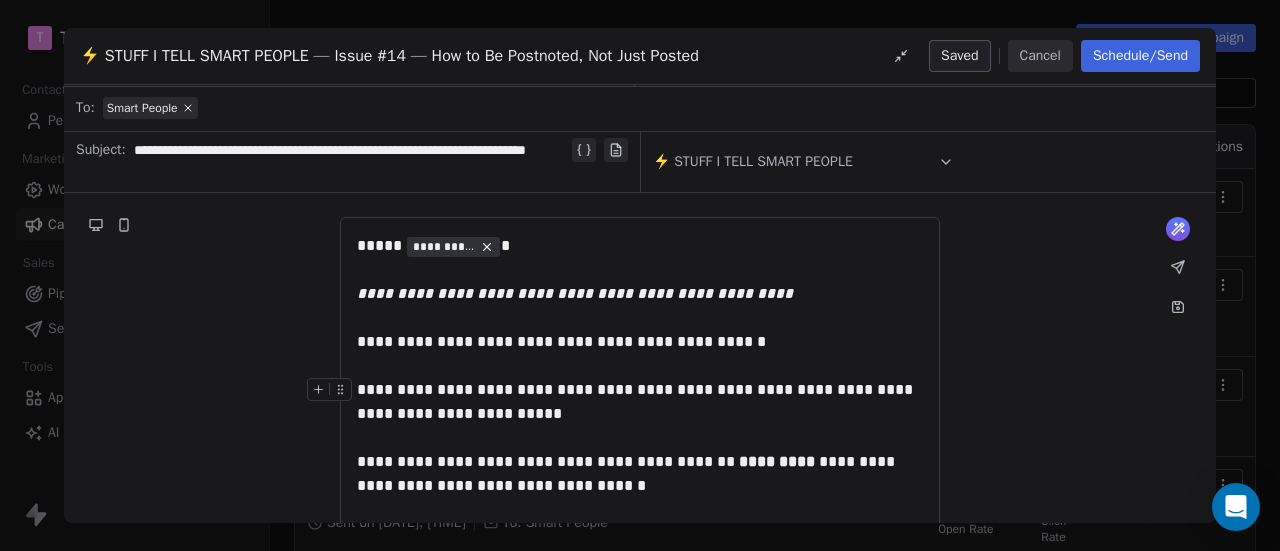 scroll, scrollTop: 38, scrollLeft: 0, axis: vertical 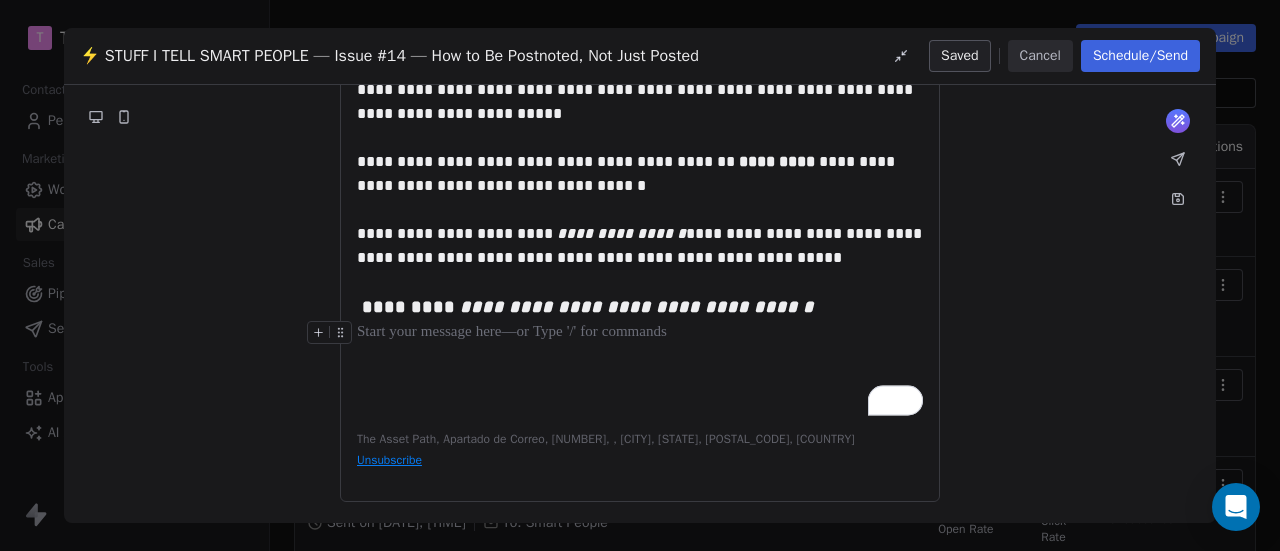 click on "**********" at bounding box center [640, 172] 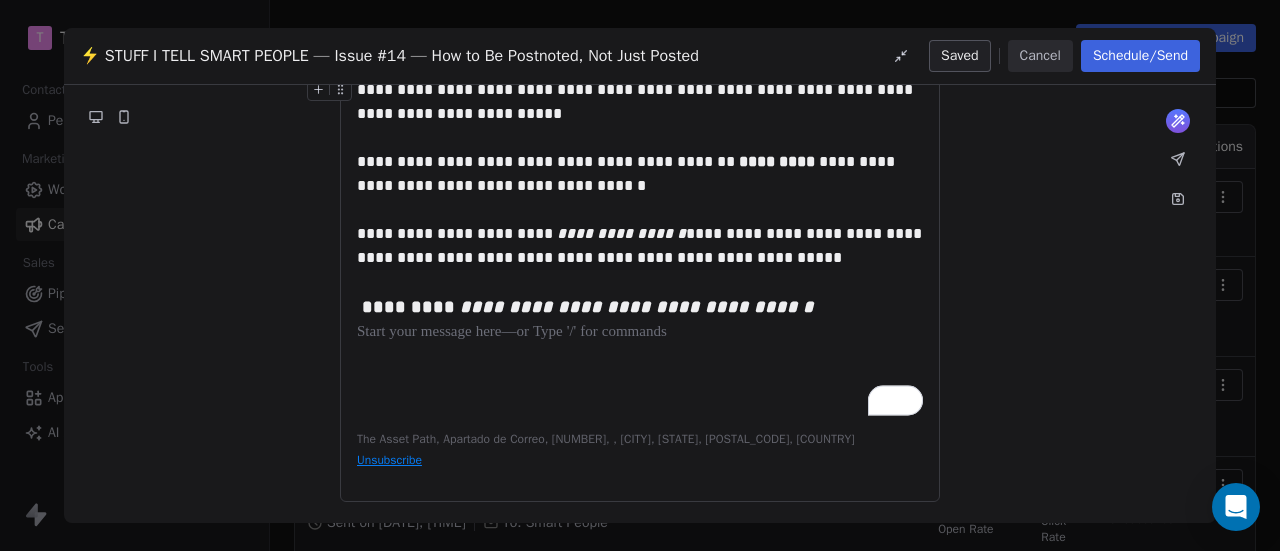 scroll, scrollTop: 338, scrollLeft: 0, axis: vertical 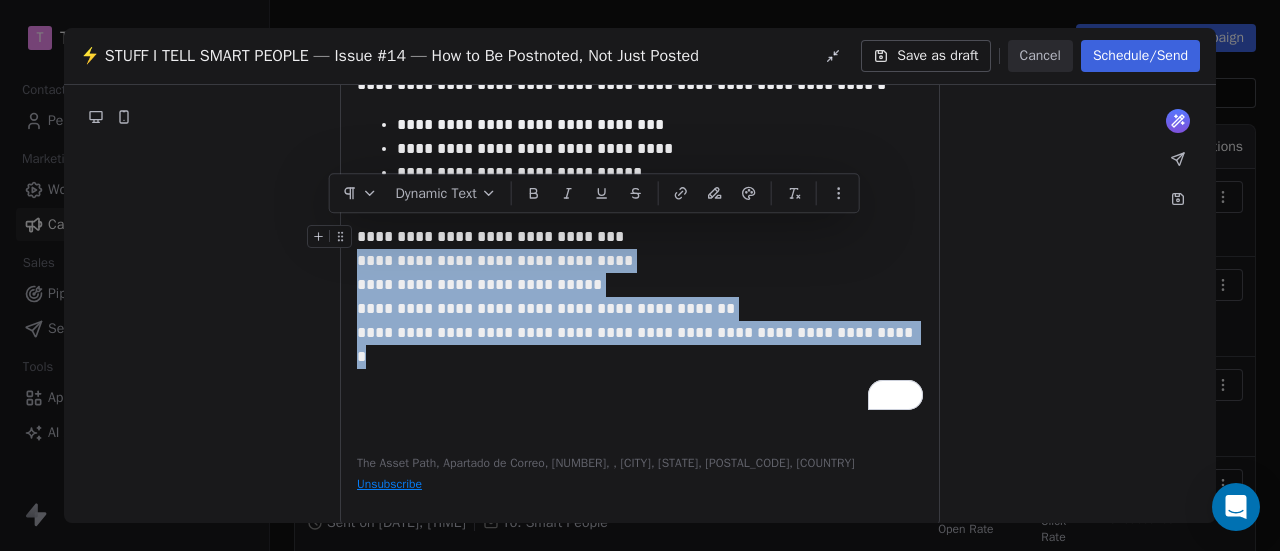 drag, startPoint x: 869, startPoint y: 335, endPoint x: 358, endPoint y: 235, distance: 520.6928 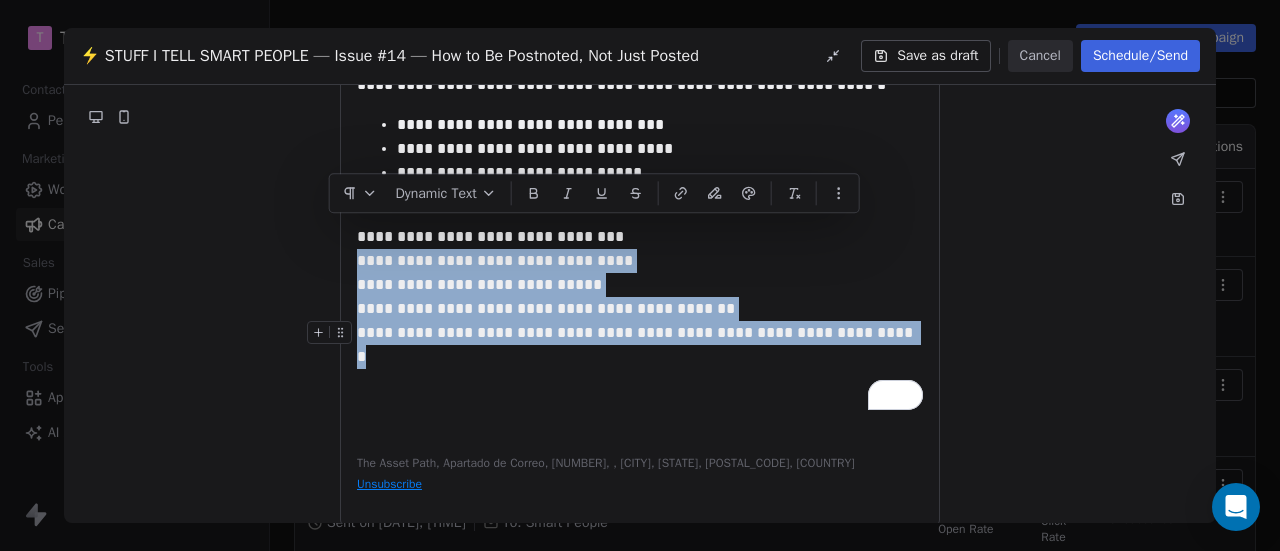 click on "**********" at bounding box center (637, 344) 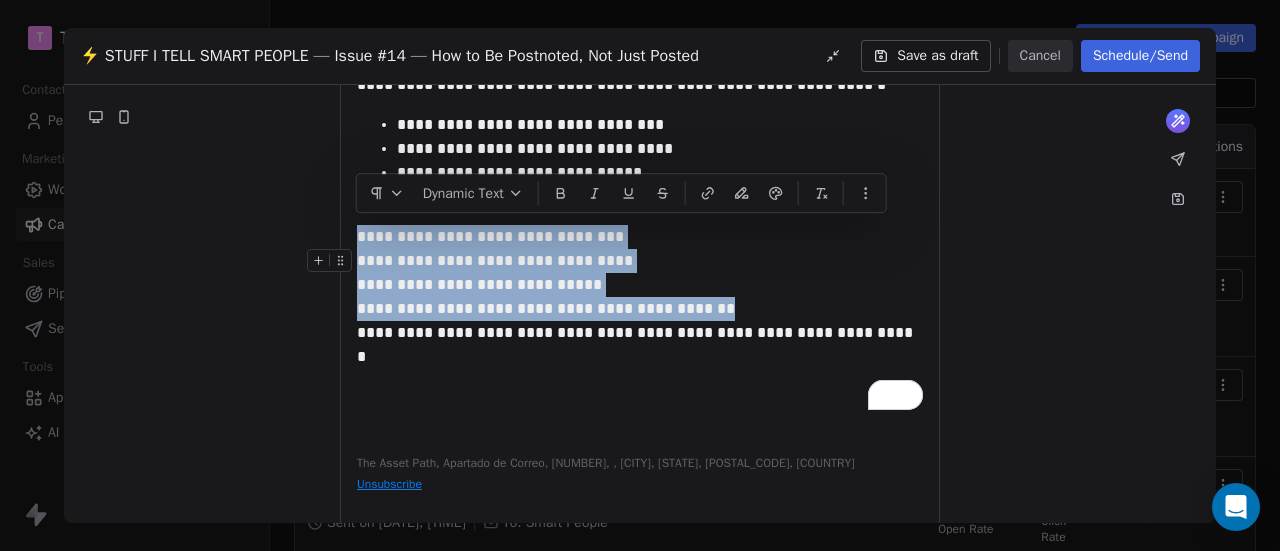 drag, startPoint x: 740, startPoint y: 300, endPoint x: 333, endPoint y: 301, distance: 407.00122 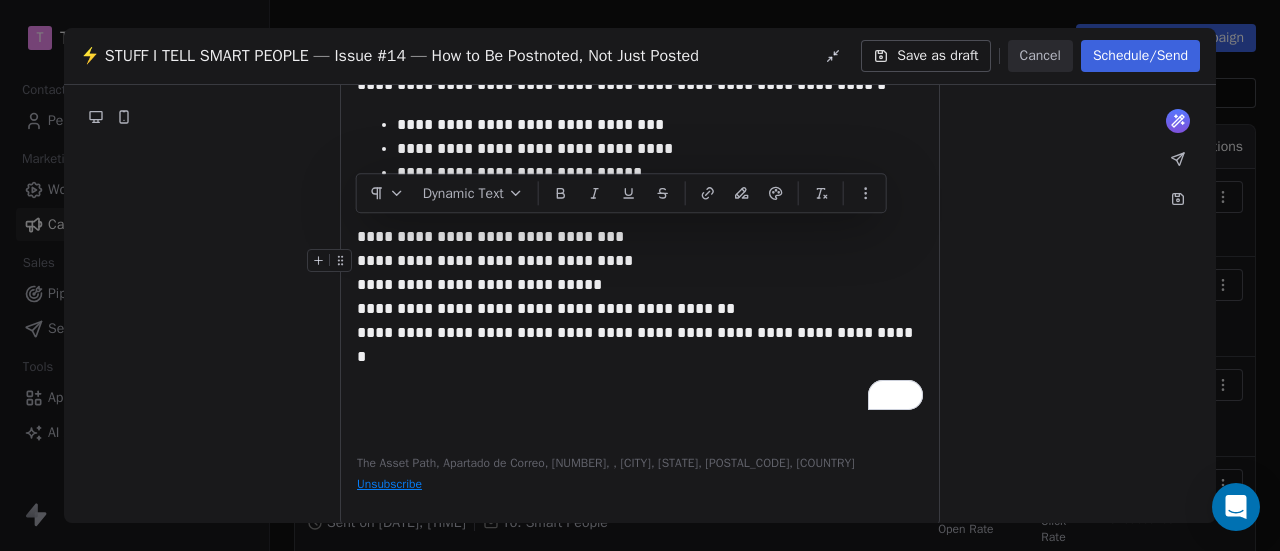 scroll, scrollTop: 538, scrollLeft: 0, axis: vertical 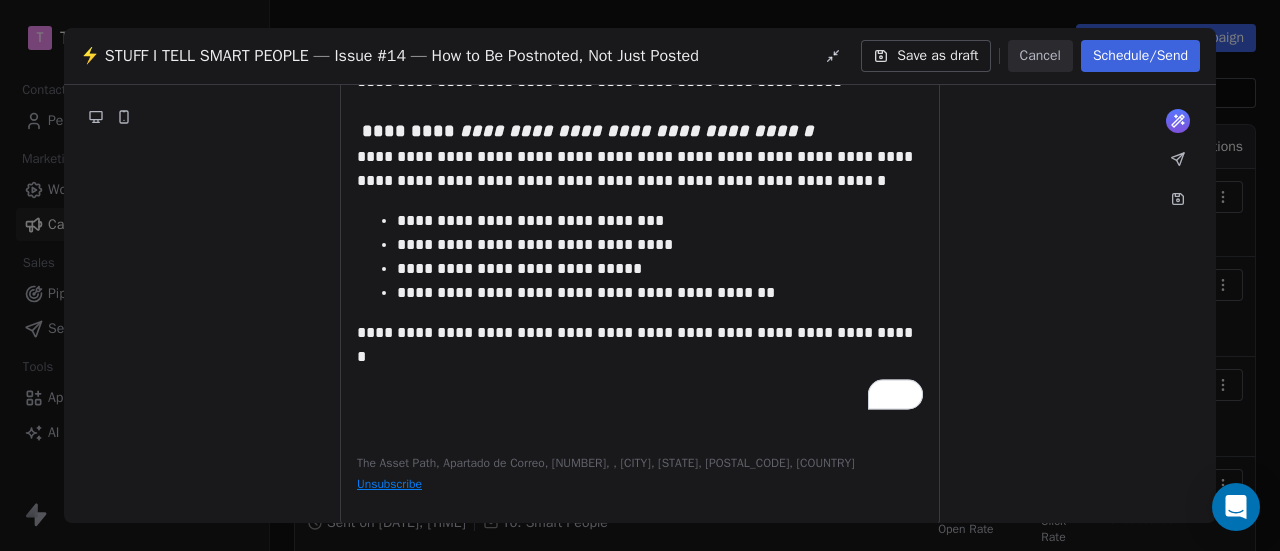 click on "**********" at bounding box center [640, 96] 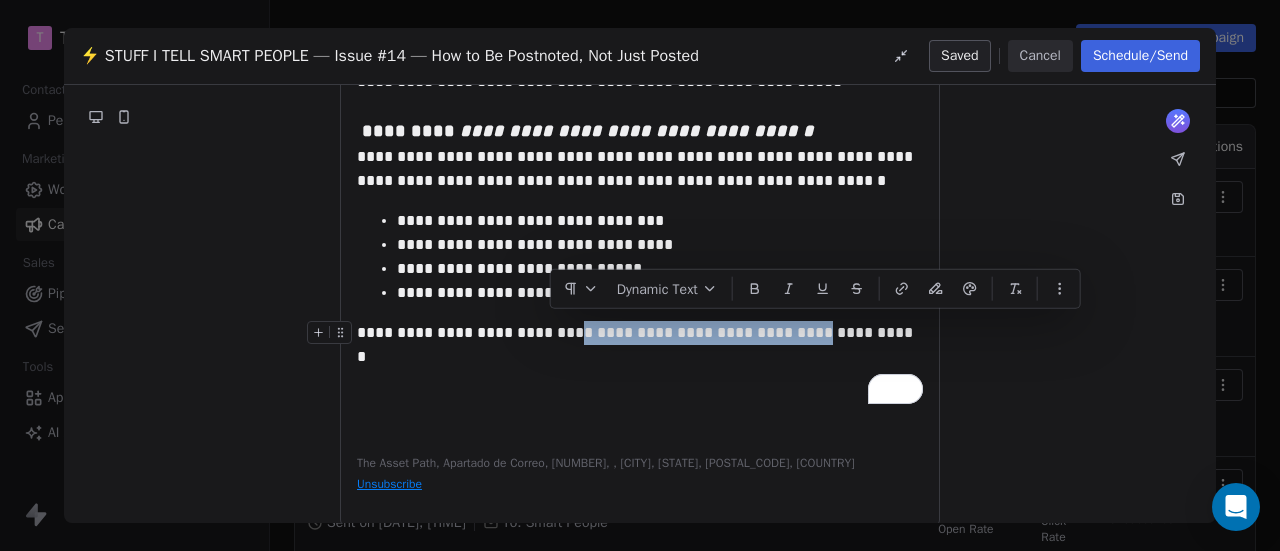 drag, startPoint x: 550, startPoint y: 334, endPoint x: 778, endPoint y: 337, distance: 228.01973 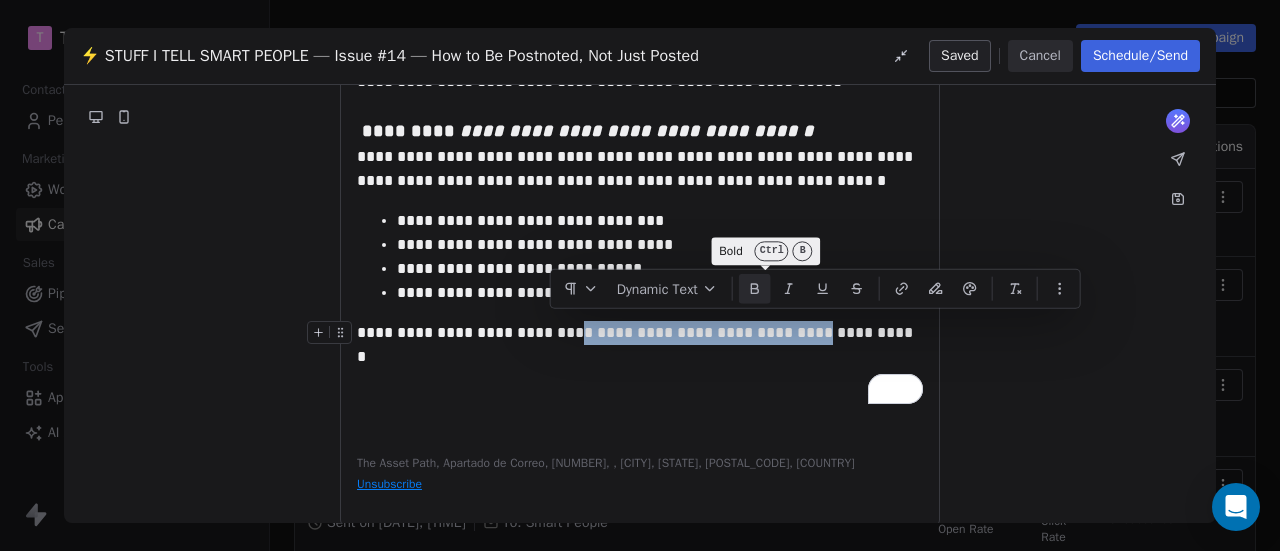 click 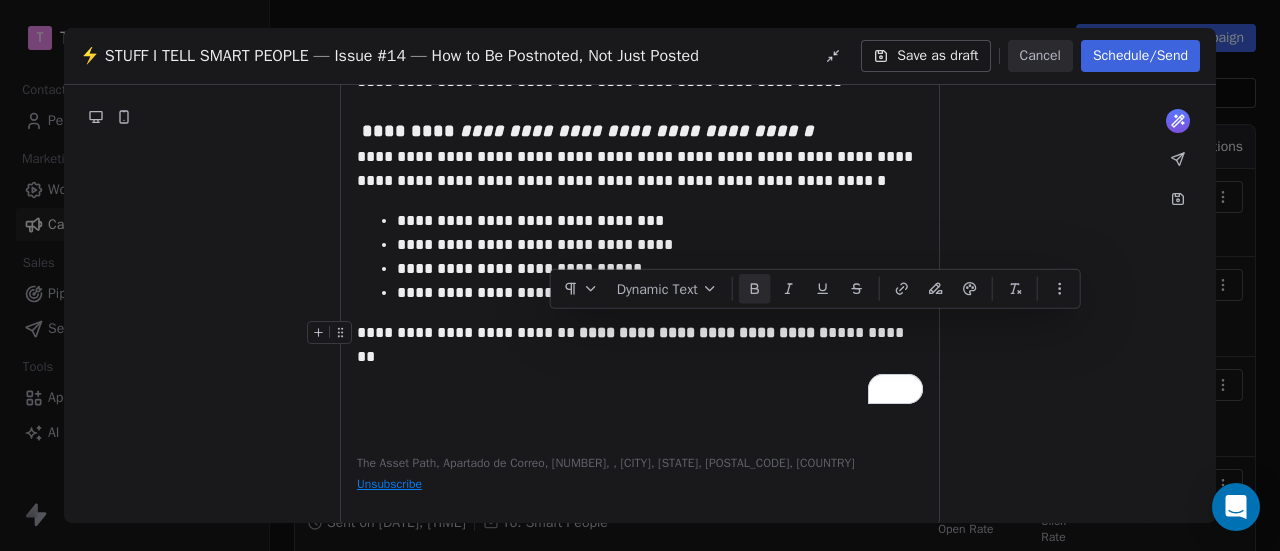 click on "**********" at bounding box center (640, 96) 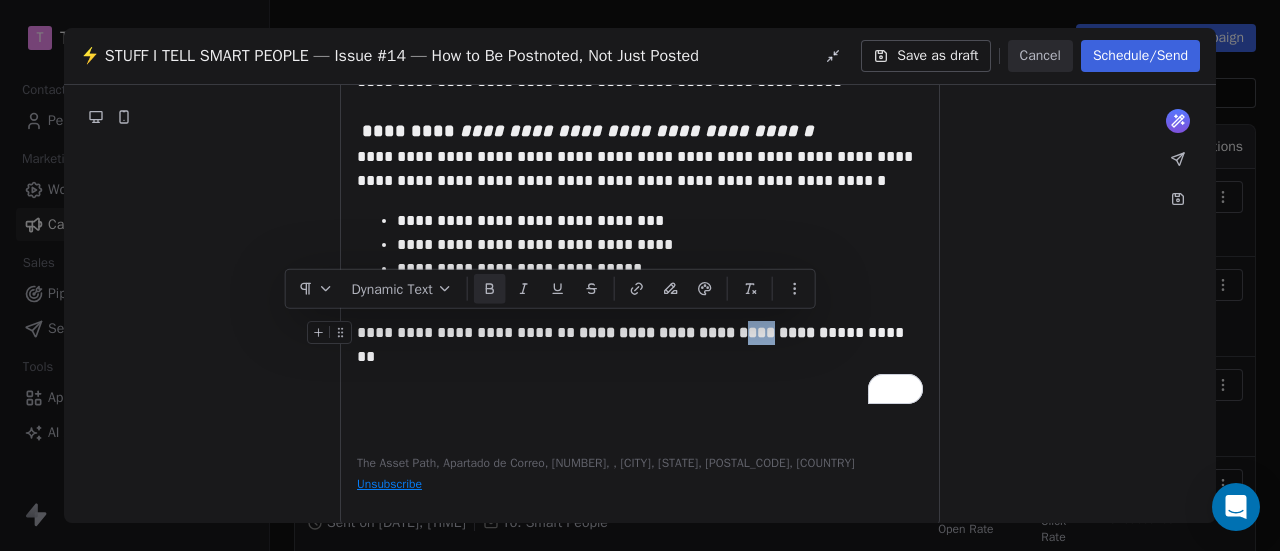 drag, startPoint x: 713, startPoint y: 334, endPoint x: 740, endPoint y: 334, distance: 27 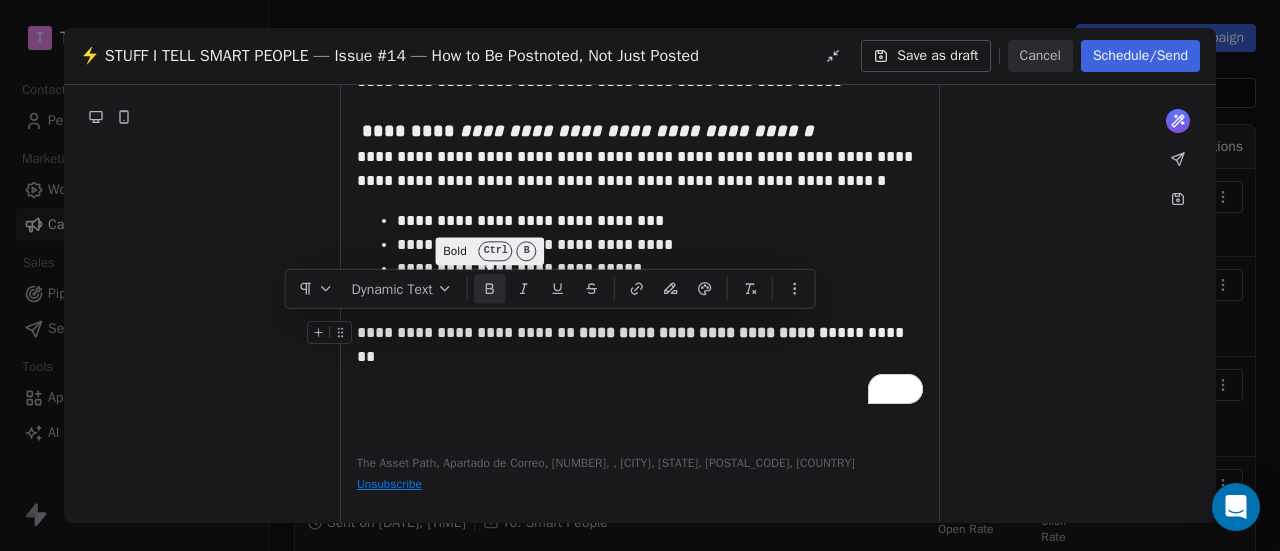 click 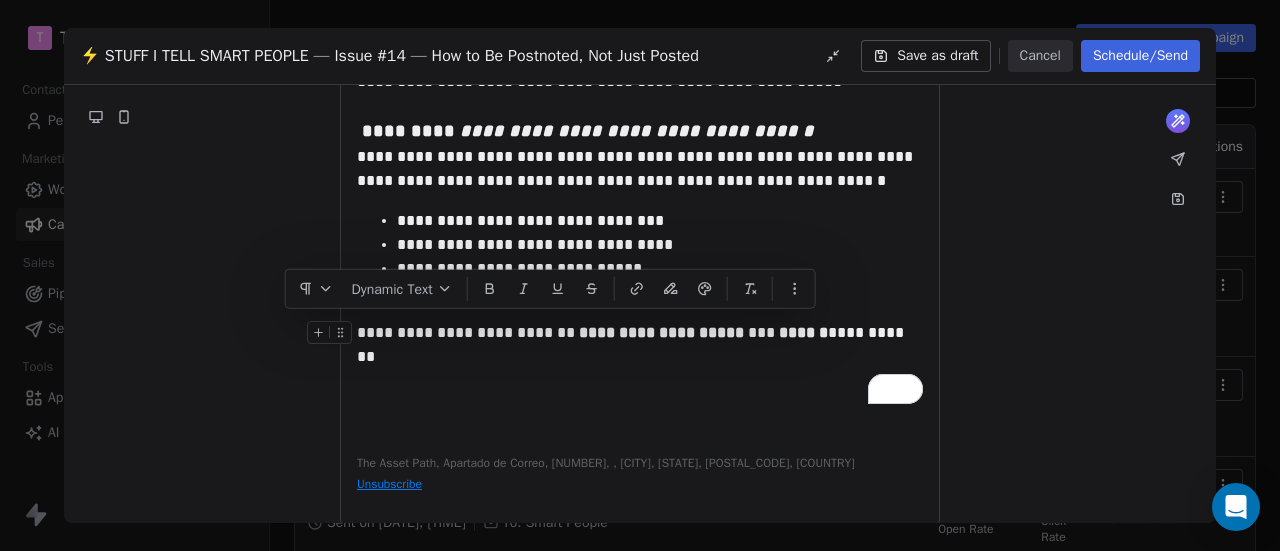 click on "**********" at bounding box center (640, 96) 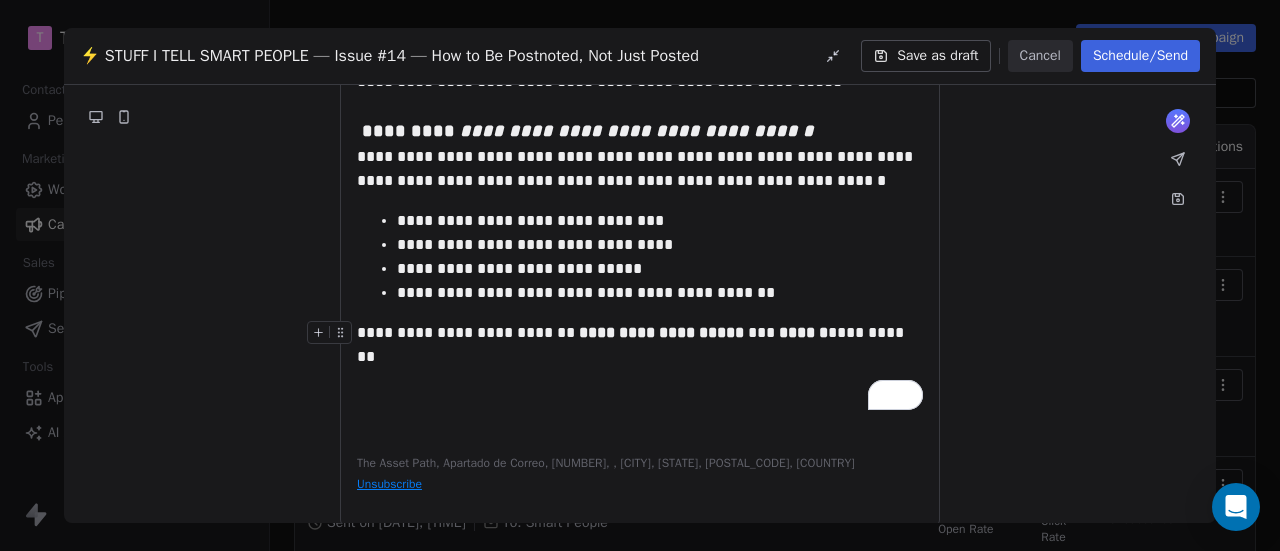 click on "**********" at bounding box center (640, 345) 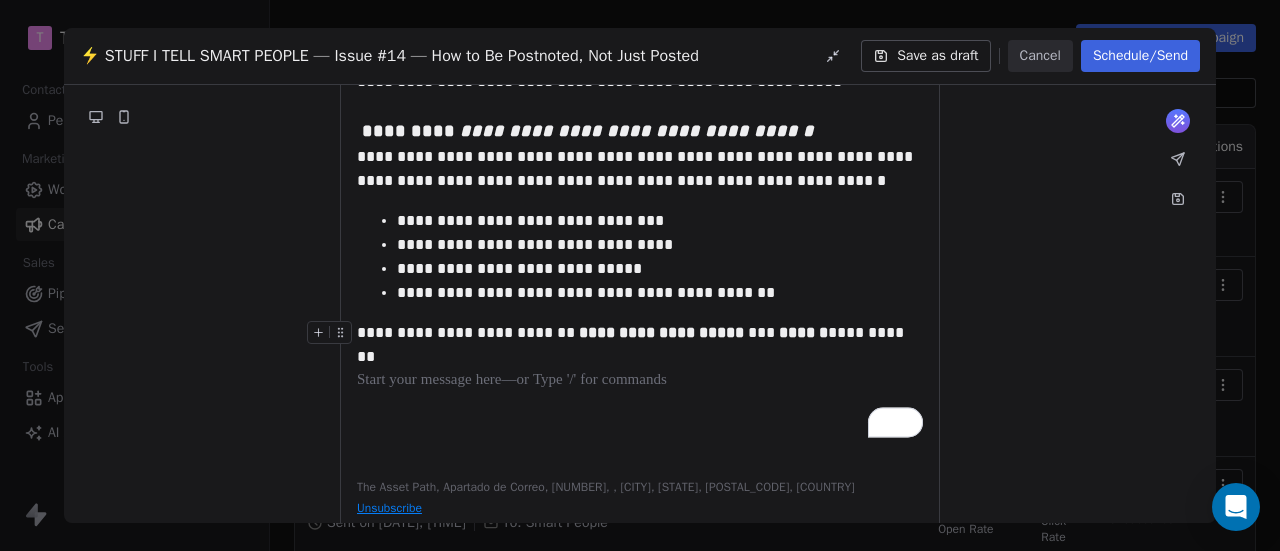 scroll, scrollTop: 516, scrollLeft: 0, axis: vertical 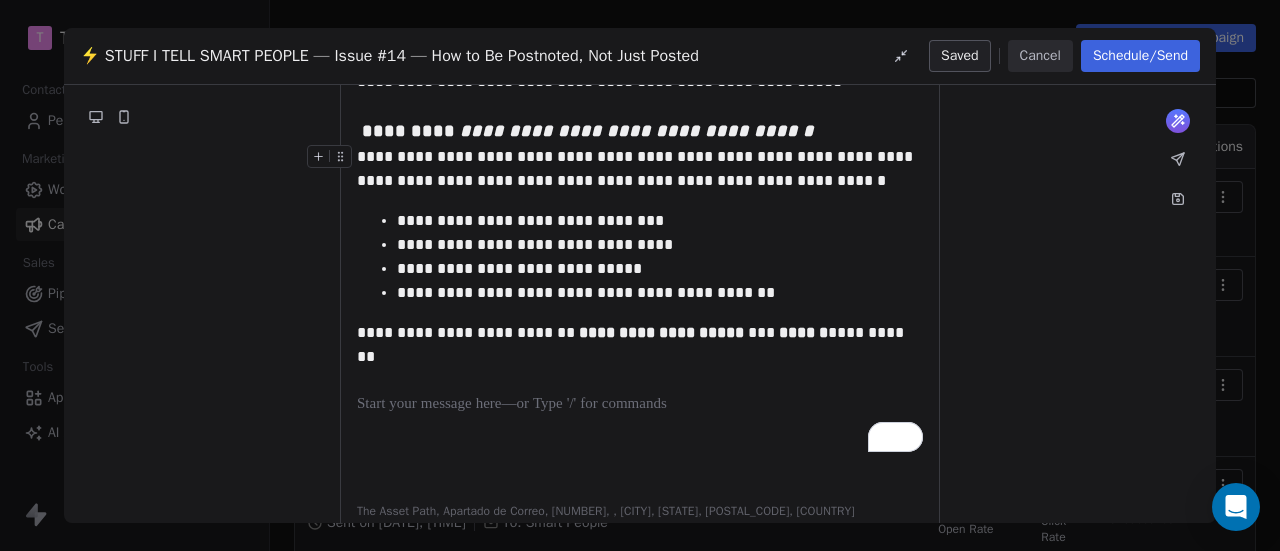 type 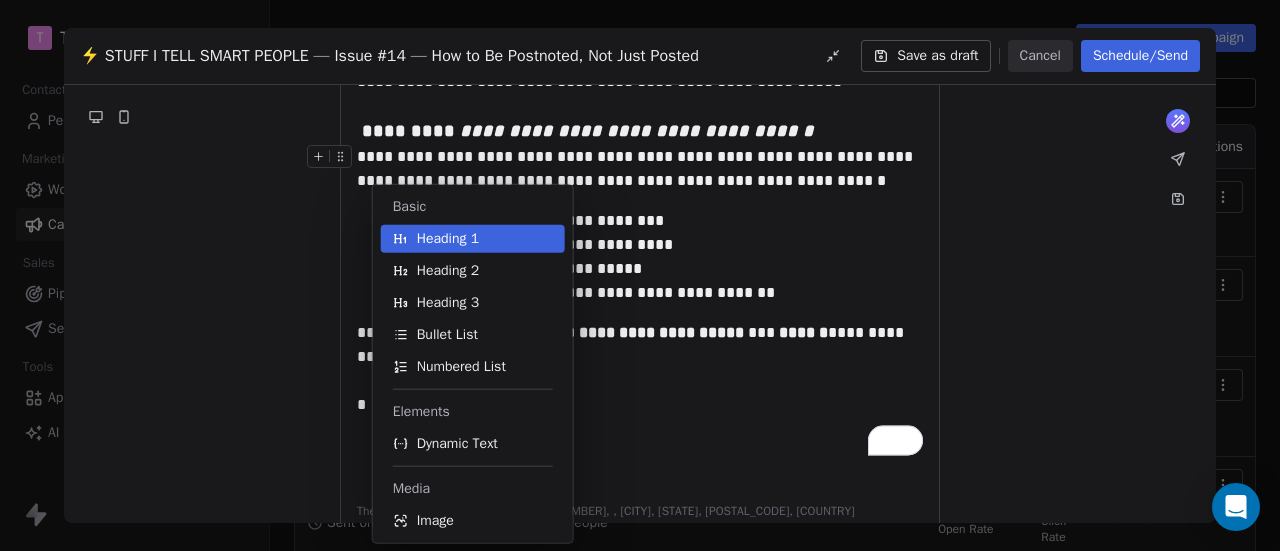 scroll, scrollTop: 516, scrollLeft: 0, axis: vertical 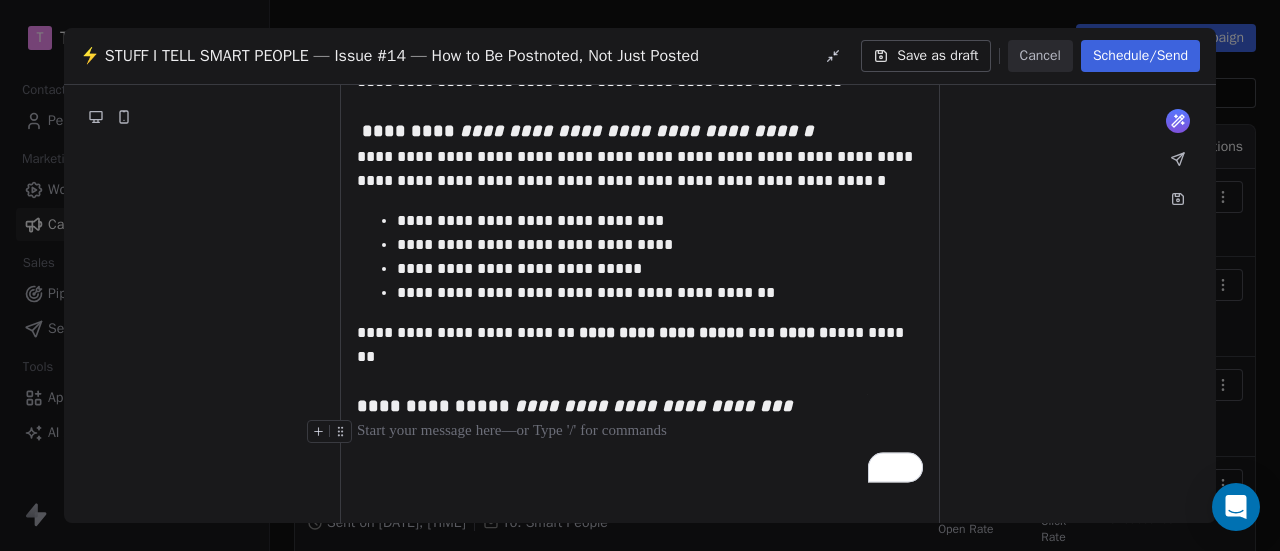 click on "**********" at bounding box center [640, 134] 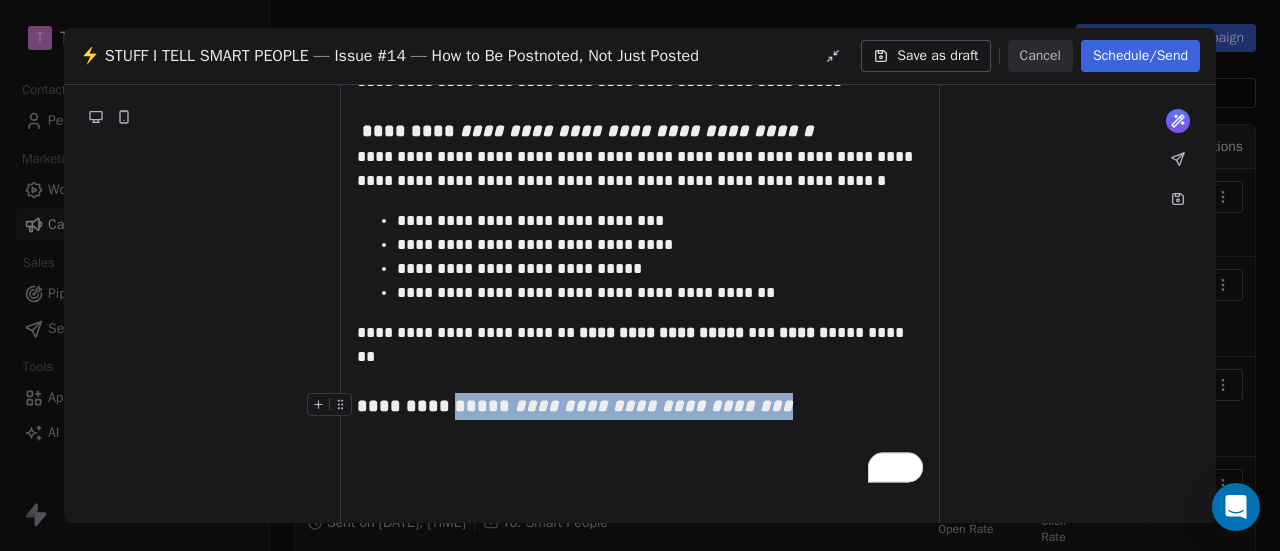 scroll, scrollTop: 520, scrollLeft: 0, axis: vertical 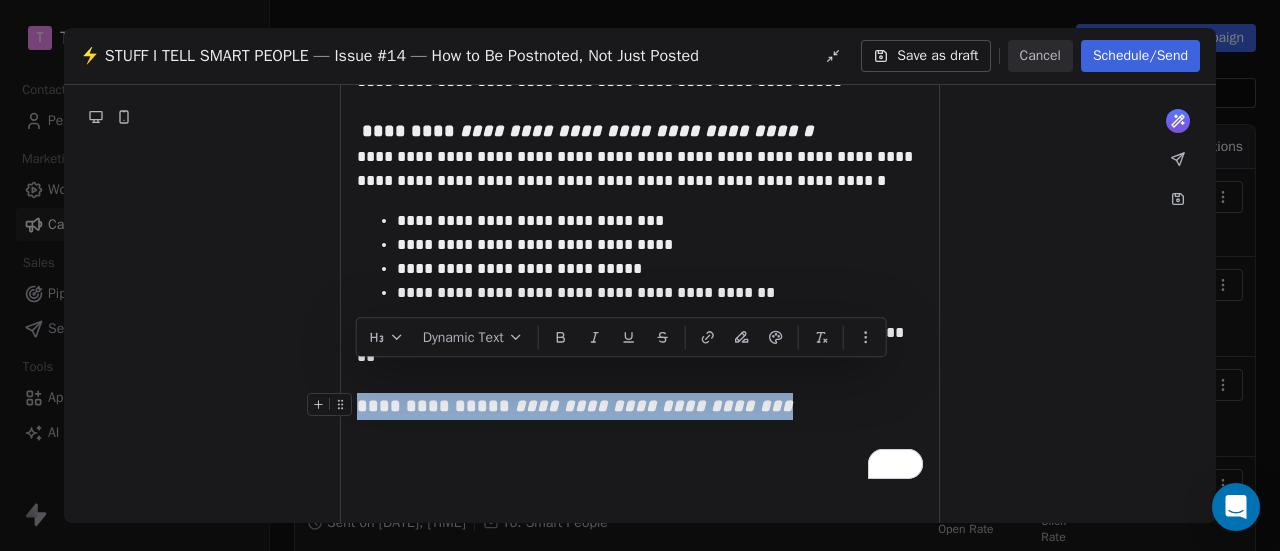 drag, startPoint x: 761, startPoint y: 383, endPoint x: 350, endPoint y: 384, distance: 411.00122 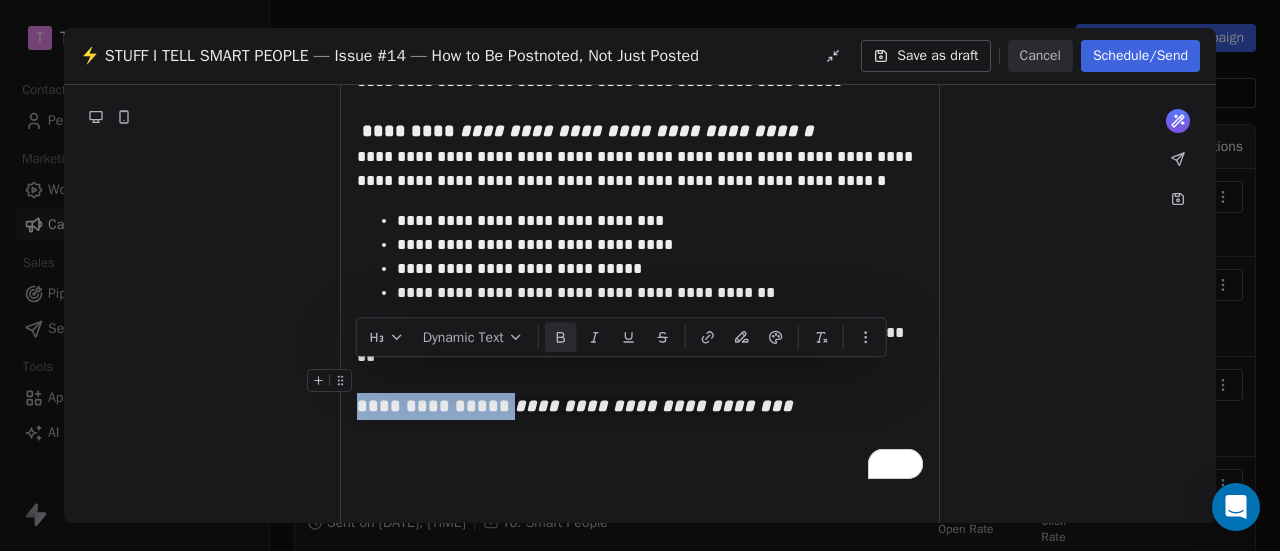 click 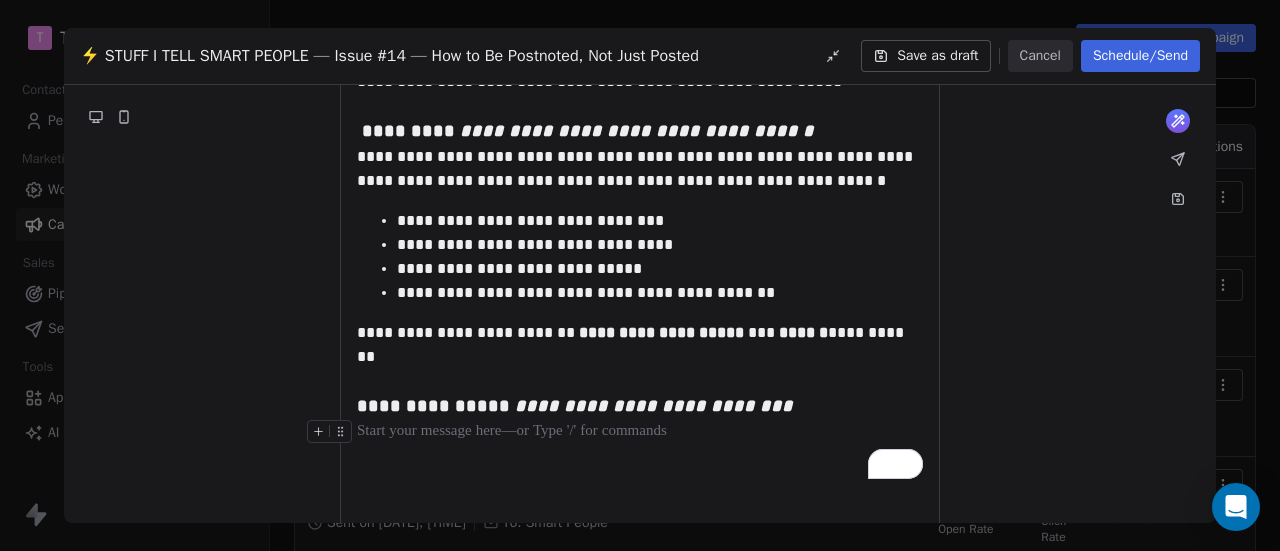 click on "**********" at bounding box center (640, 134) 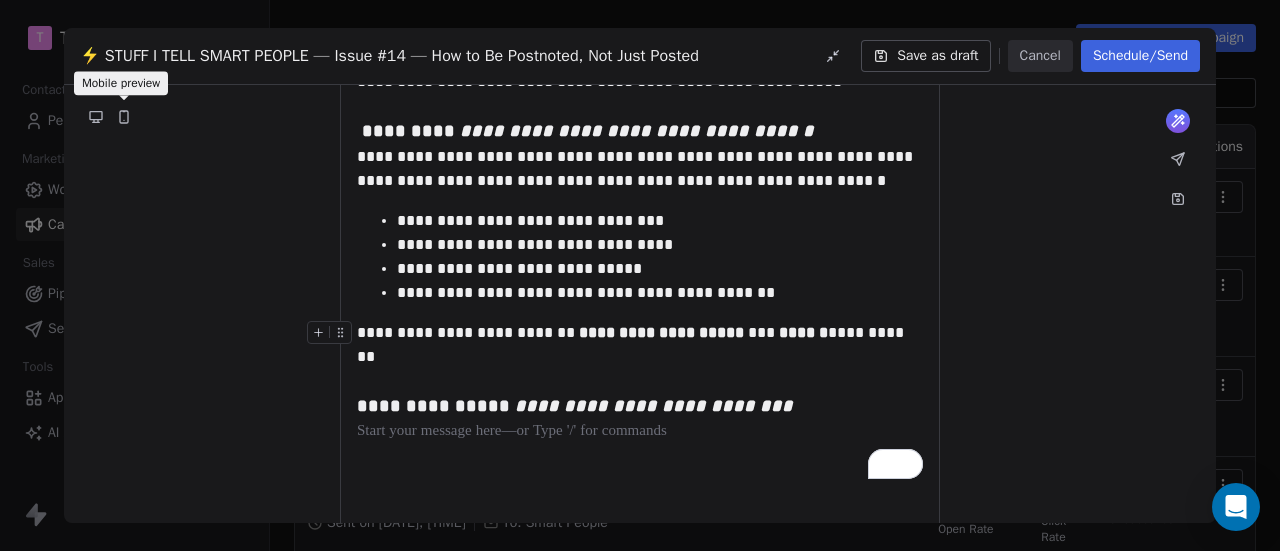 click at bounding box center [124, 117] 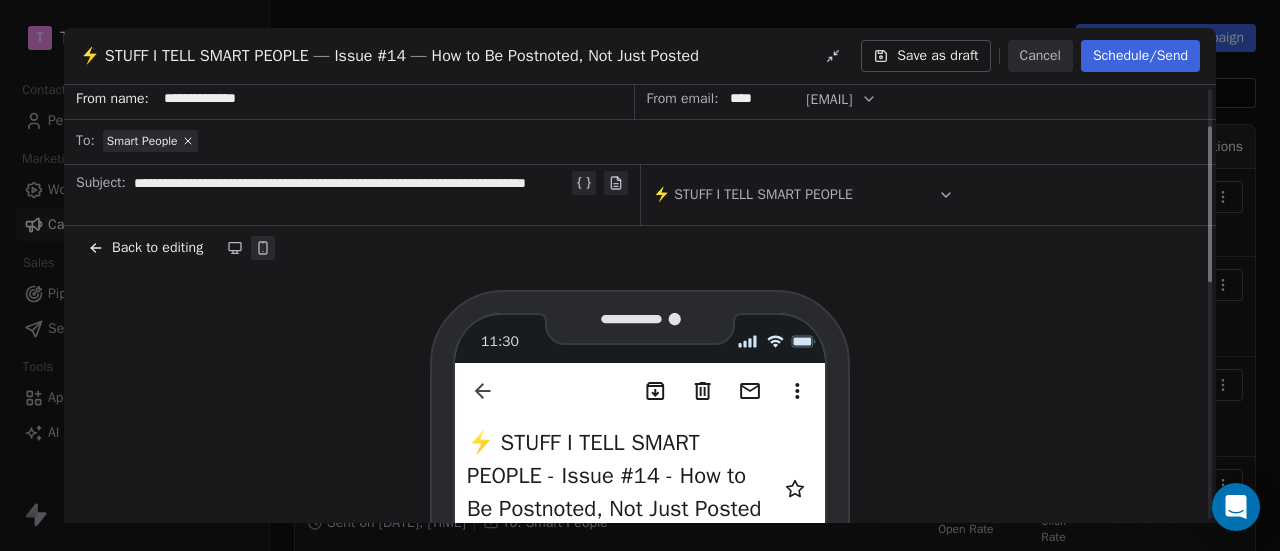 scroll, scrollTop: 0, scrollLeft: 0, axis: both 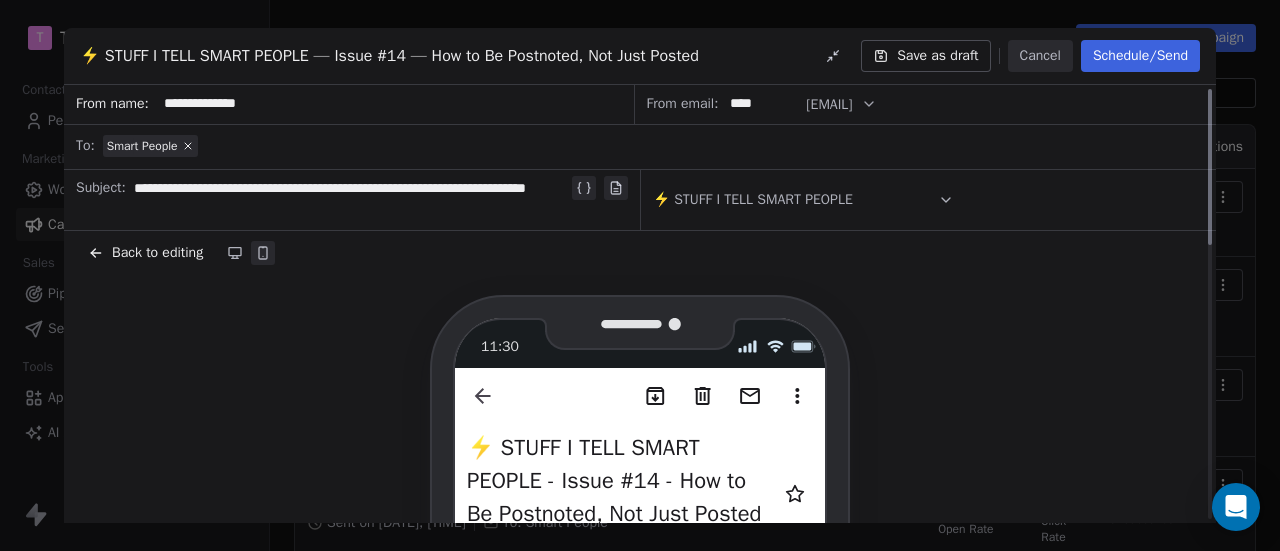 click on "Back to editing" at bounding box center (157, 253) 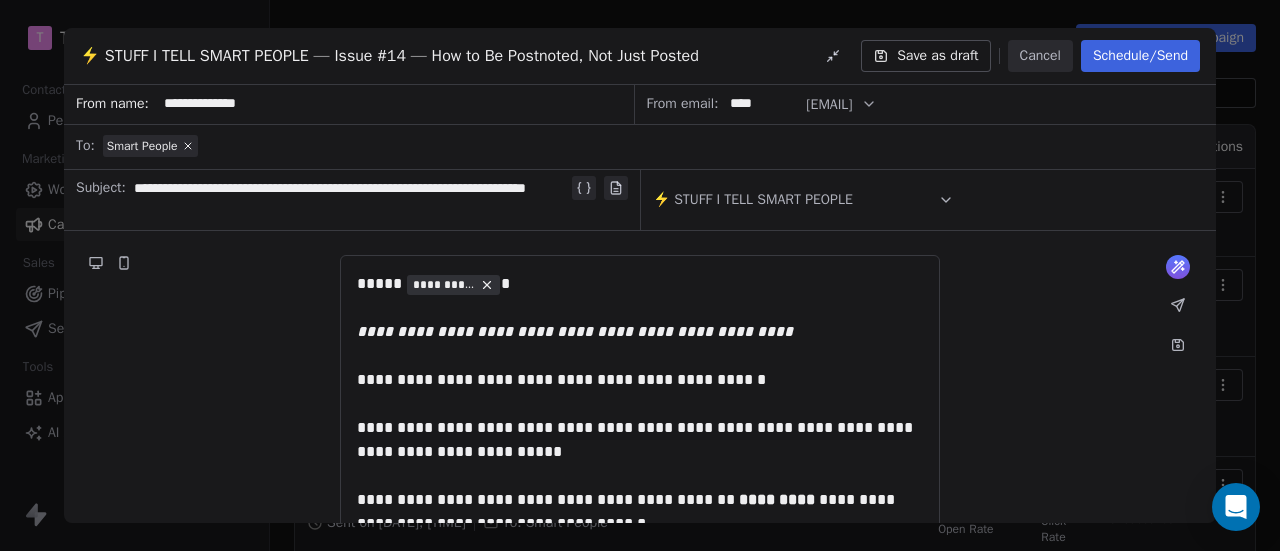 scroll, scrollTop: 166, scrollLeft: 0, axis: vertical 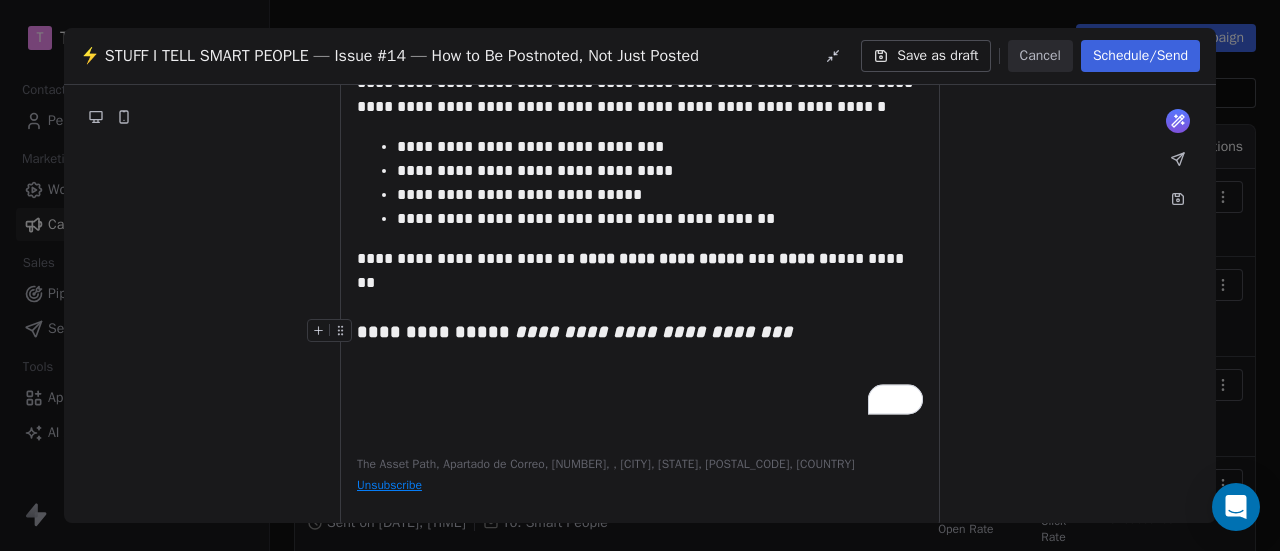 click on "**********" at bounding box center [640, 332] 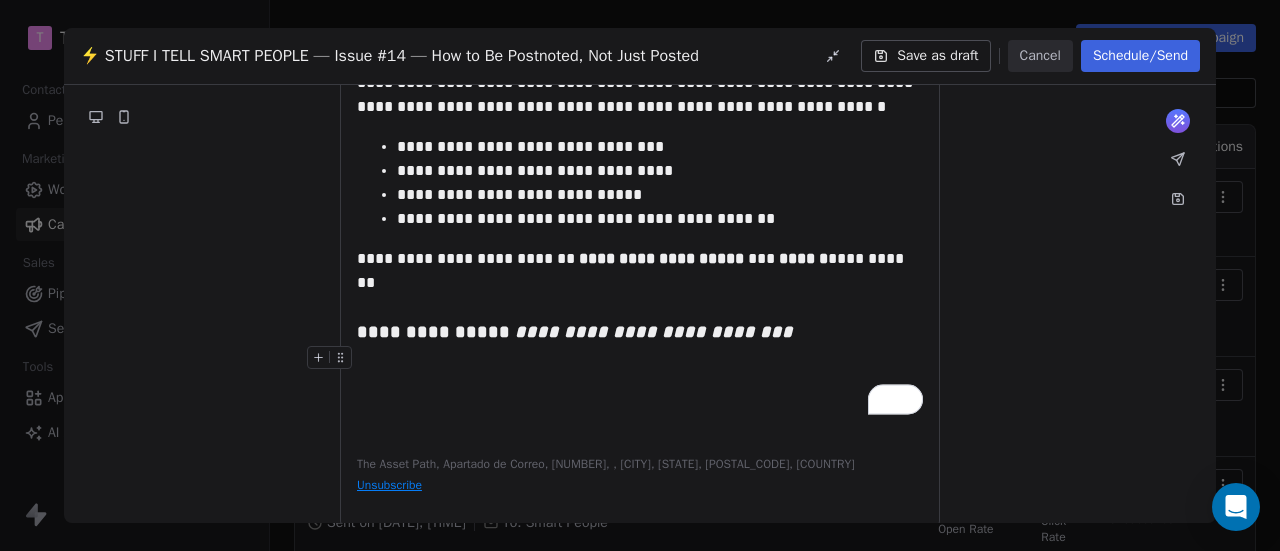 scroll, scrollTop: 588, scrollLeft: 0, axis: vertical 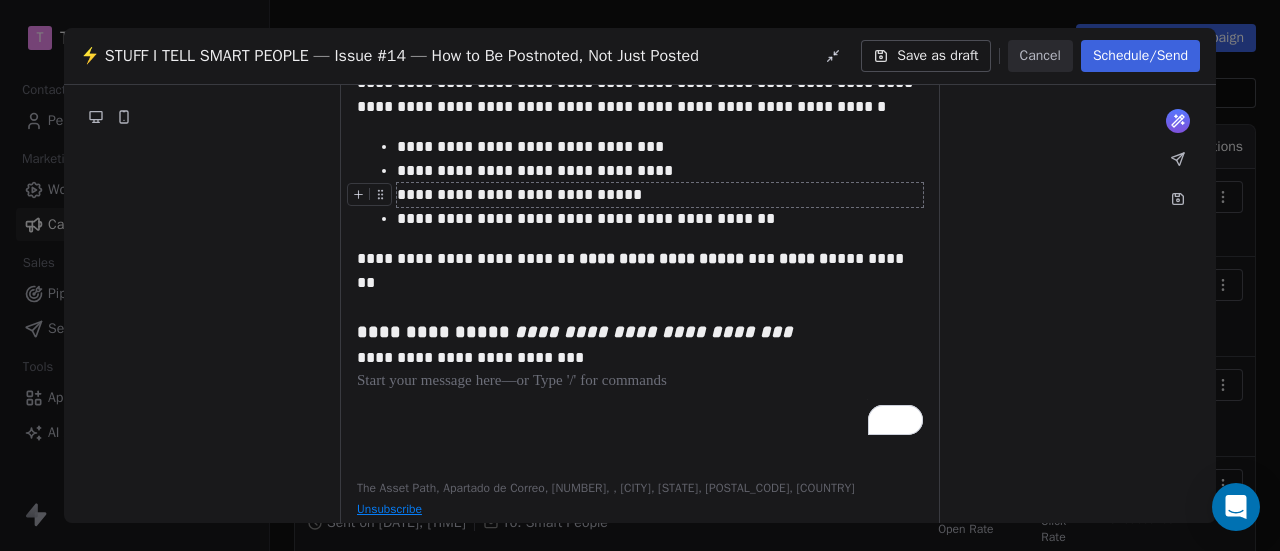 paste 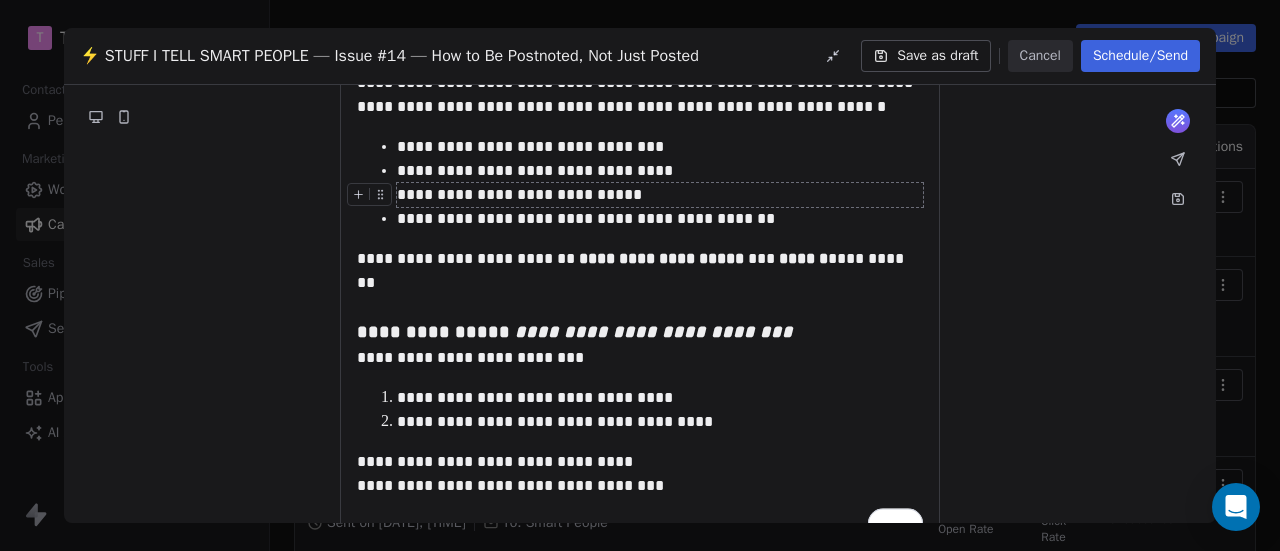 type 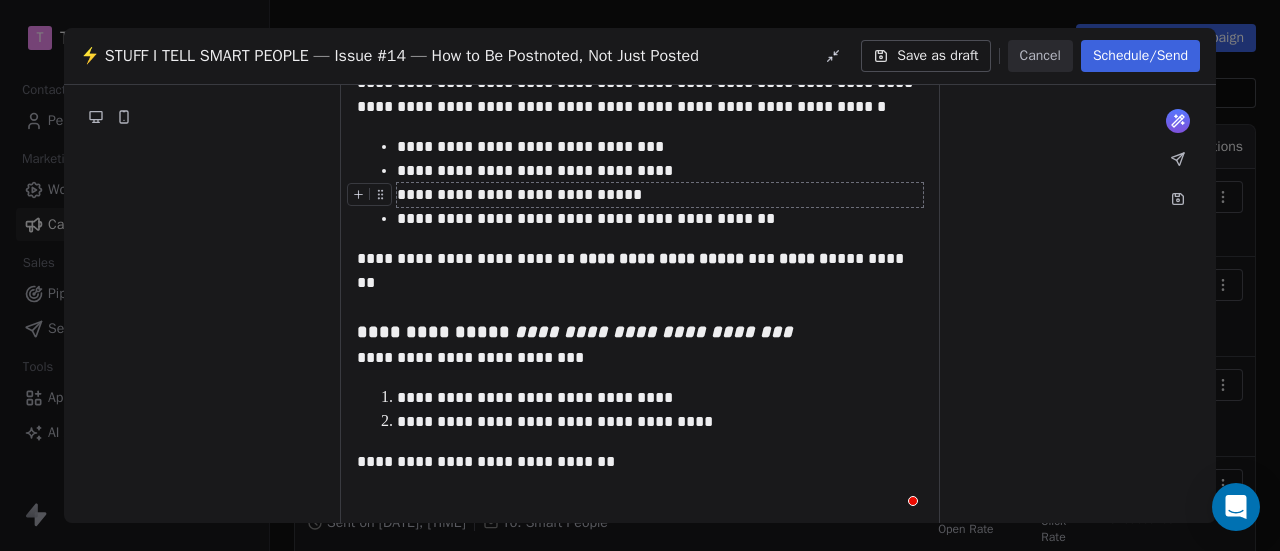 scroll, scrollTop: 595, scrollLeft: 0, axis: vertical 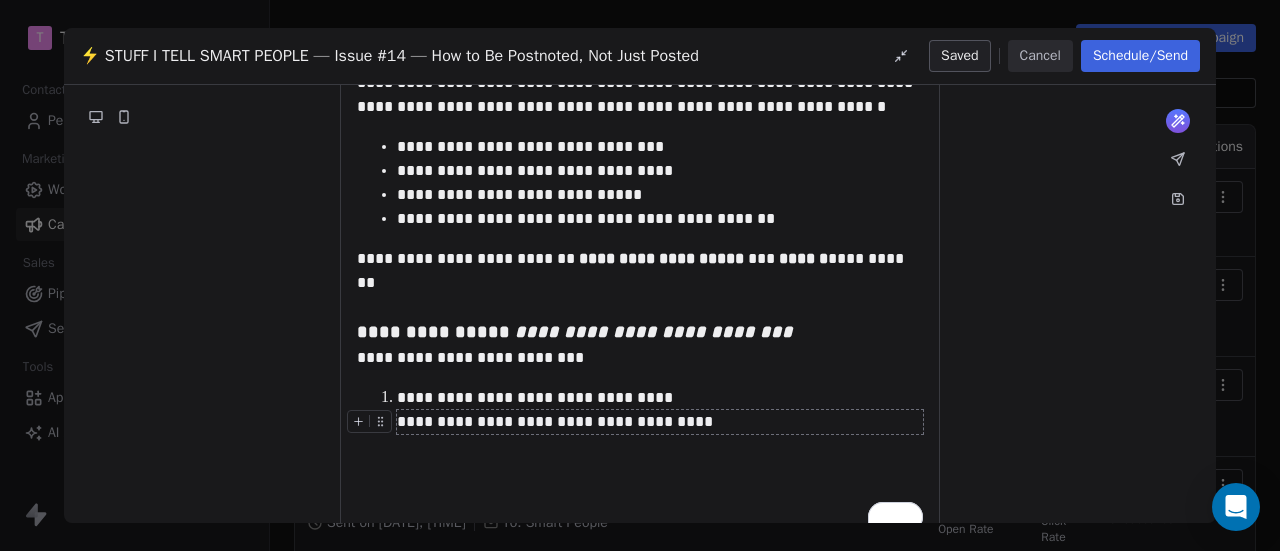 click on "**********" at bounding box center [660, 422] 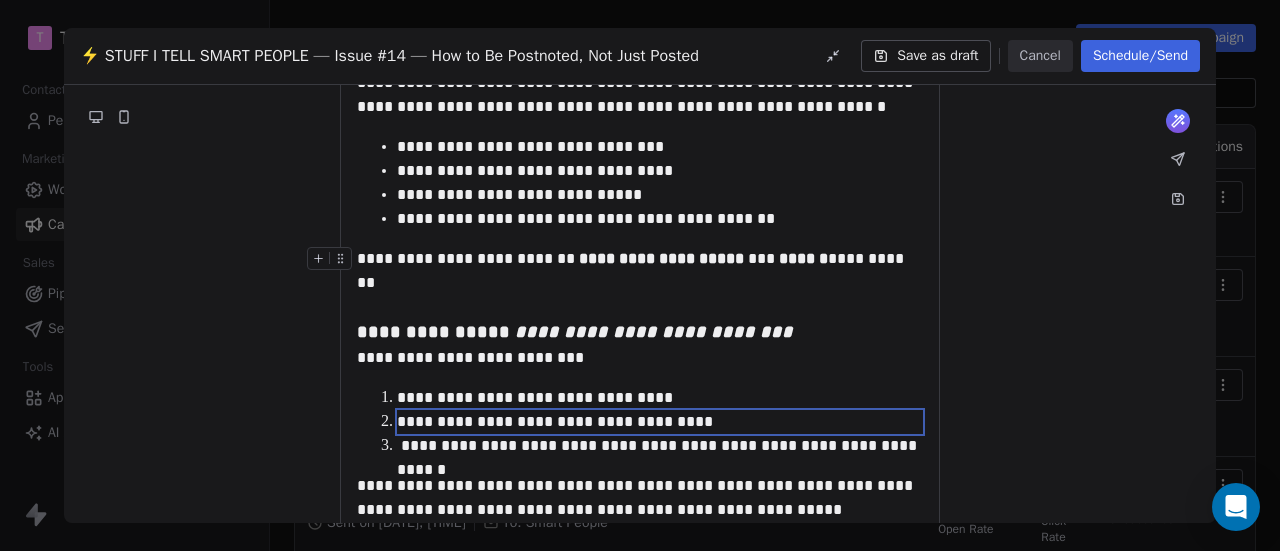 scroll, scrollTop: 661, scrollLeft: 0, axis: vertical 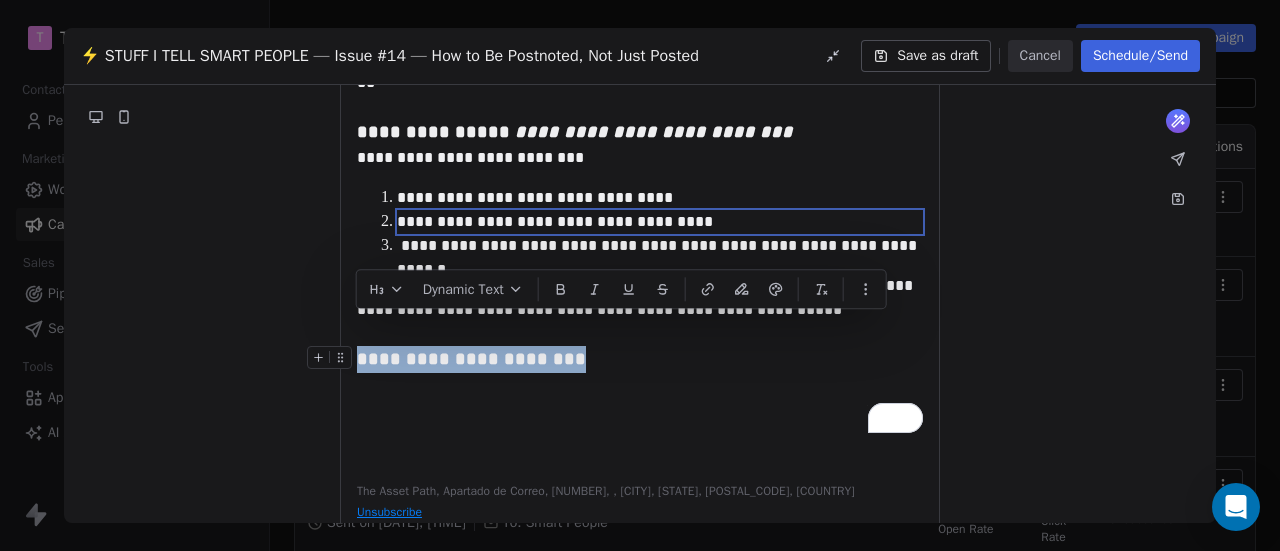 drag, startPoint x: 359, startPoint y: 331, endPoint x: 634, endPoint y: 335, distance: 275.02908 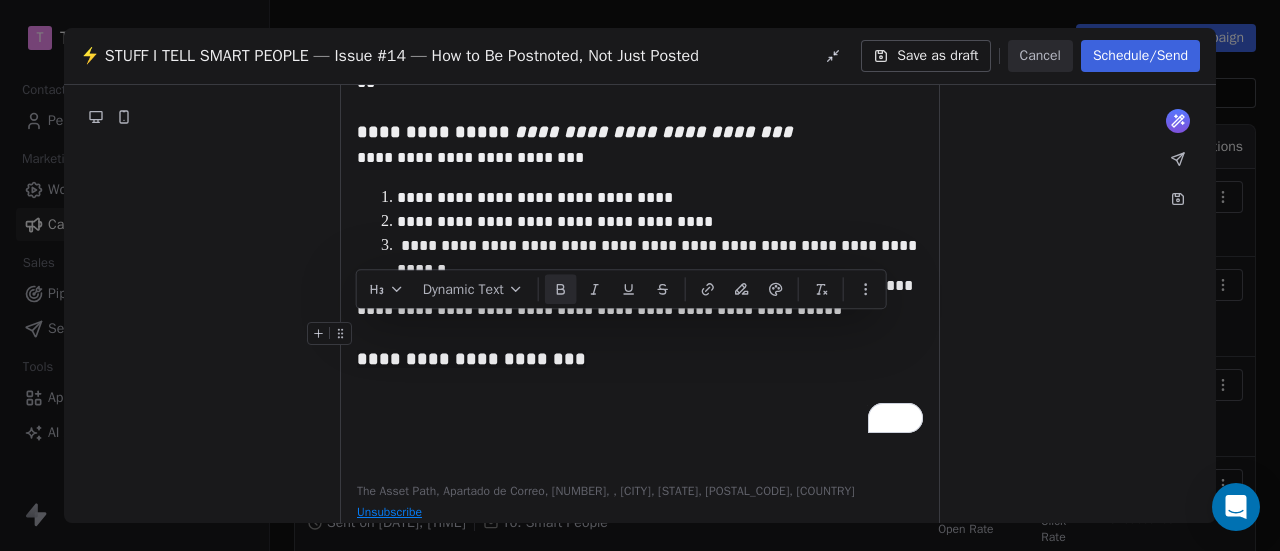 click 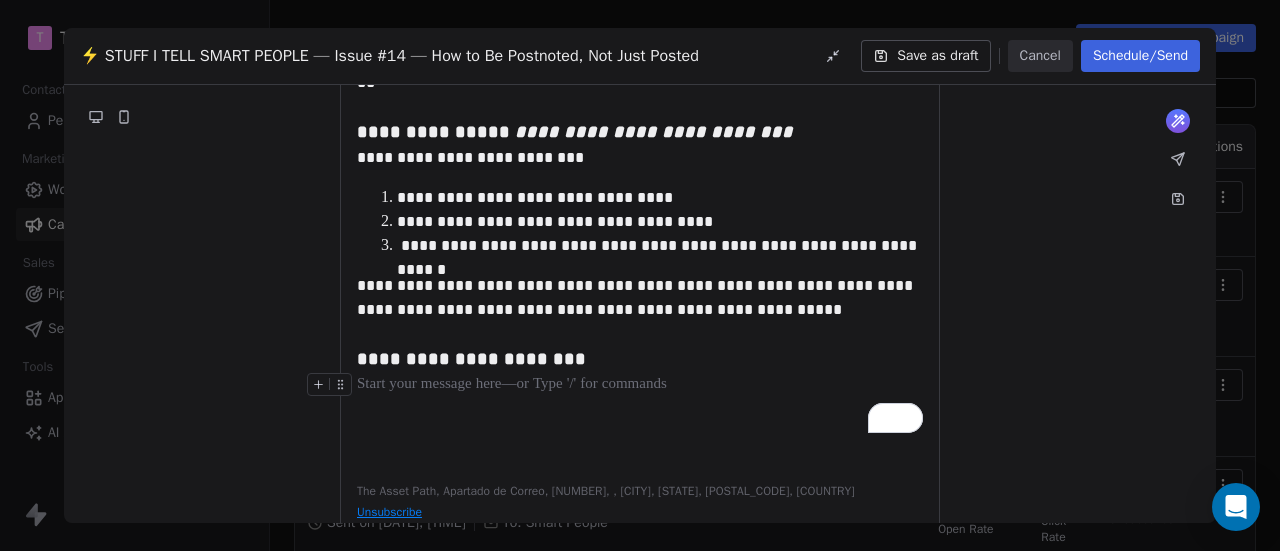 click at bounding box center (640, 385) 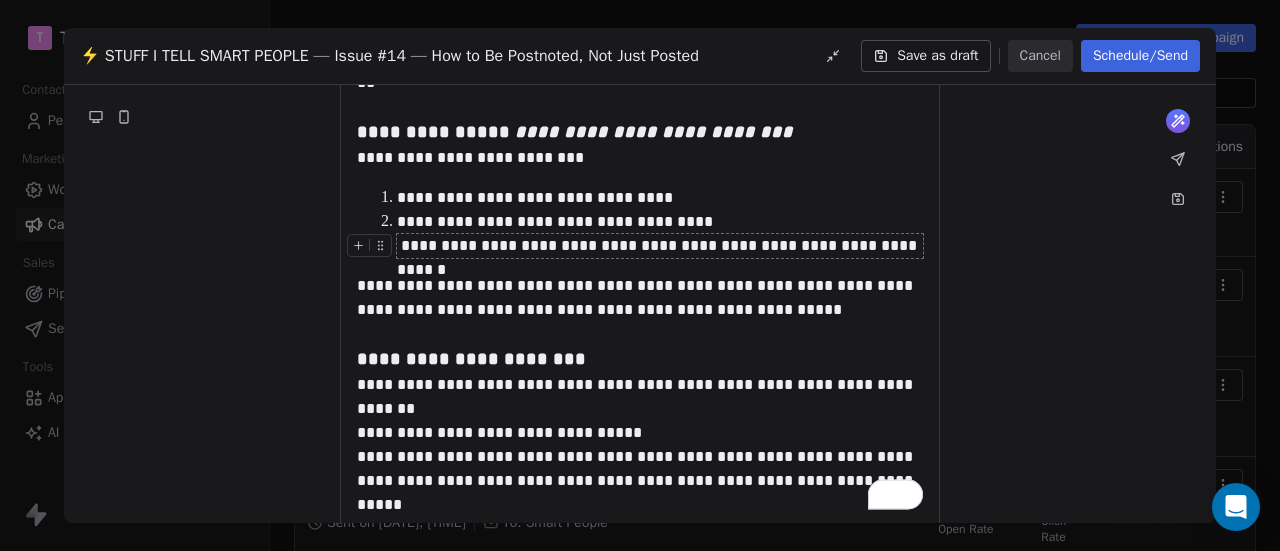 scroll, scrollTop: 788, scrollLeft: 0, axis: vertical 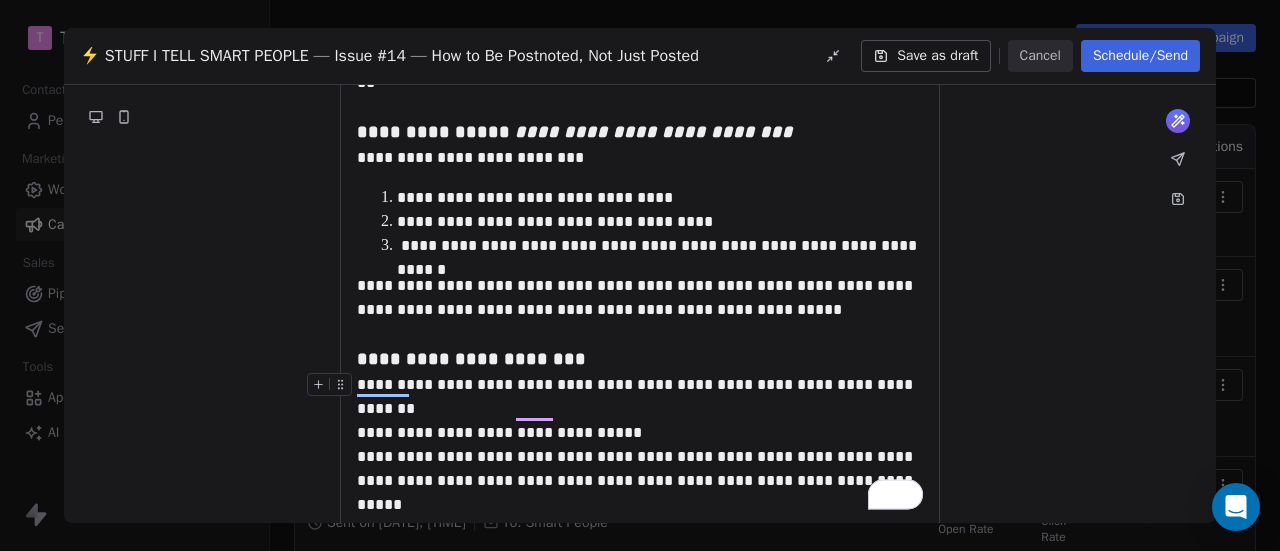 click on "**********" at bounding box center (637, 396) 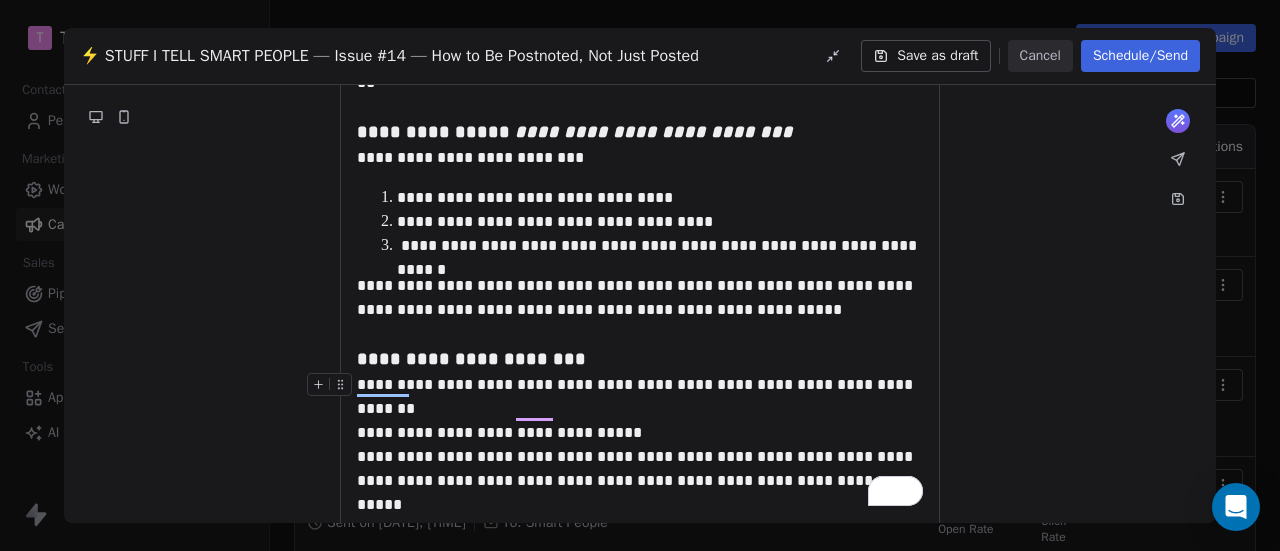 scroll, scrollTop: 793, scrollLeft: 0, axis: vertical 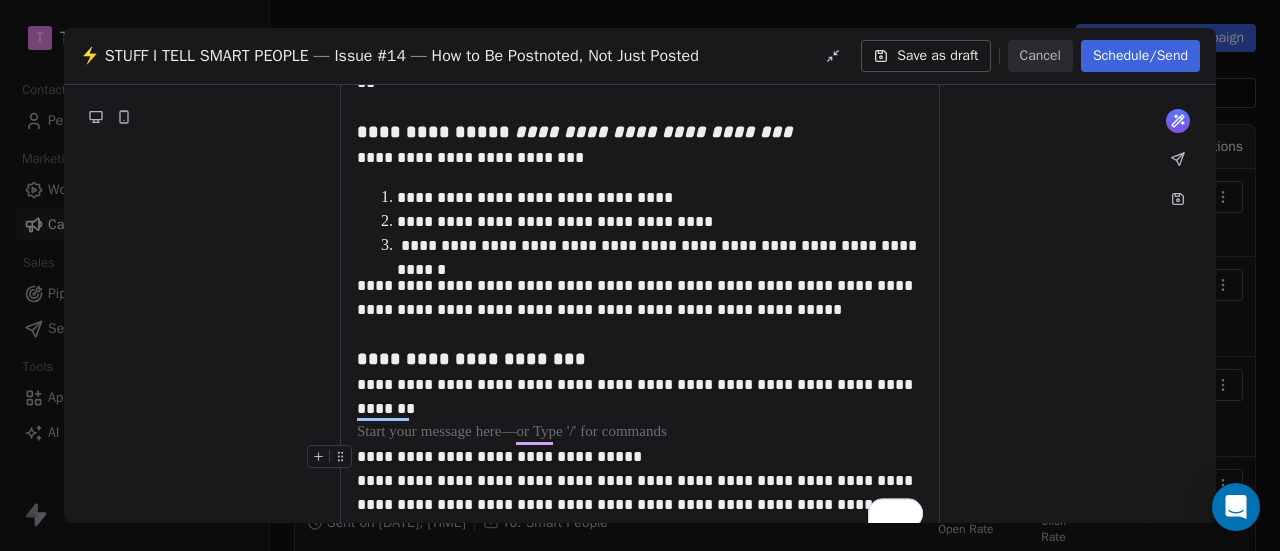 click on "**********" at bounding box center [640, 457] 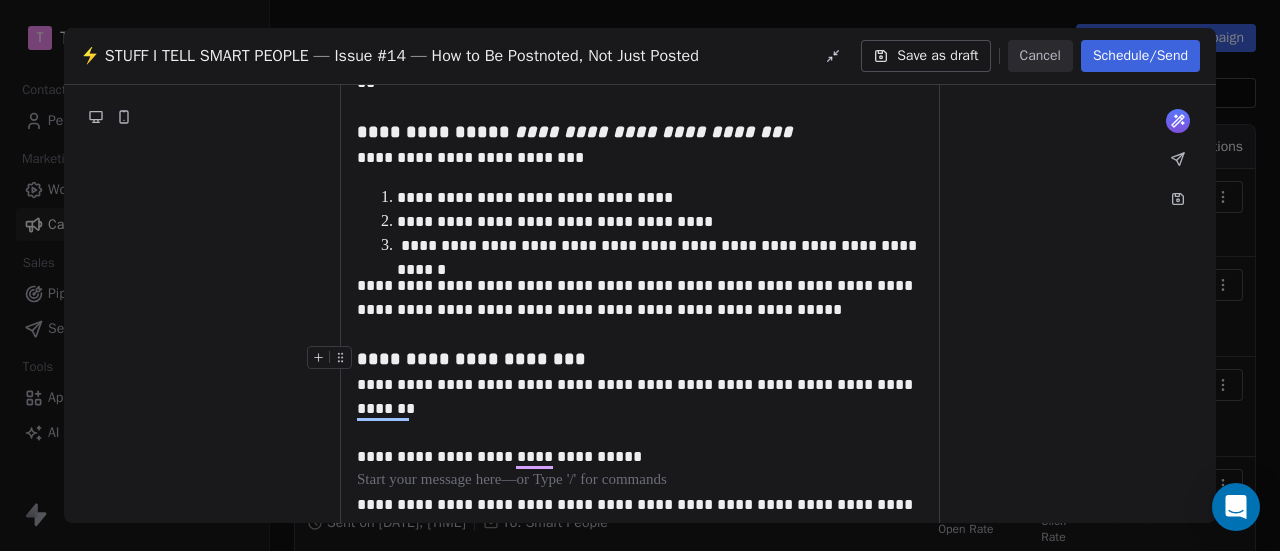 scroll, scrollTop: 858, scrollLeft: 0, axis: vertical 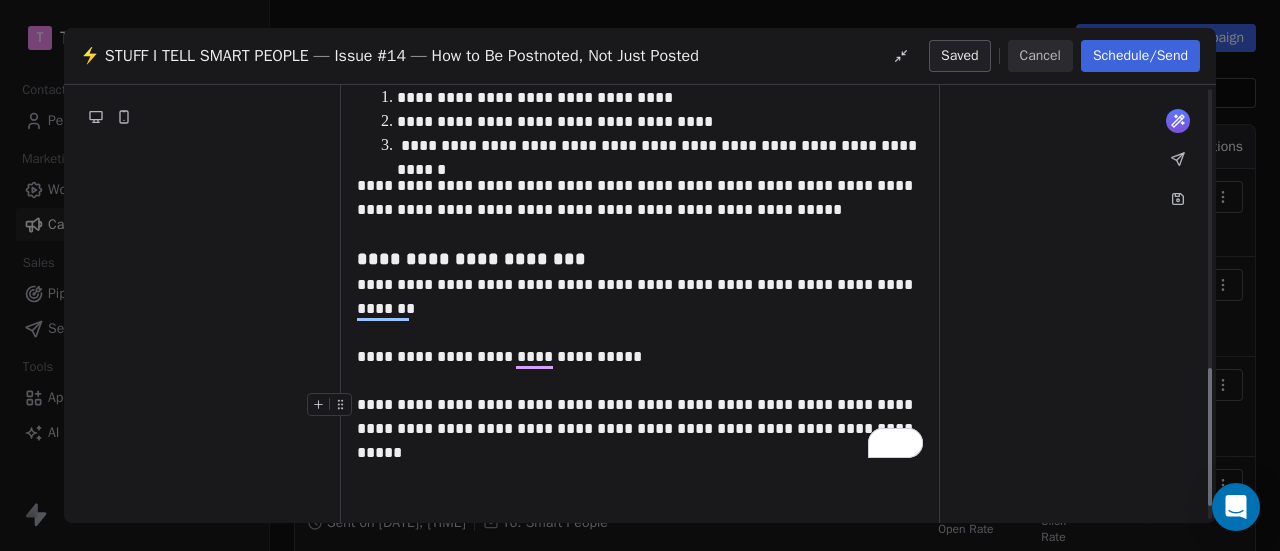 click on "**********" at bounding box center [640, 429] 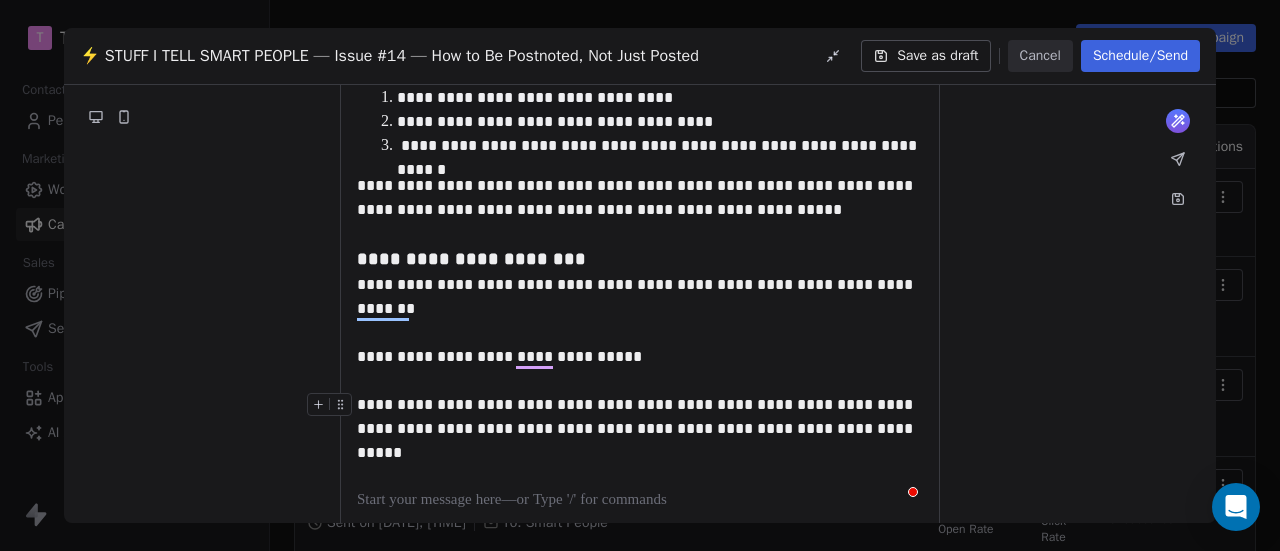 scroll, scrollTop: 890, scrollLeft: 0, axis: vertical 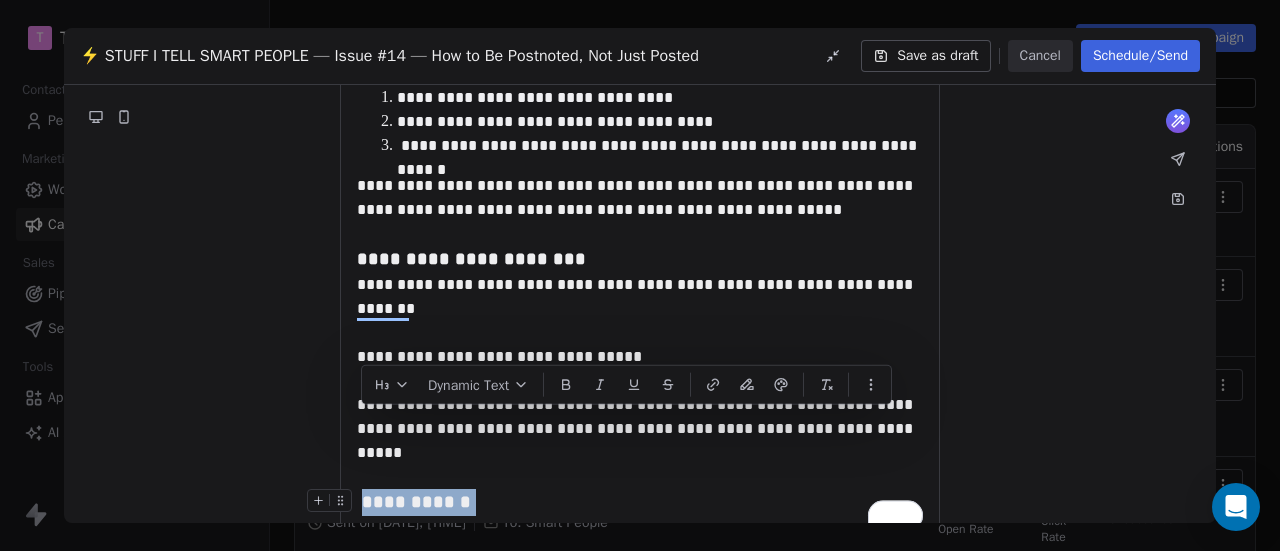 drag, startPoint x: 496, startPoint y: 431, endPoint x: 354, endPoint y: 419, distance: 142.50613 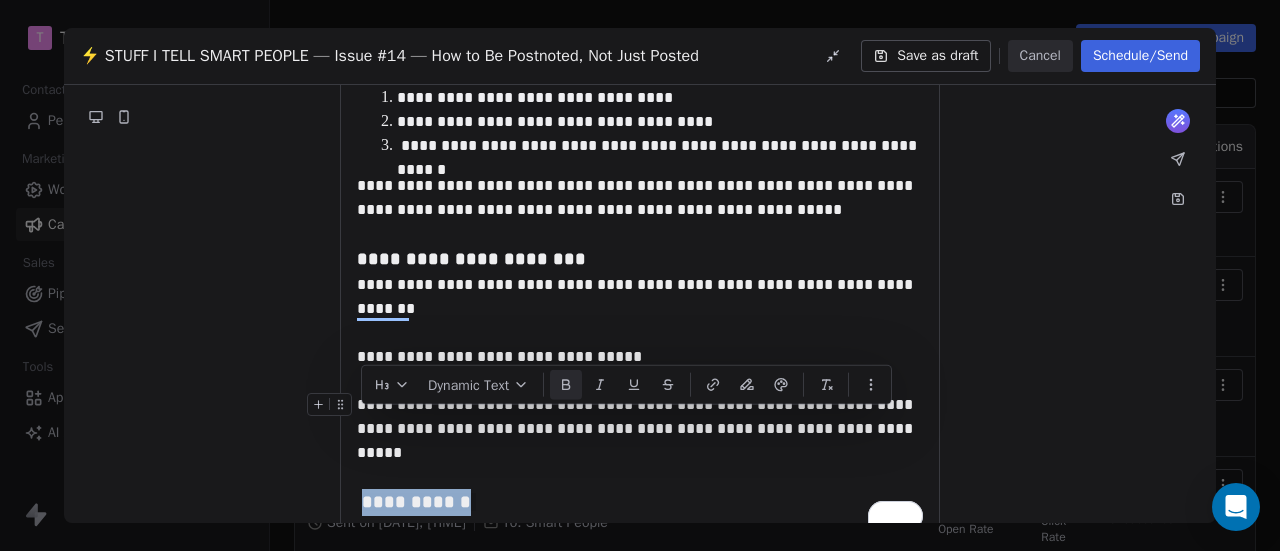 click 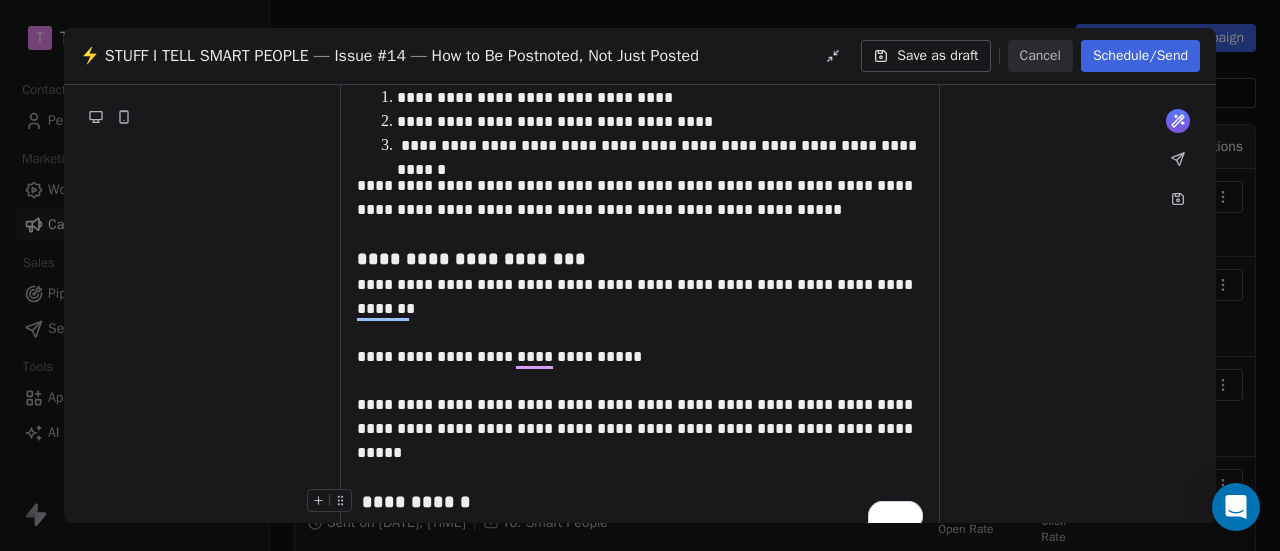 click on "**********" at bounding box center (640, 502) 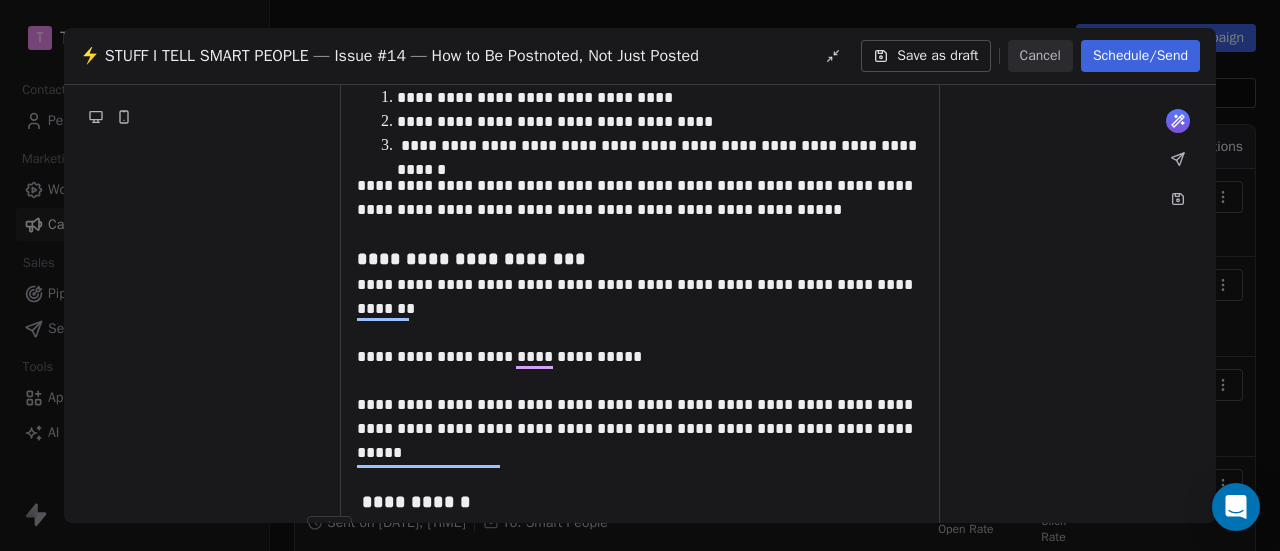 scroll, scrollTop: 966, scrollLeft: 0, axis: vertical 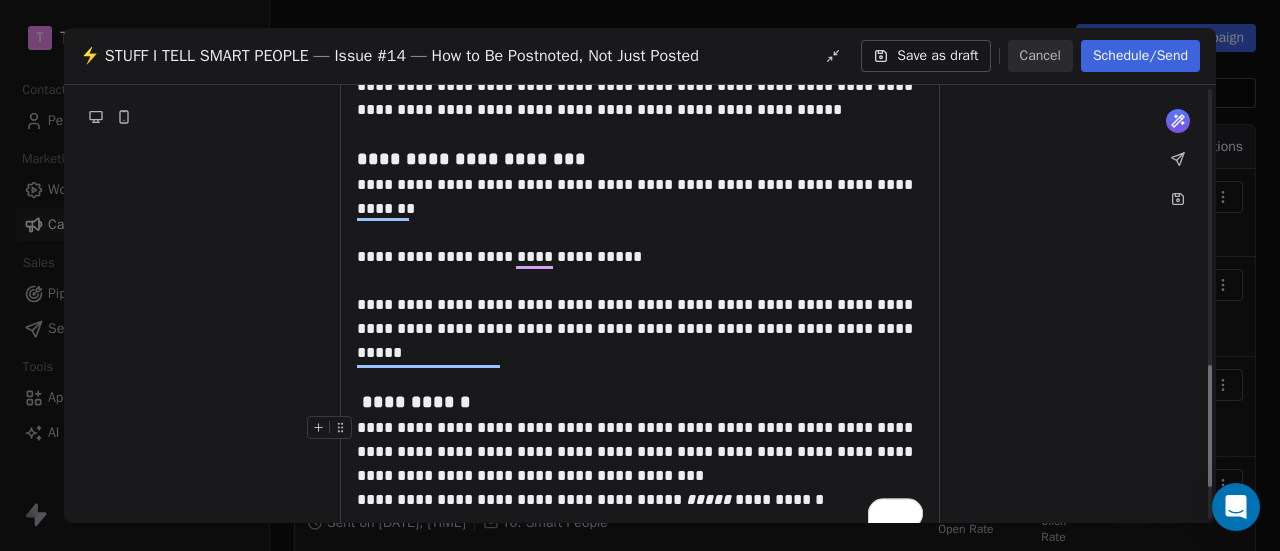 click on "**********" at bounding box center (640, 452) 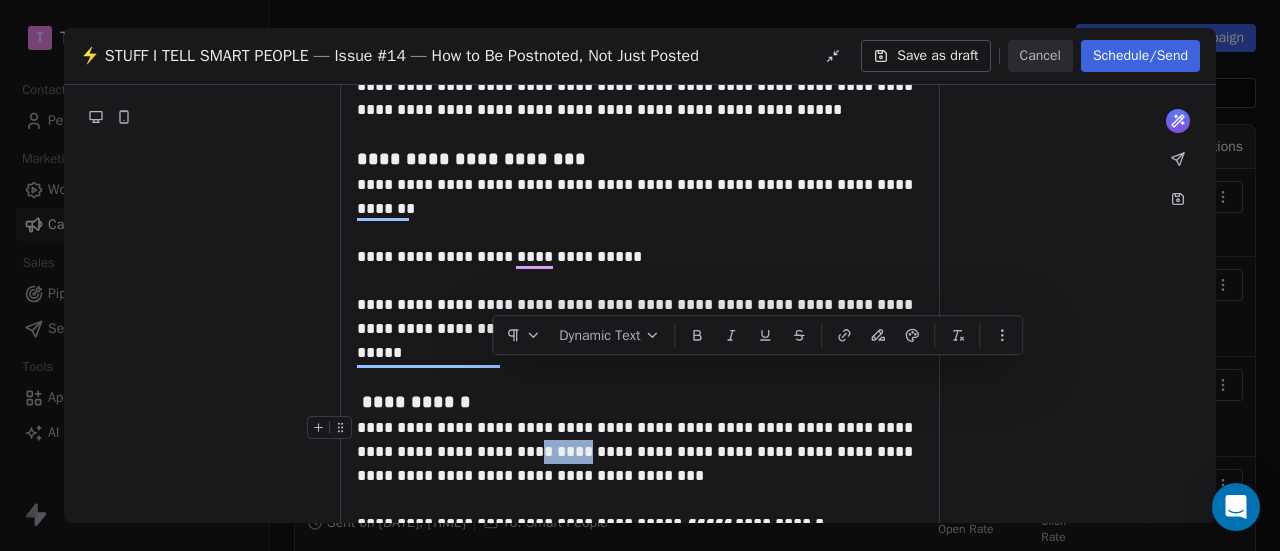 drag, startPoint x: 496, startPoint y: 380, endPoint x: 536, endPoint y: 380, distance: 40 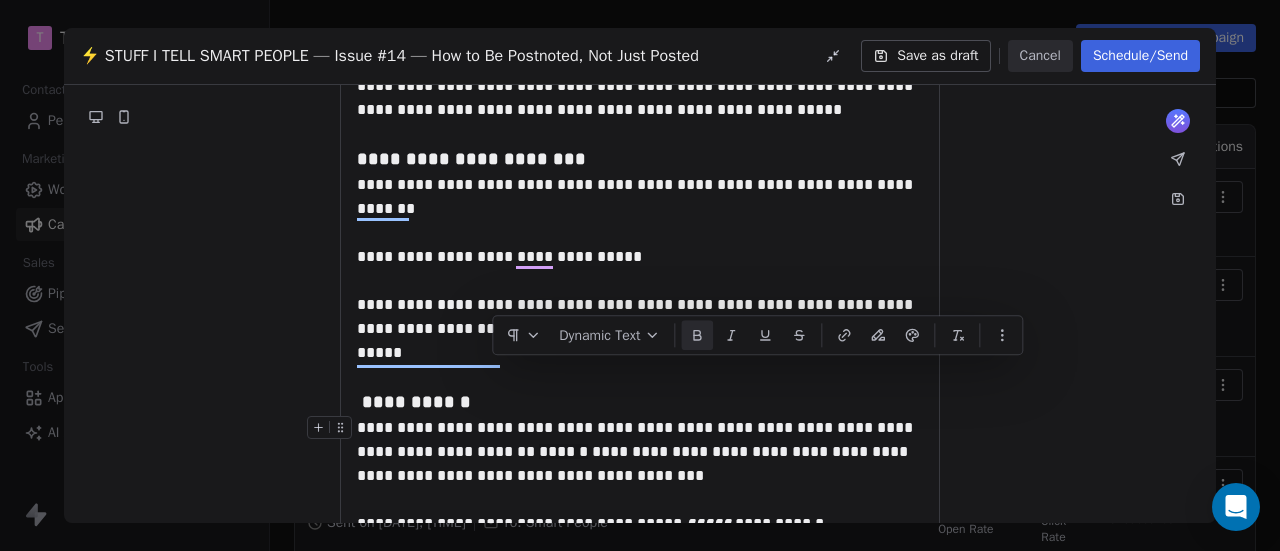 click at bounding box center [697, 336] 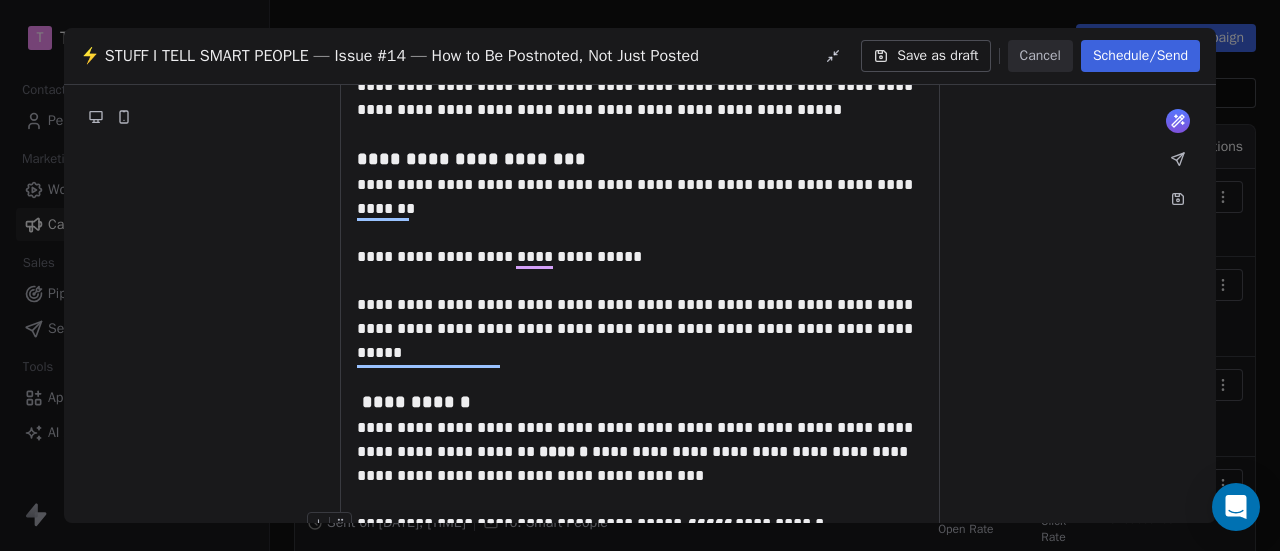 click on "**********" at bounding box center (640, 524) 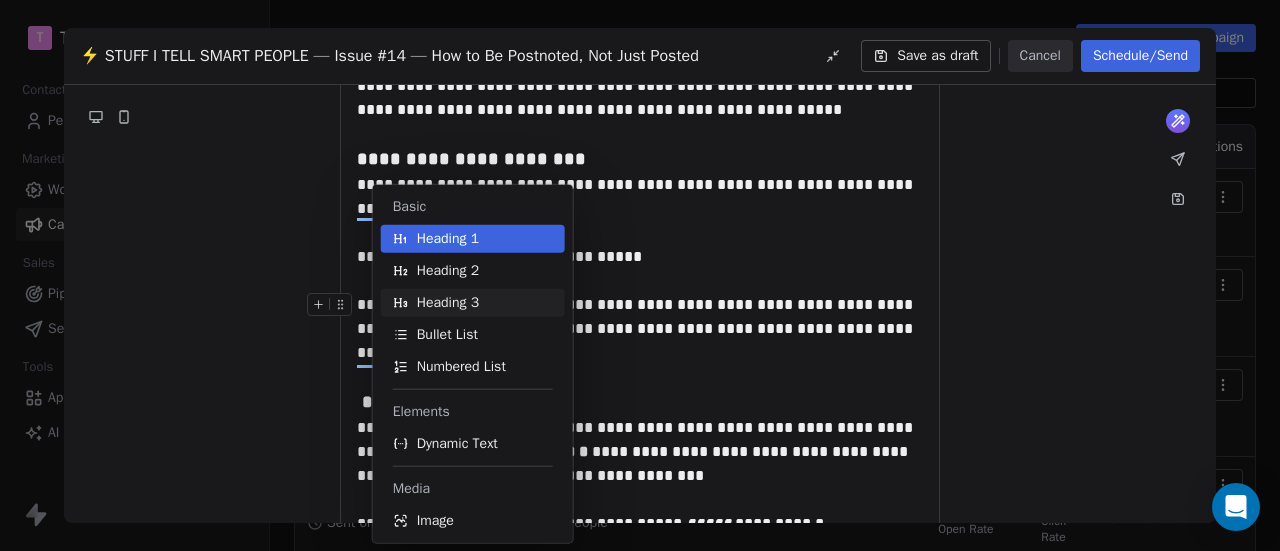 click on "Heading 3" at bounding box center [448, 303] 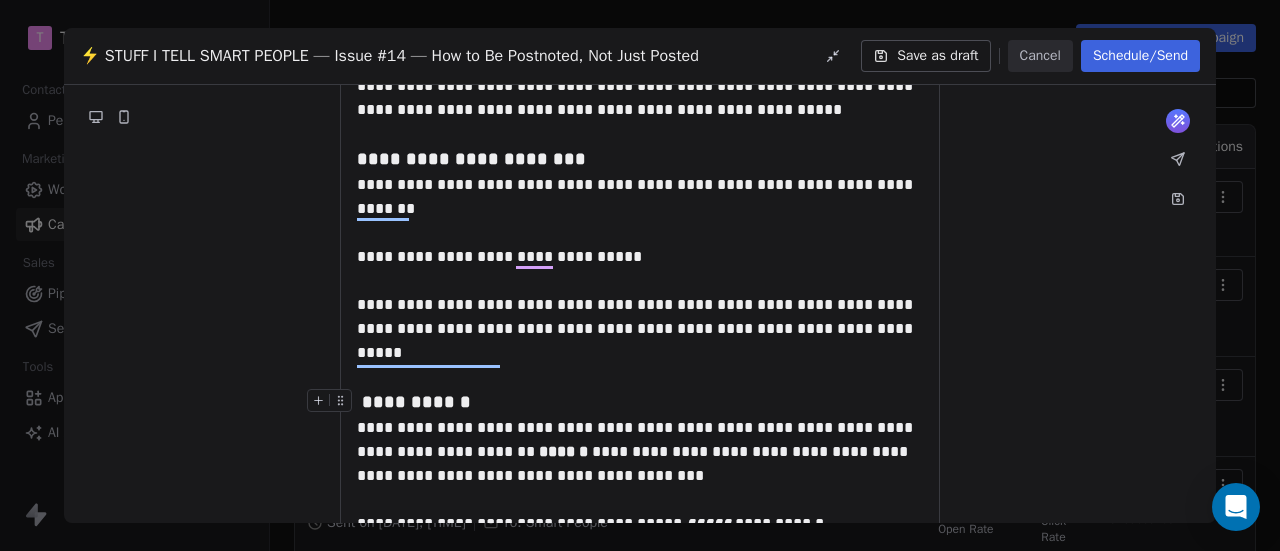 scroll, scrollTop: 1072, scrollLeft: 0, axis: vertical 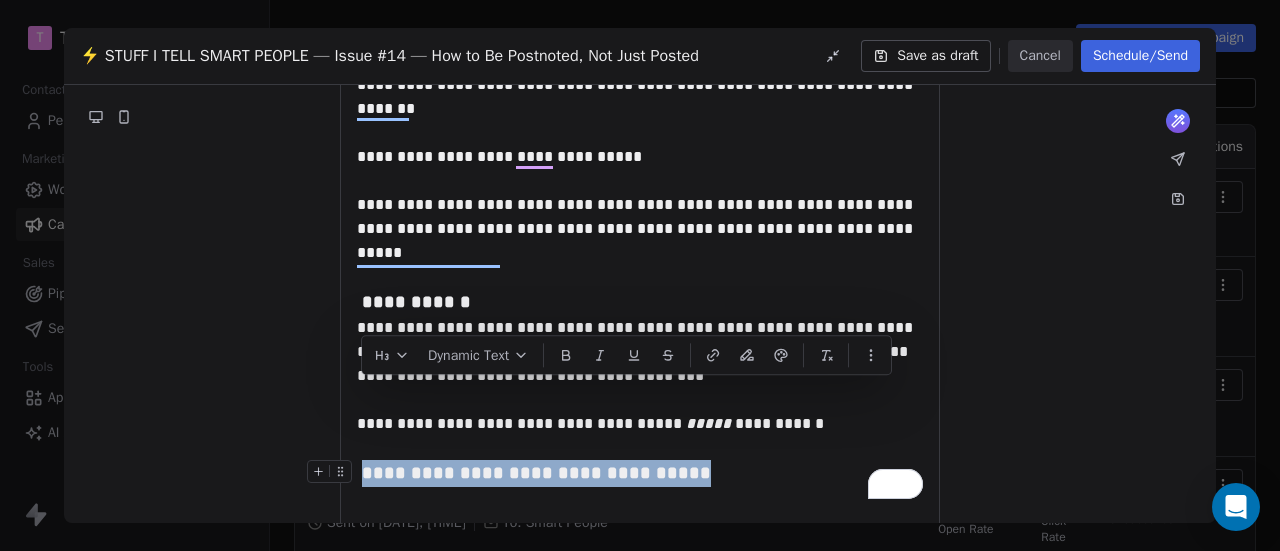 drag, startPoint x: 360, startPoint y: 389, endPoint x: 756, endPoint y: 401, distance: 396.18176 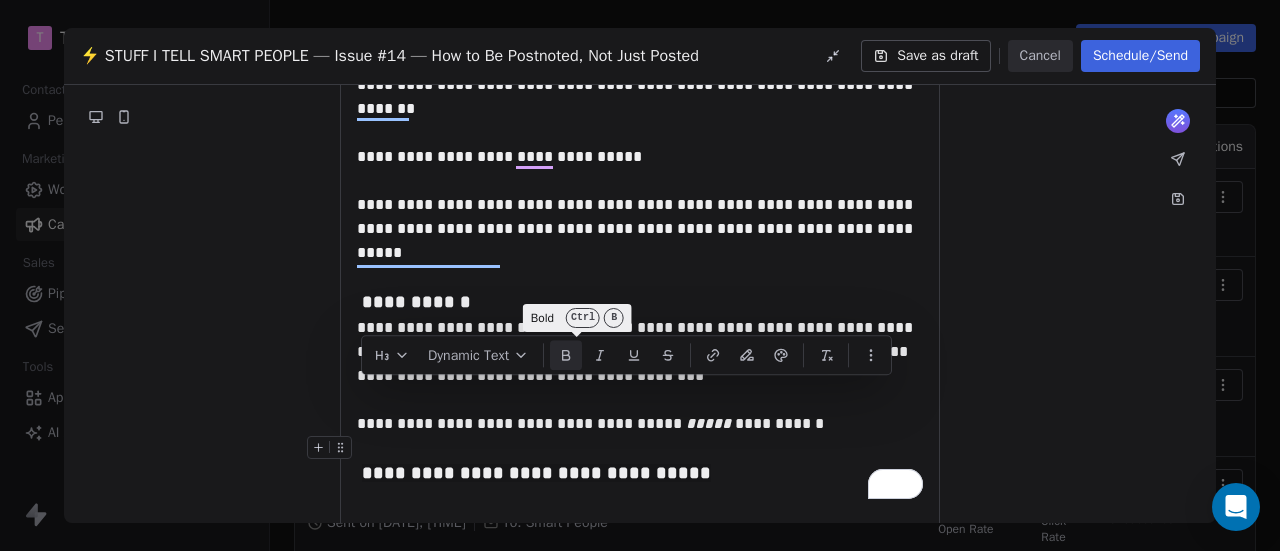 click 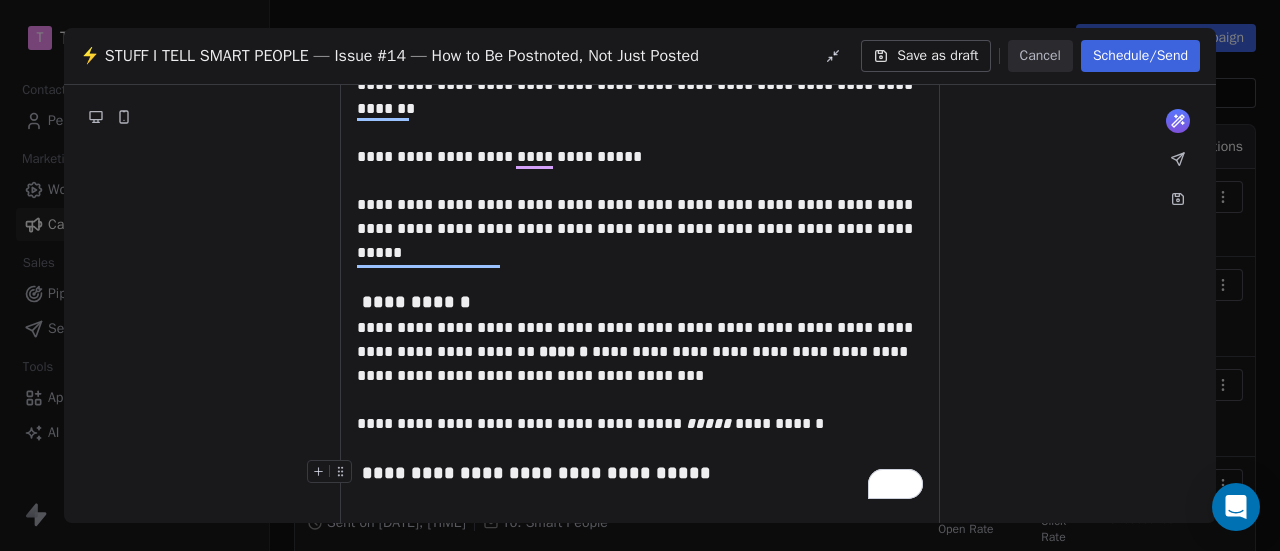click on "**********" at bounding box center (640, 473) 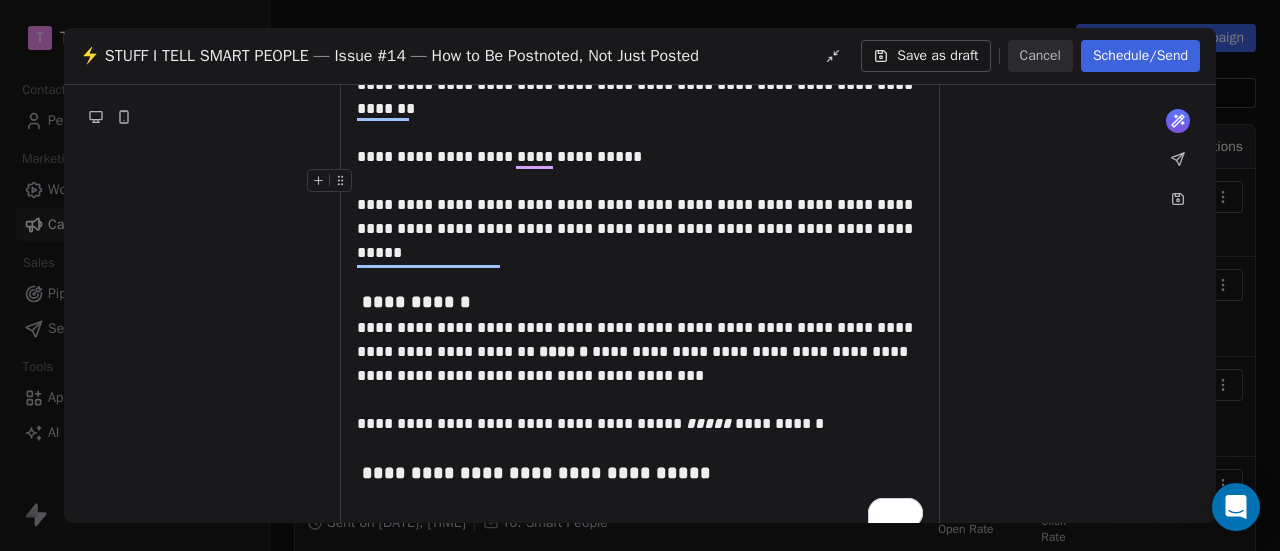 scroll, scrollTop: 1093, scrollLeft: 0, axis: vertical 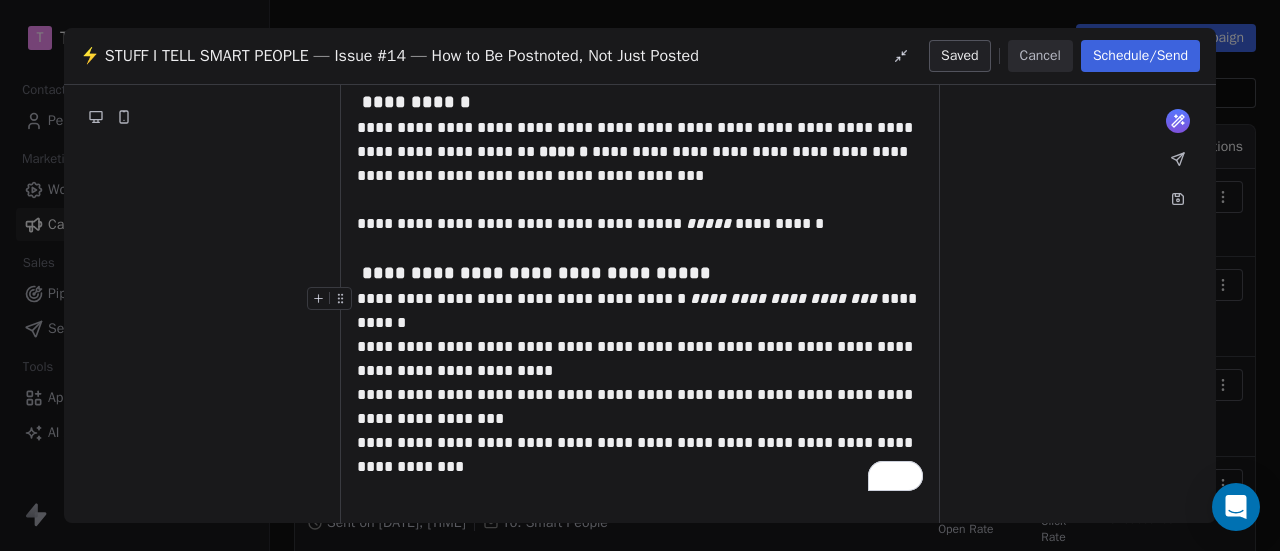 click on "**********" at bounding box center [640, 359] 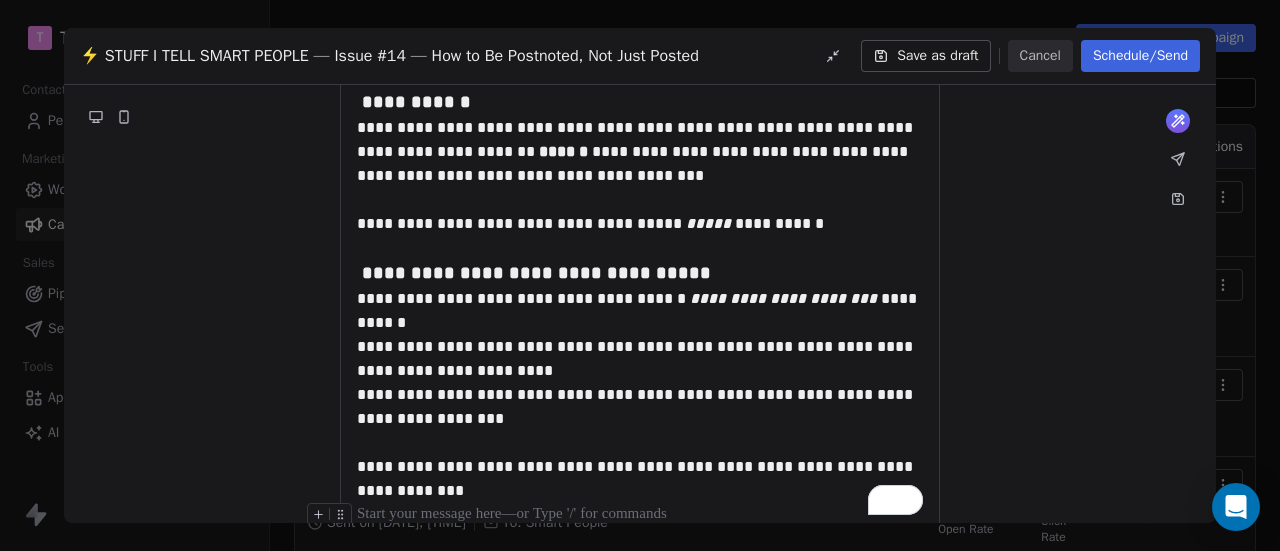 click at bounding box center (640, 515) 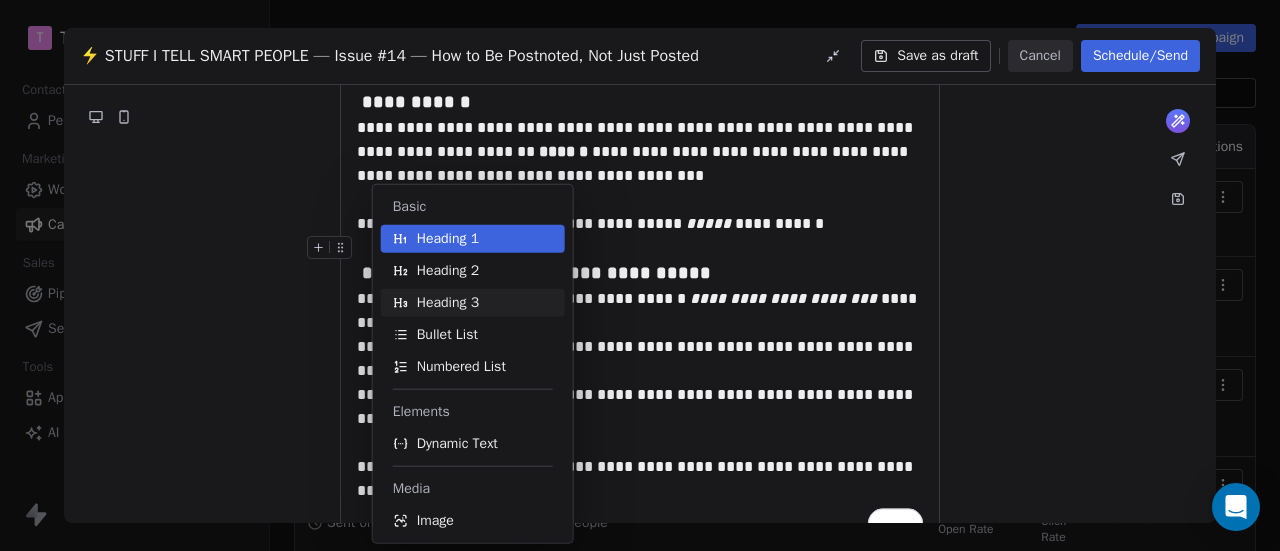 click on "Heading 3" at bounding box center (448, 303) 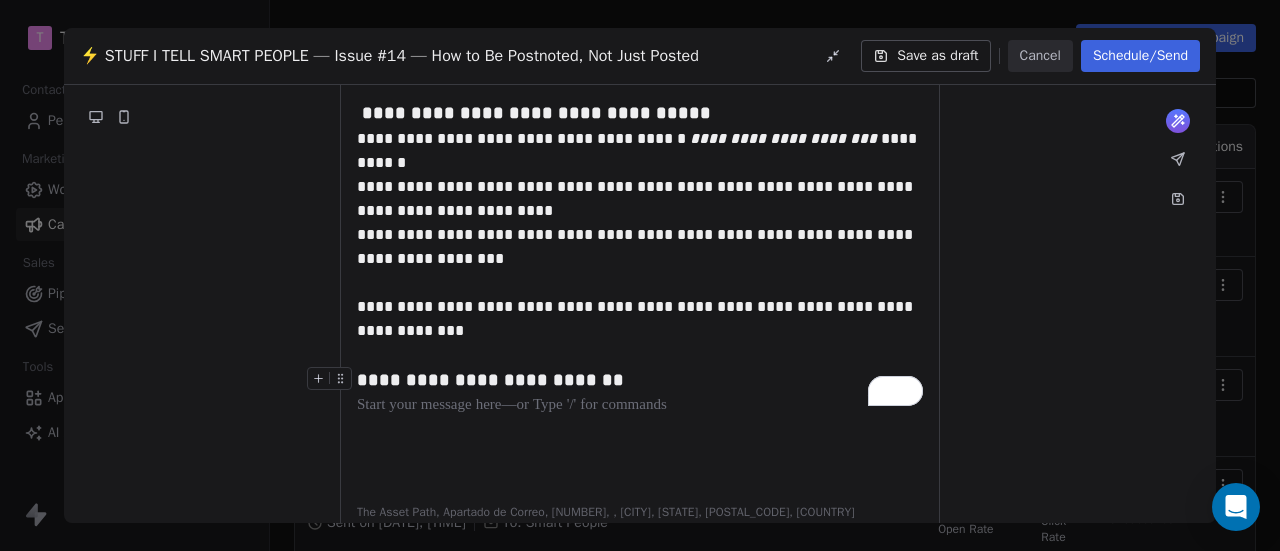 drag, startPoint x: 358, startPoint y: 305, endPoint x: 642, endPoint y: 301, distance: 284.02817 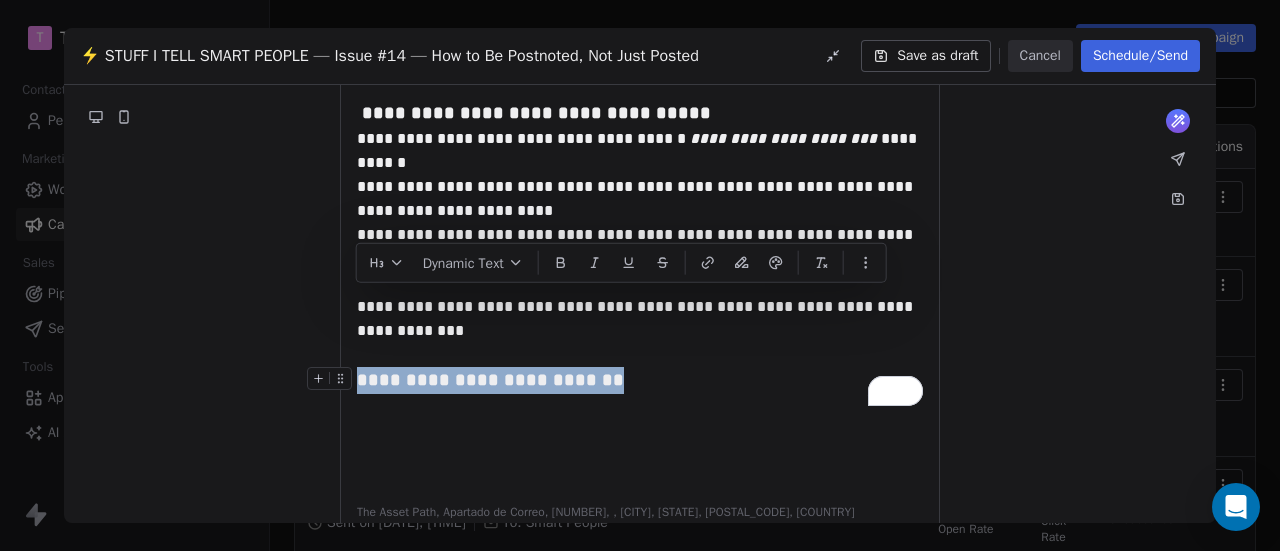 drag, startPoint x: 655, startPoint y: 299, endPoint x: 358, endPoint y: 311, distance: 297.24234 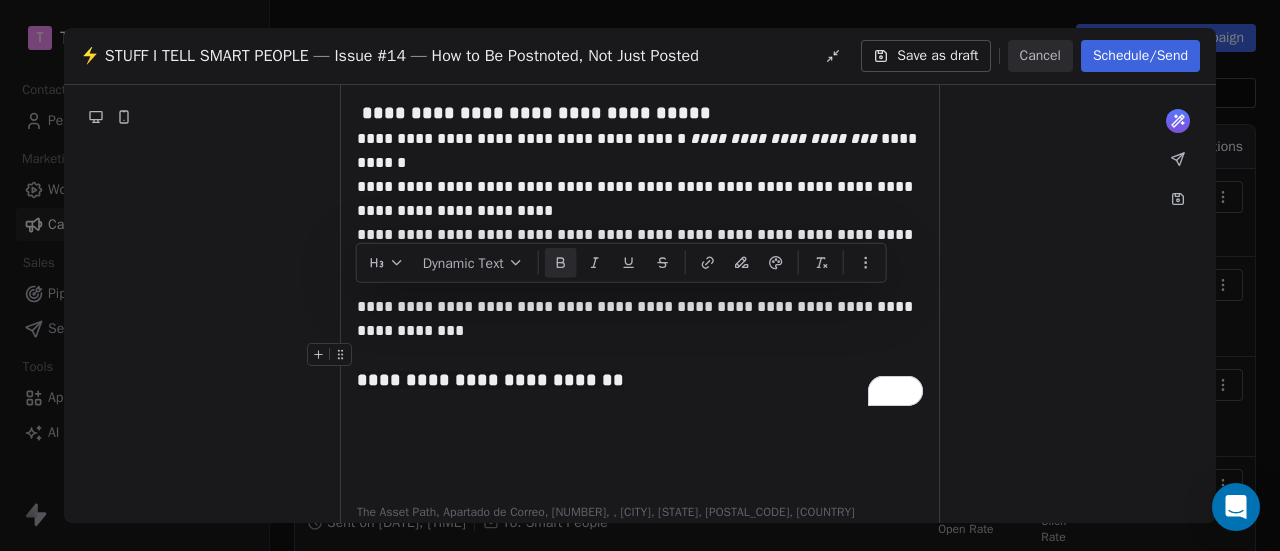 click 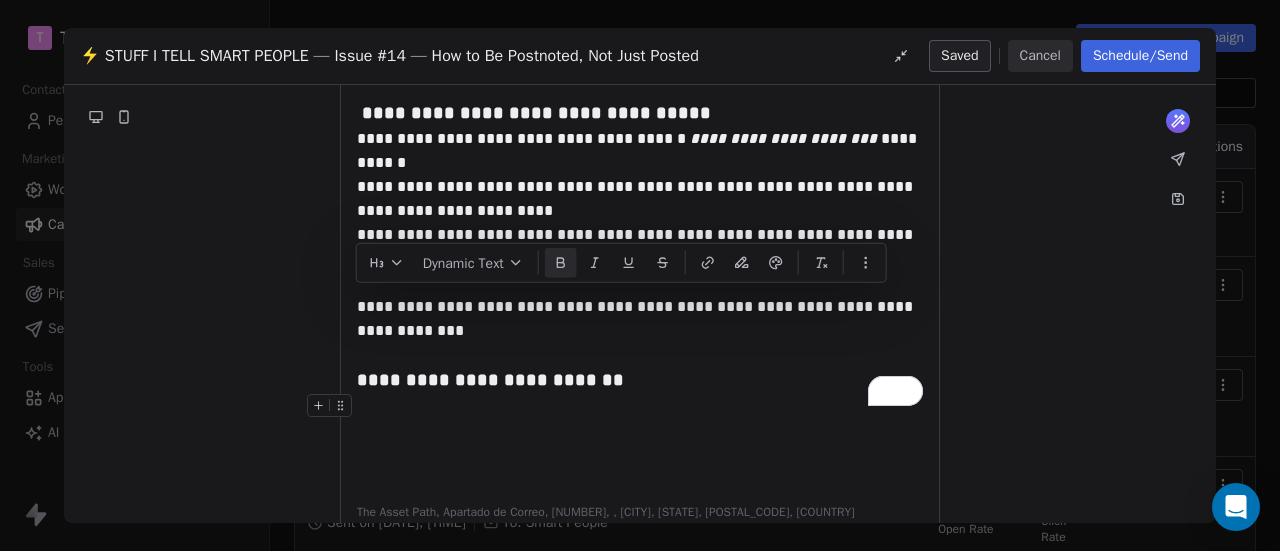 click on "**********" at bounding box center (640, -346) 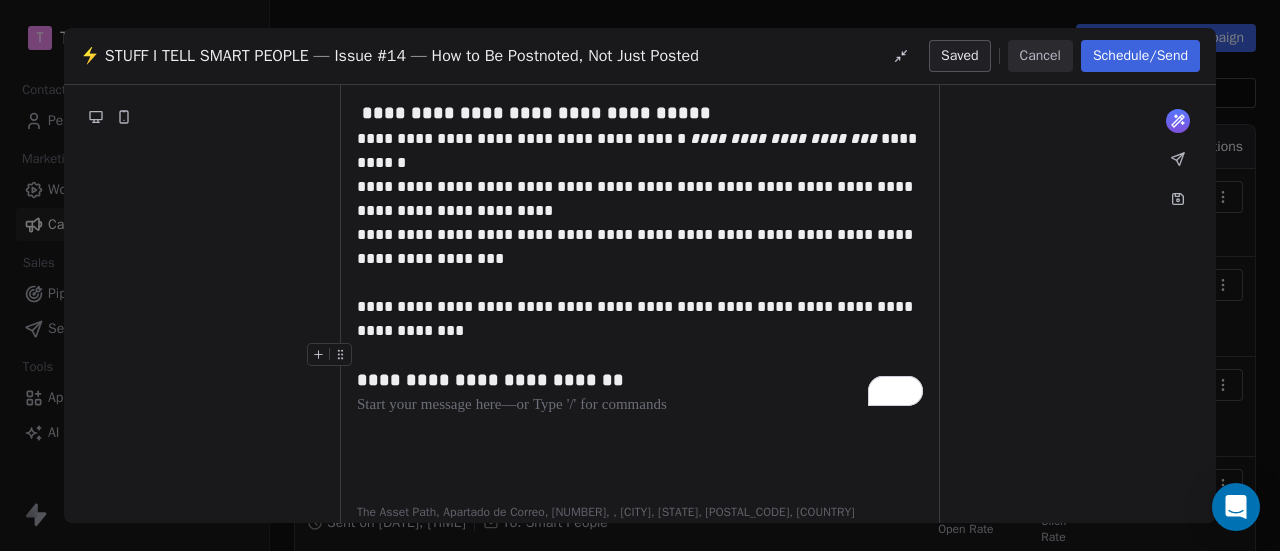 click 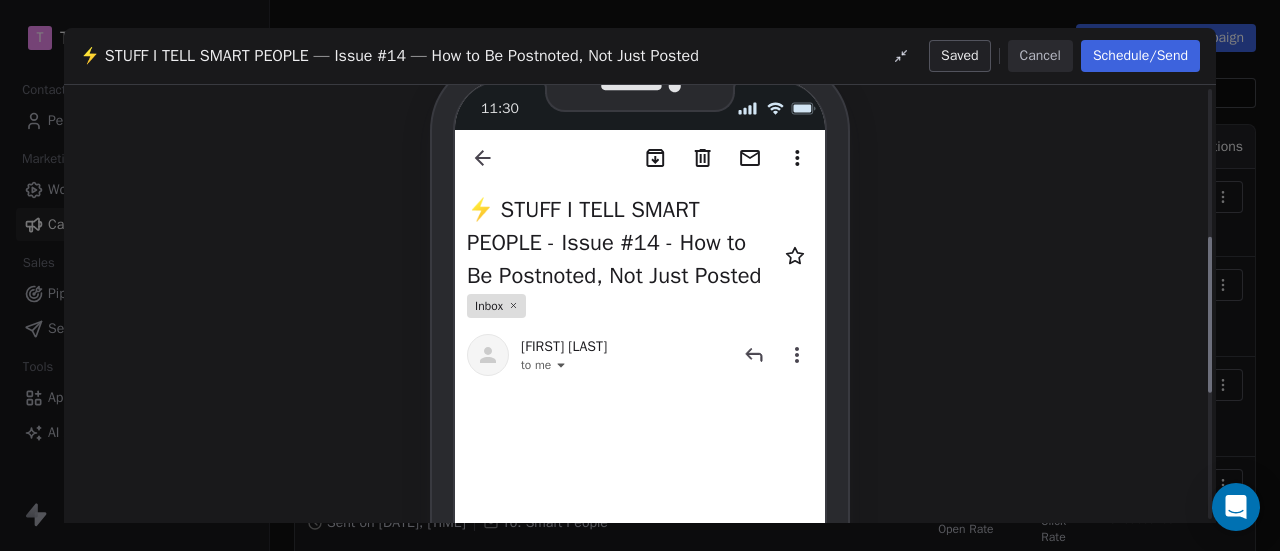 scroll, scrollTop: 77, scrollLeft: 0, axis: vertical 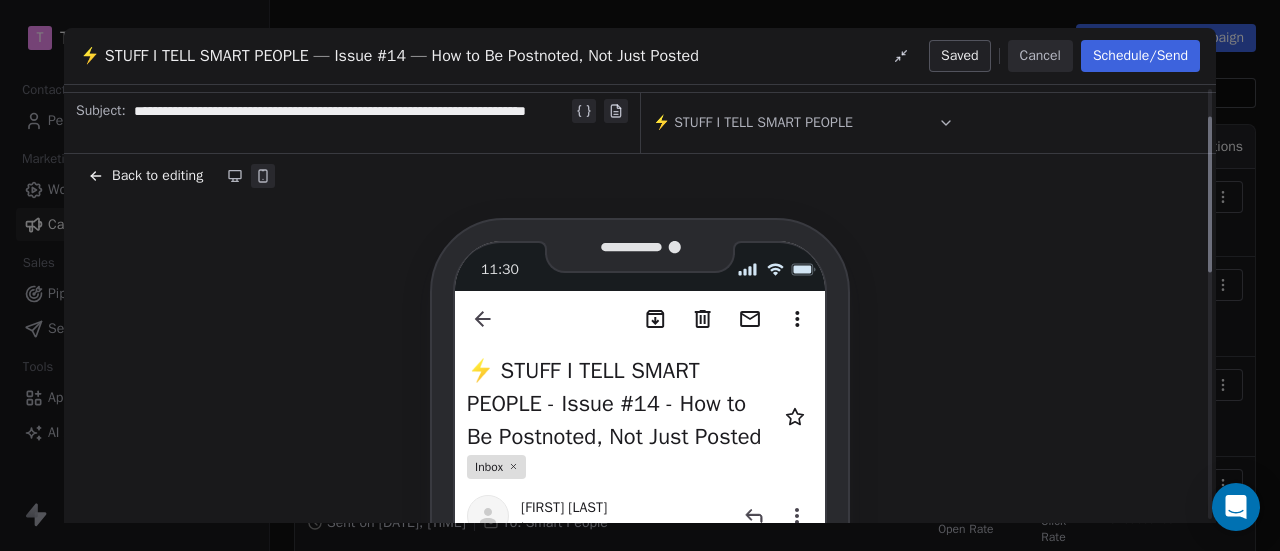 click on "Back to editing" at bounding box center [157, 176] 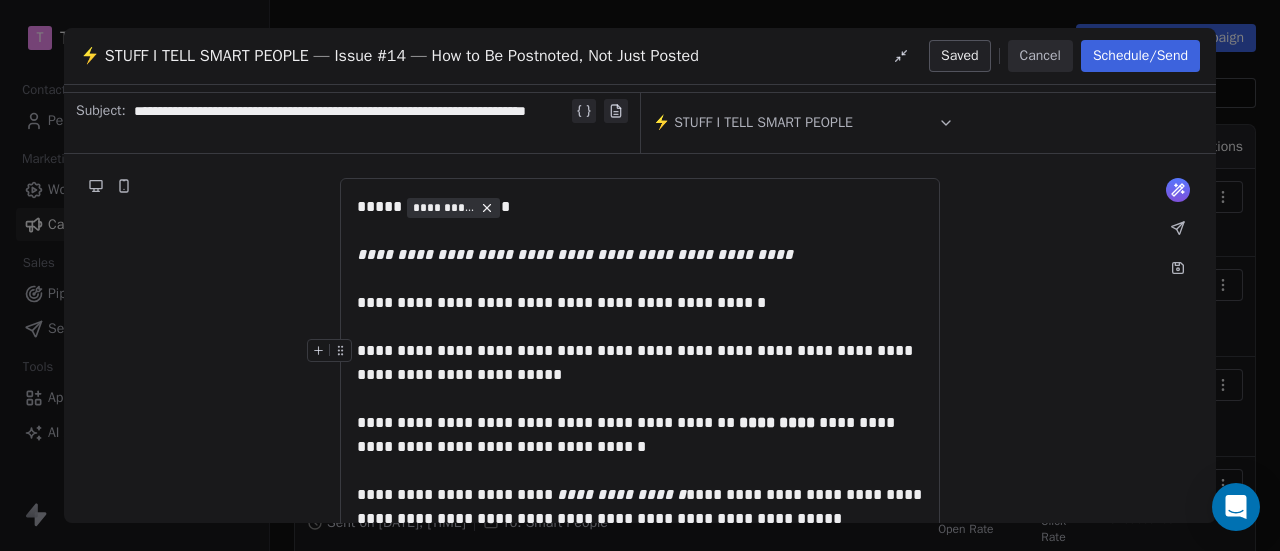 scroll, scrollTop: 77, scrollLeft: 0, axis: vertical 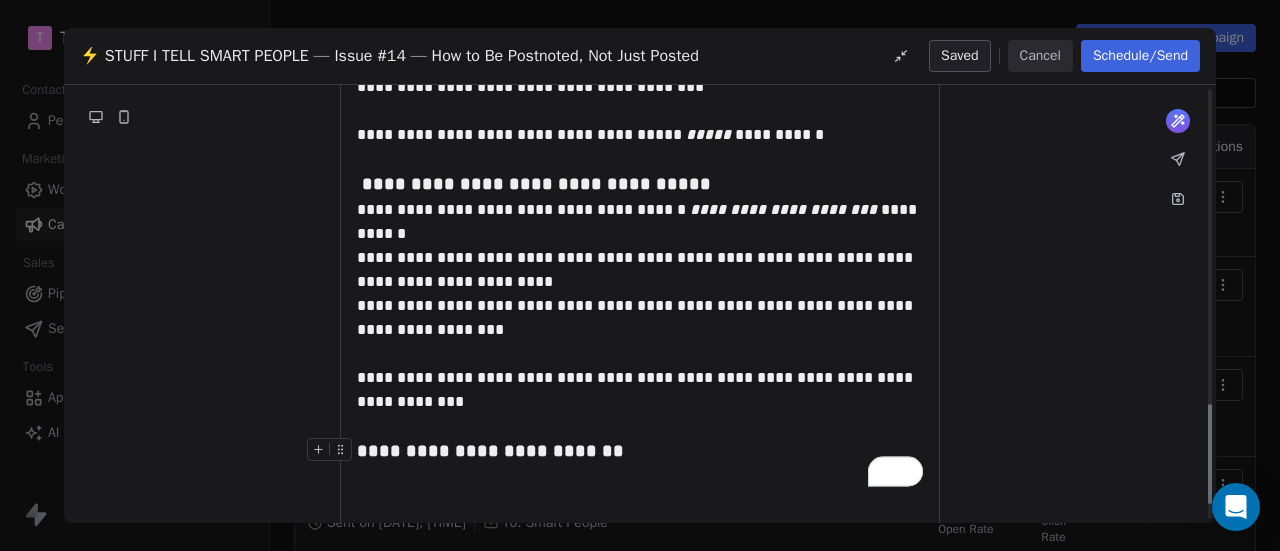 click on "**********" at bounding box center [640, 451] 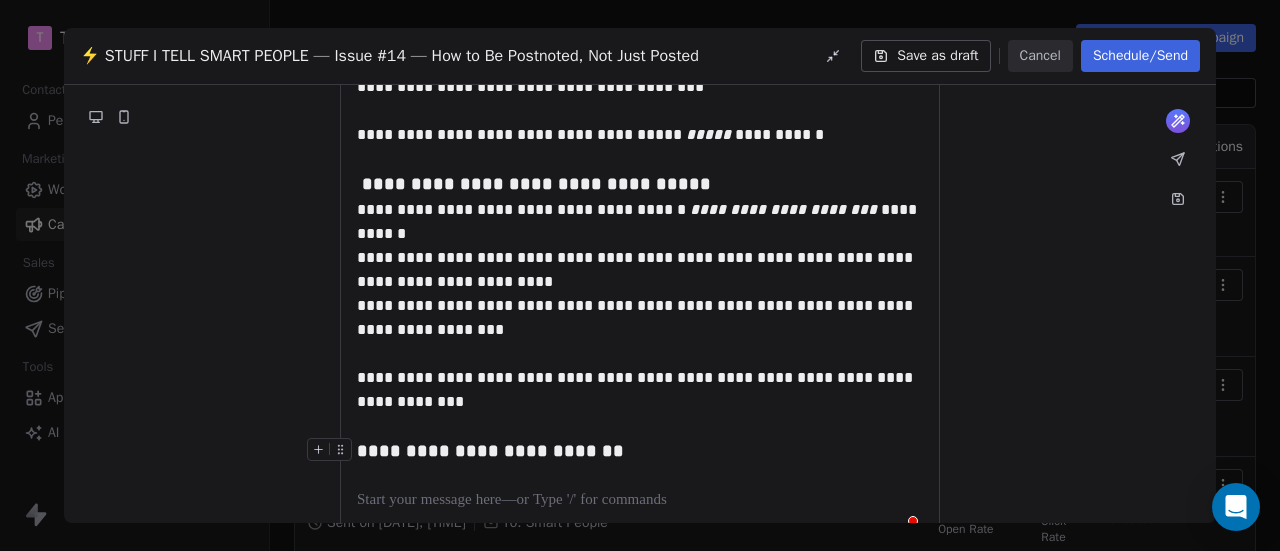 type 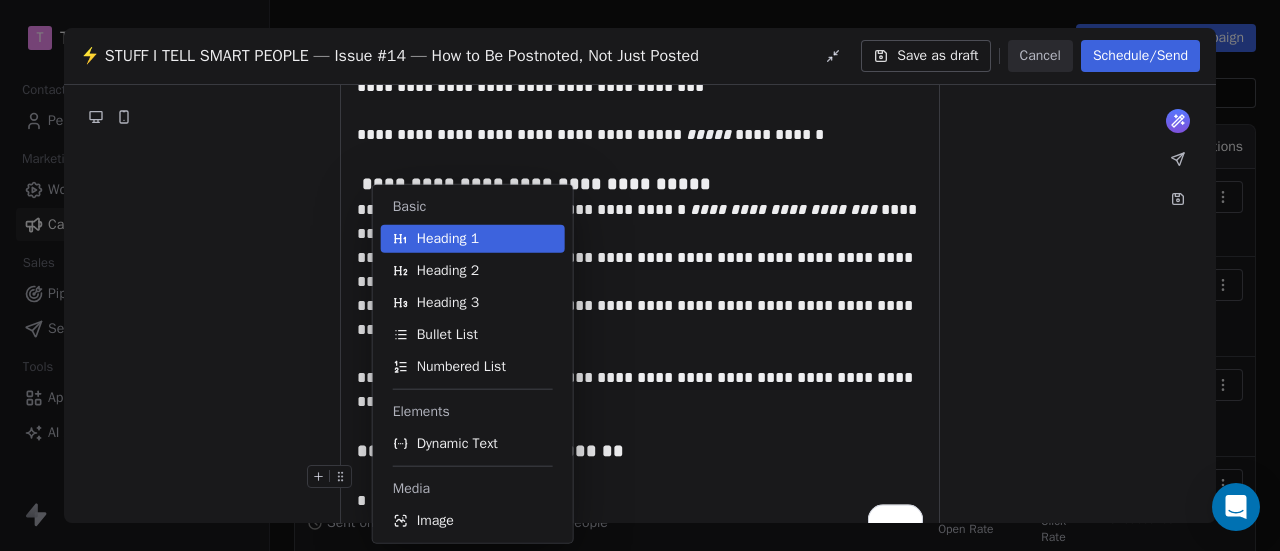 click on "Heading 3" at bounding box center (473, 303) 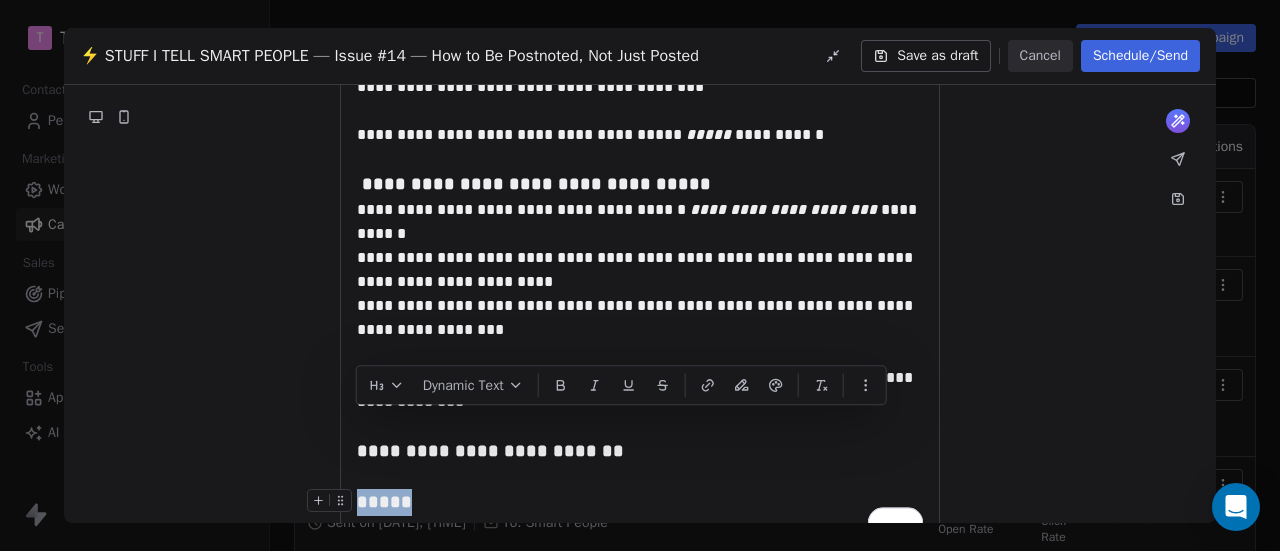 drag, startPoint x: 408, startPoint y: 431, endPoint x: 356, endPoint y: 438, distance: 52.46904 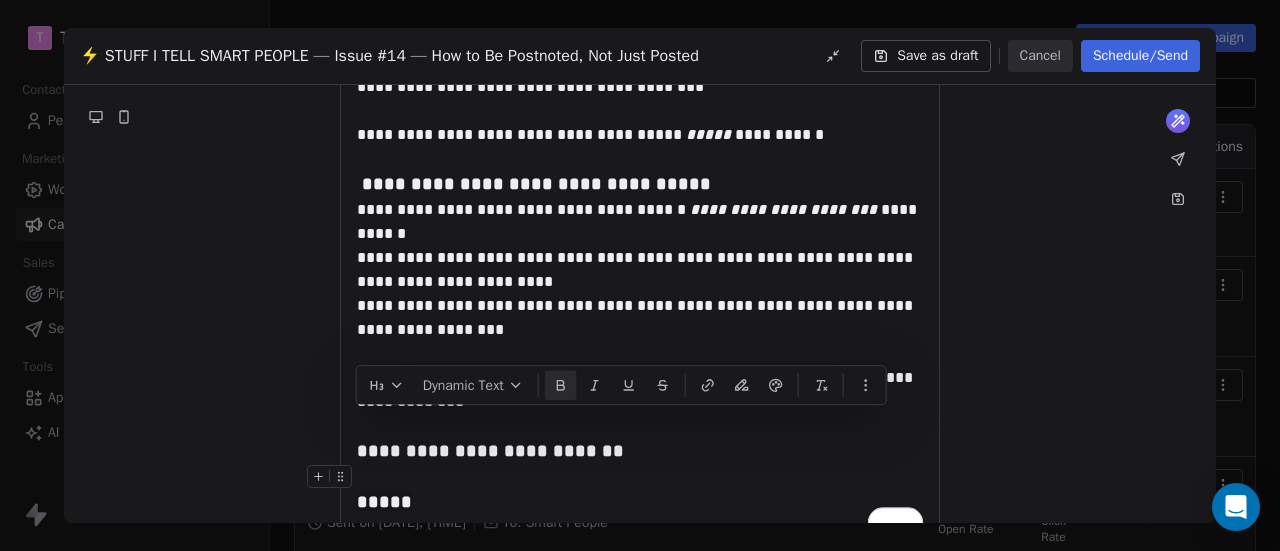 click at bounding box center (561, 386) 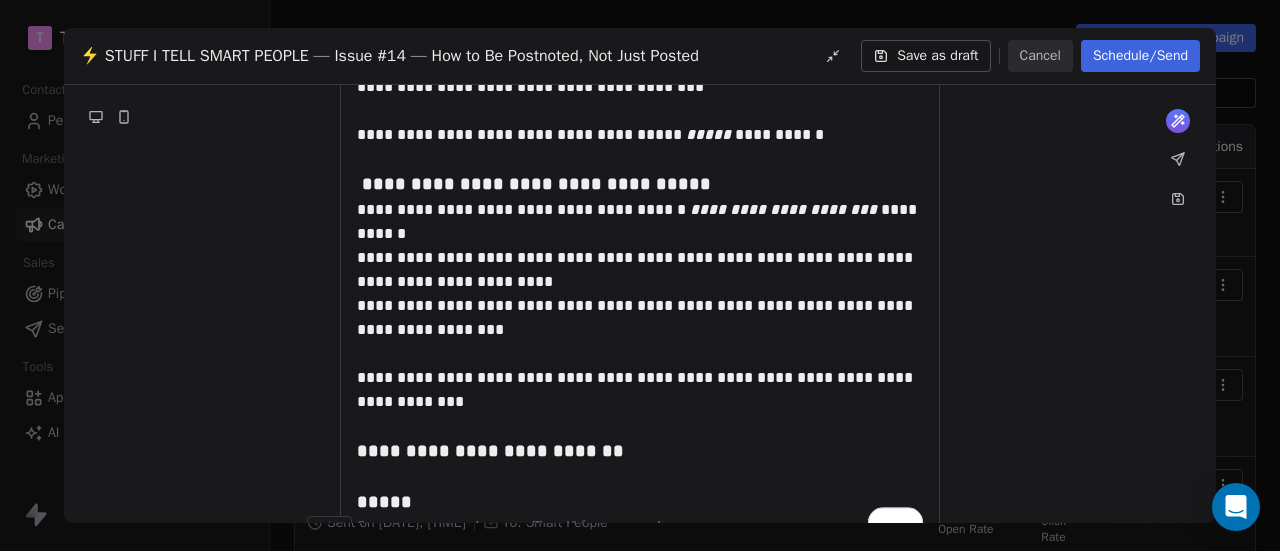 click on "**********" at bounding box center [640, -250] 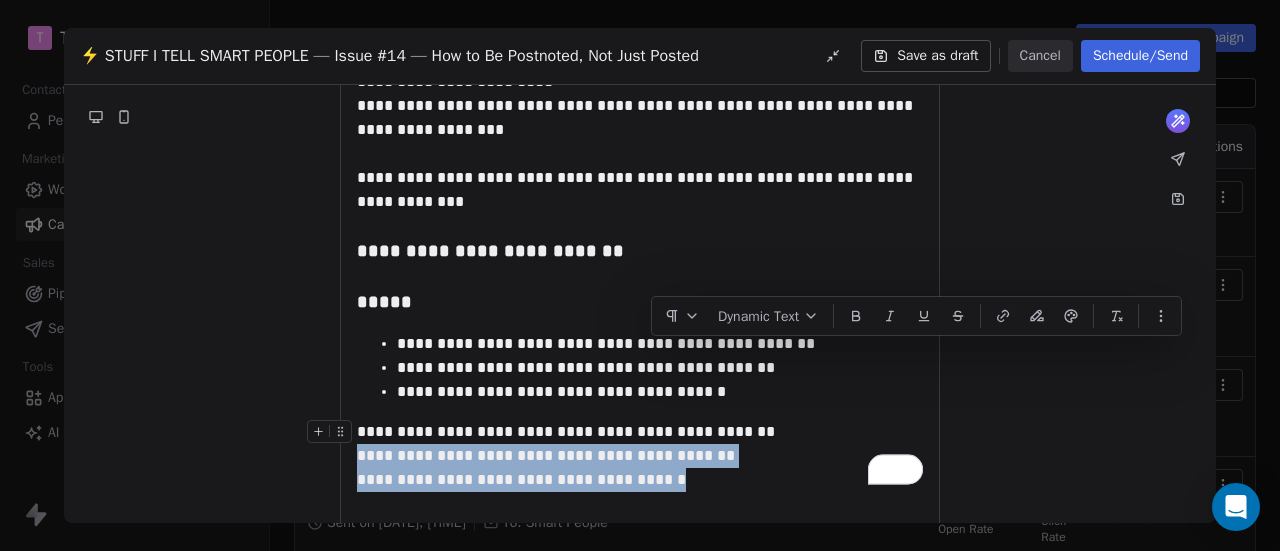 drag, startPoint x: 662, startPoint y: 406, endPoint x: 341, endPoint y: 361, distance: 324.13885 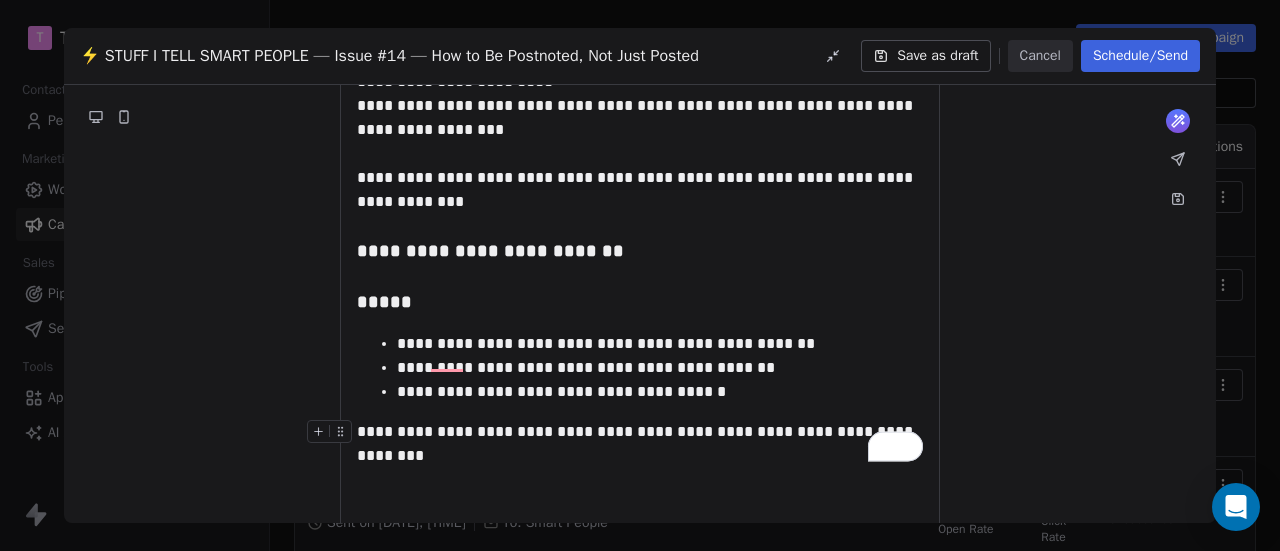 click on "**********" at bounding box center [640, 444] 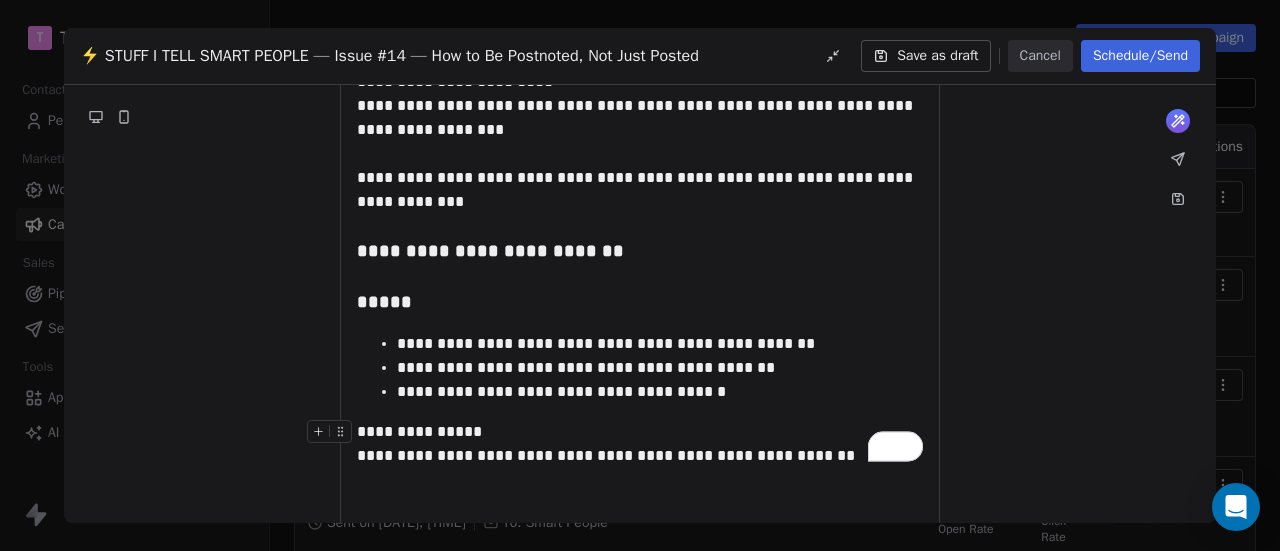 click on "**********" at bounding box center (640, 432) 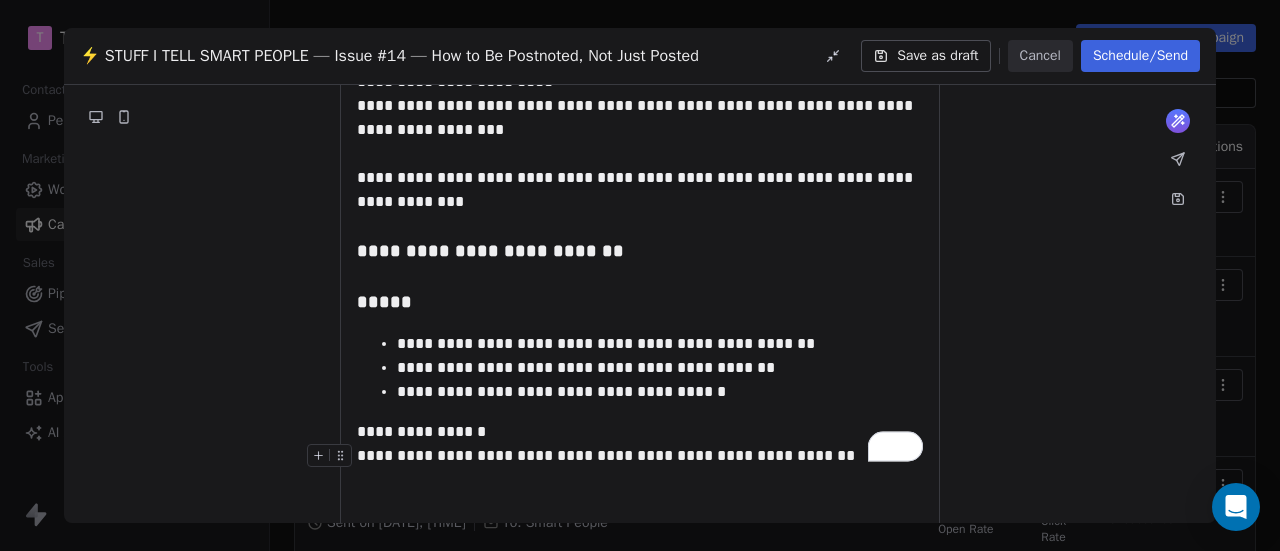 click on "**********" at bounding box center (640, 456) 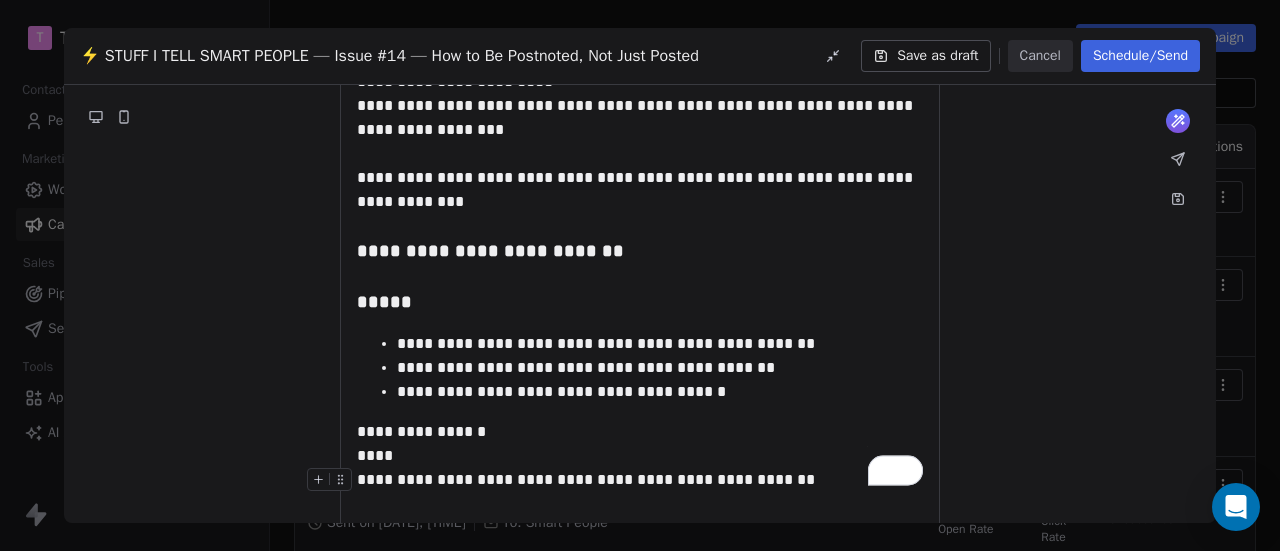 drag, startPoint x: 774, startPoint y: 408, endPoint x: 353, endPoint y: 409, distance: 421.0012 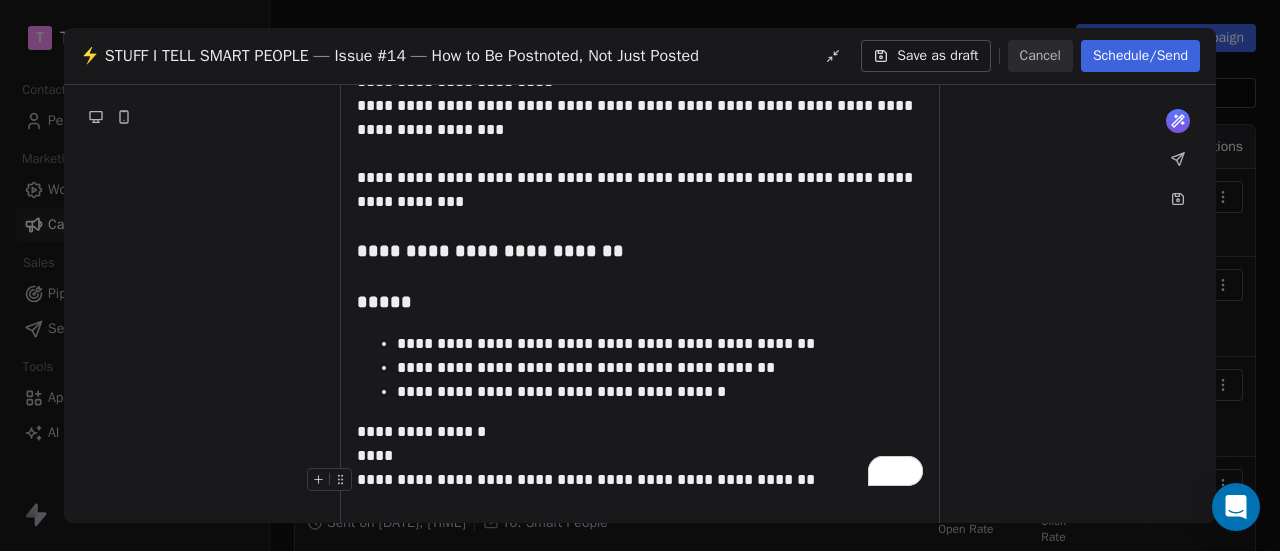scroll, scrollTop: 1581, scrollLeft: 0, axis: vertical 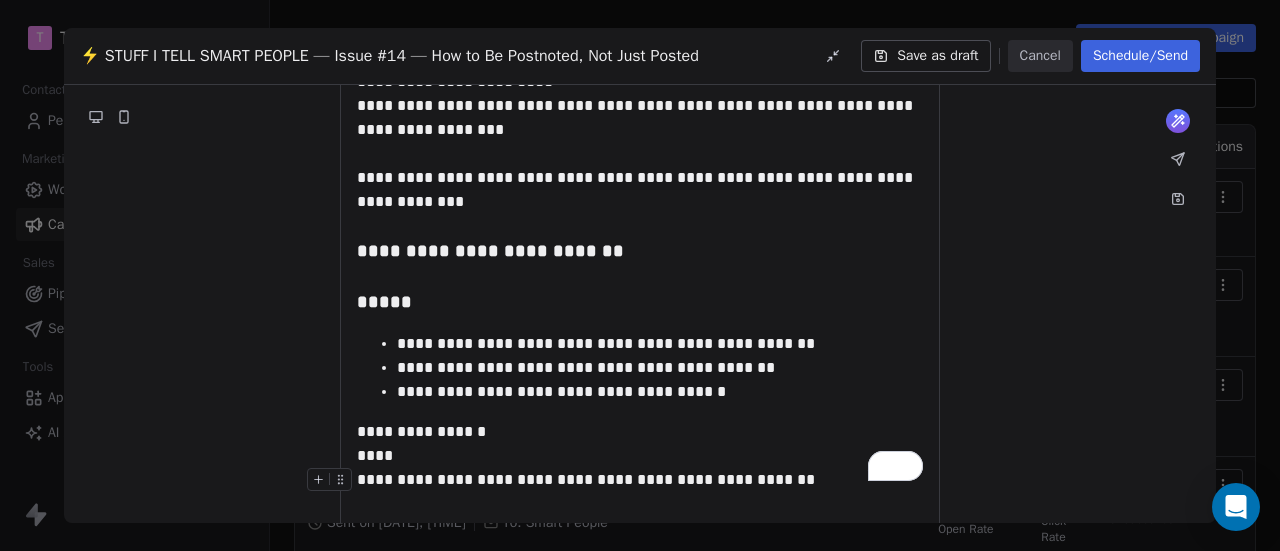 click at bounding box center (333, 485) 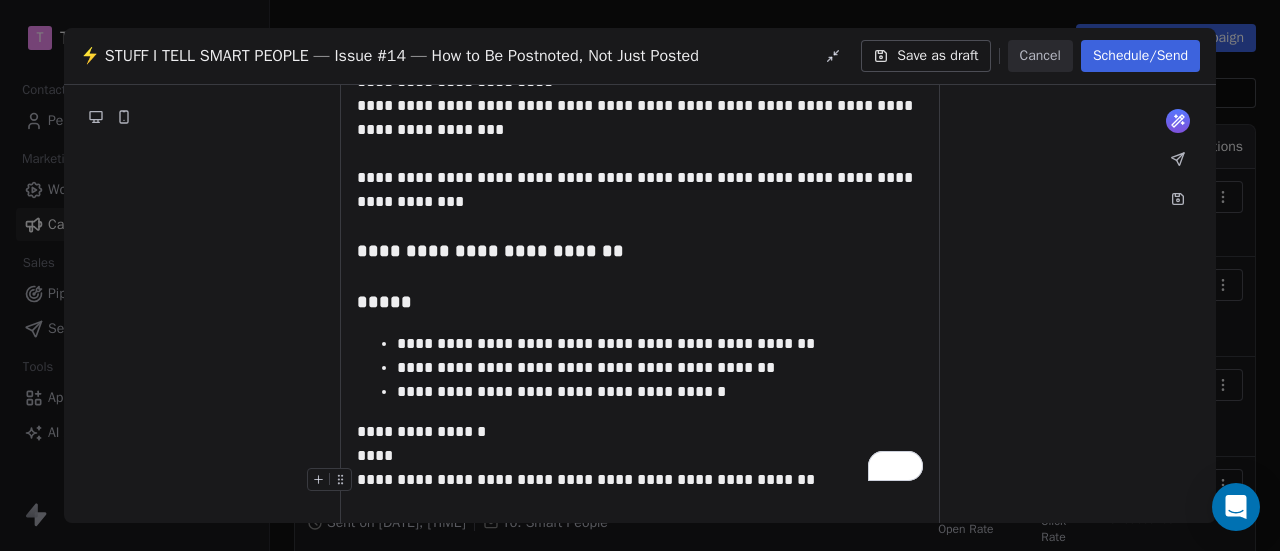 click on "**********" at bounding box center (640, 480) 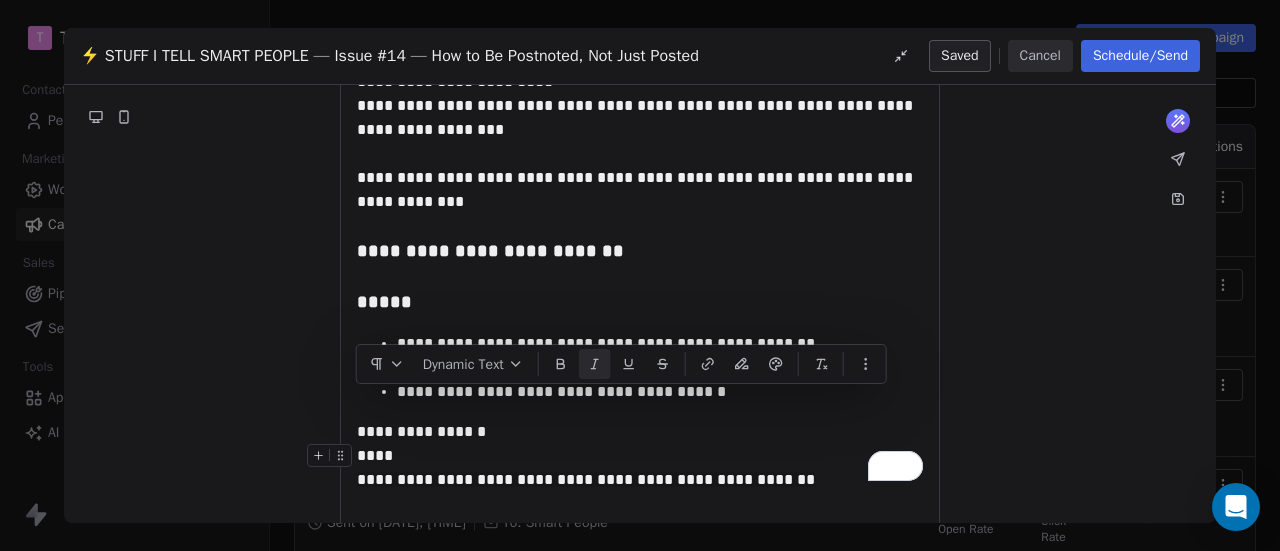 click at bounding box center [595, 364] 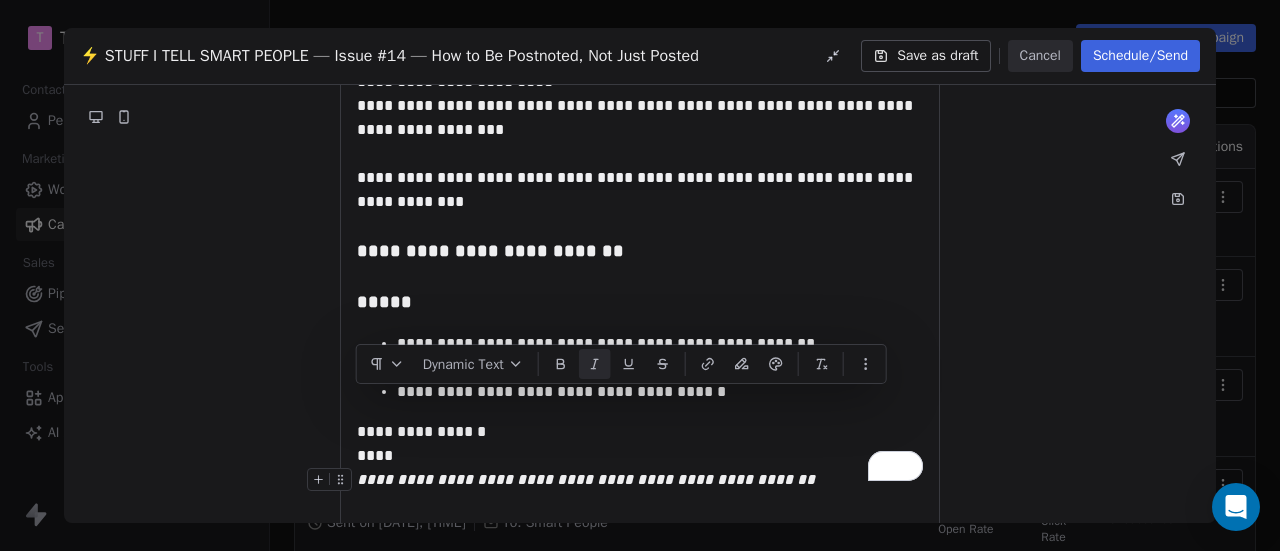 click on "**********" at bounding box center [640, -374] 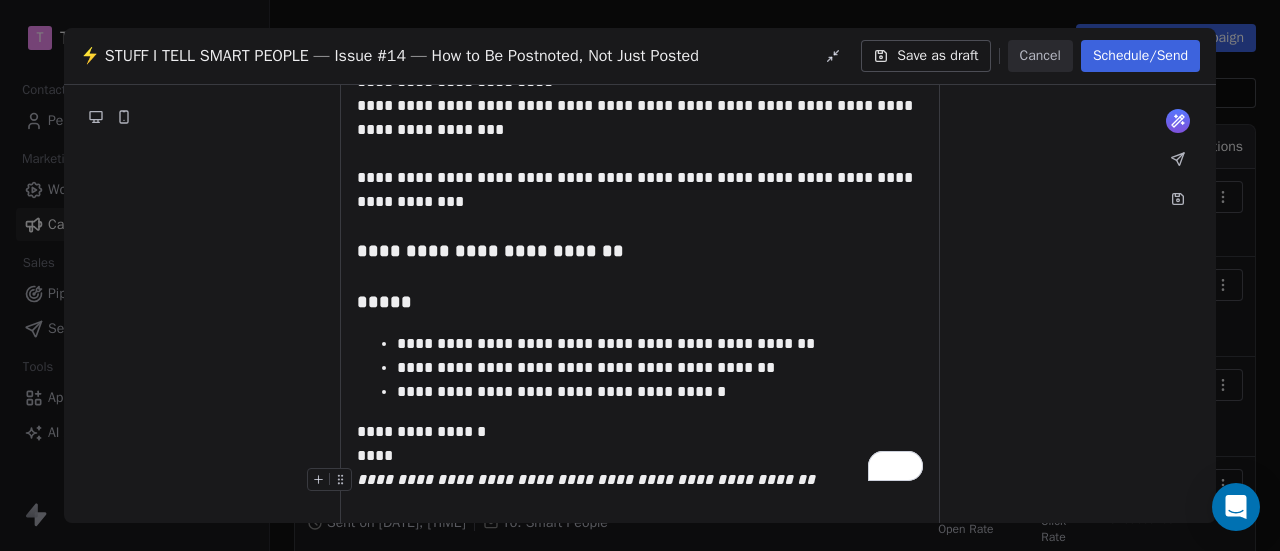click on "**********" at bounding box center (640, -374) 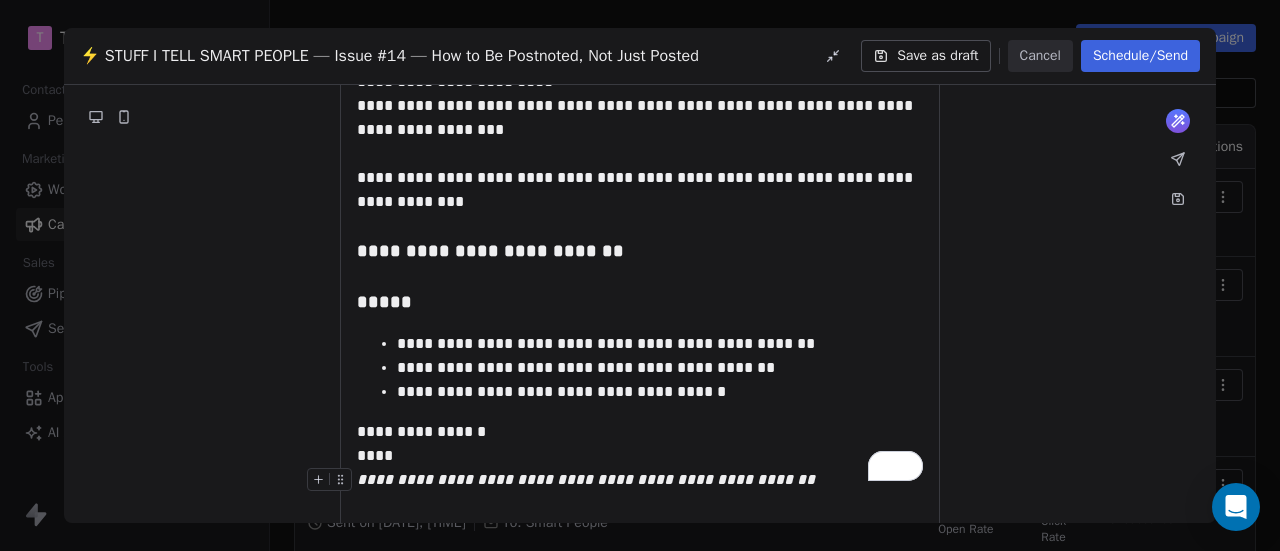 click on "**********" at bounding box center [640, 480] 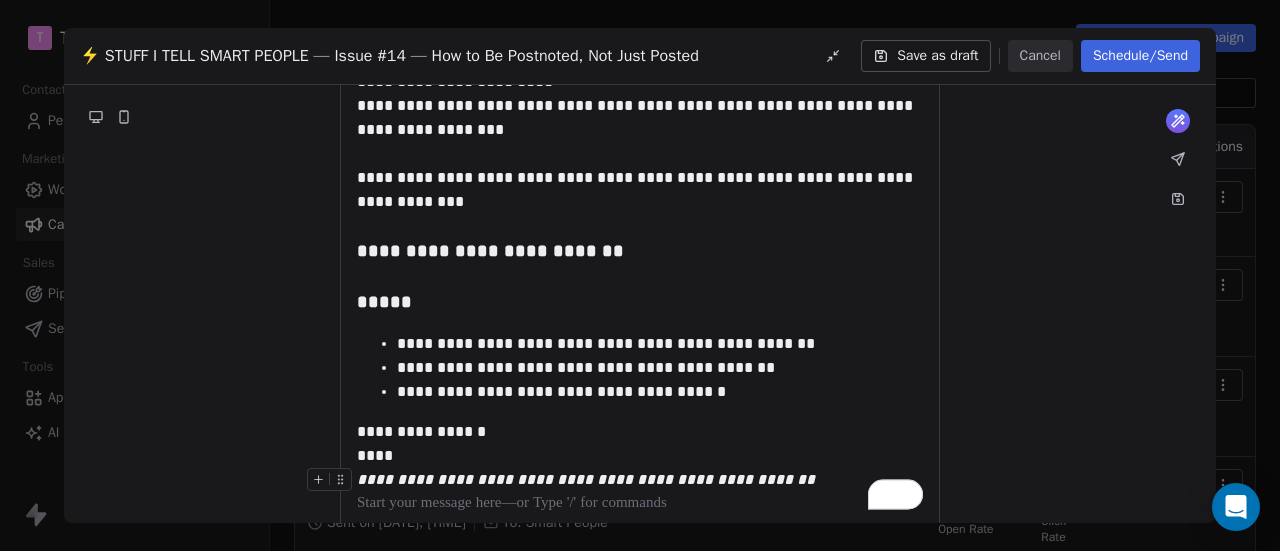 scroll, scrollTop: 1583, scrollLeft: 0, axis: vertical 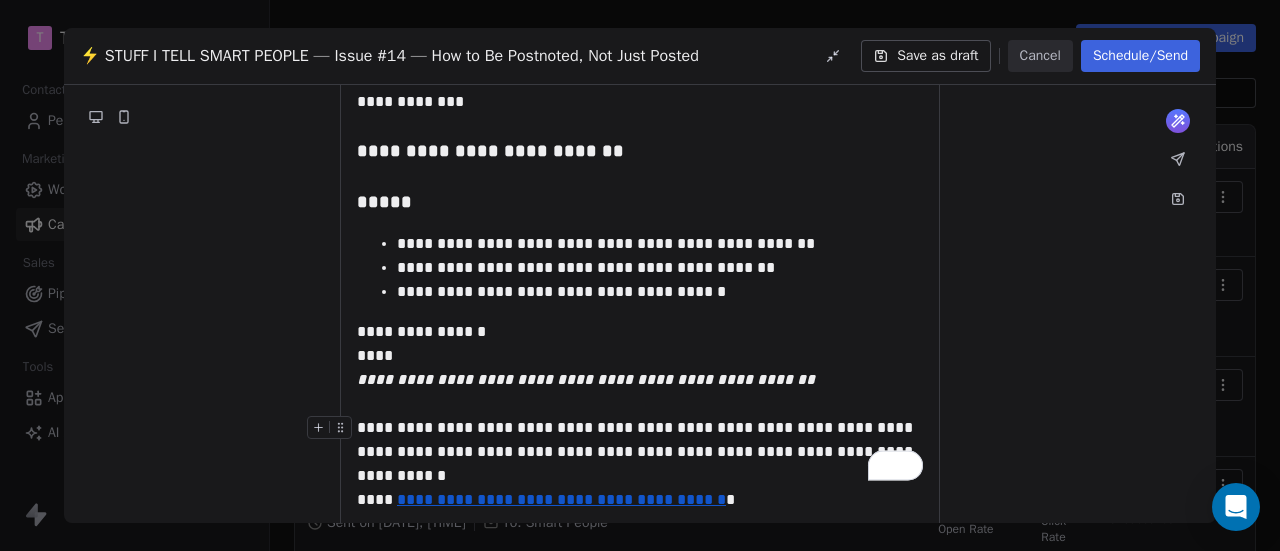 click on "**********" at bounding box center (640, 452) 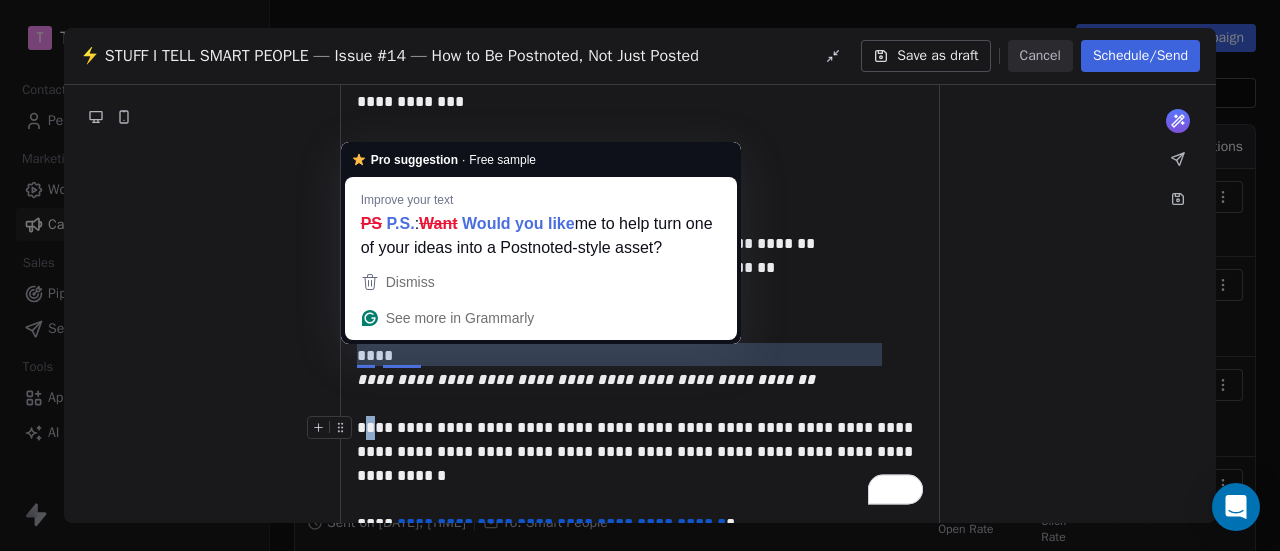 scroll, scrollTop: 1682, scrollLeft: 0, axis: vertical 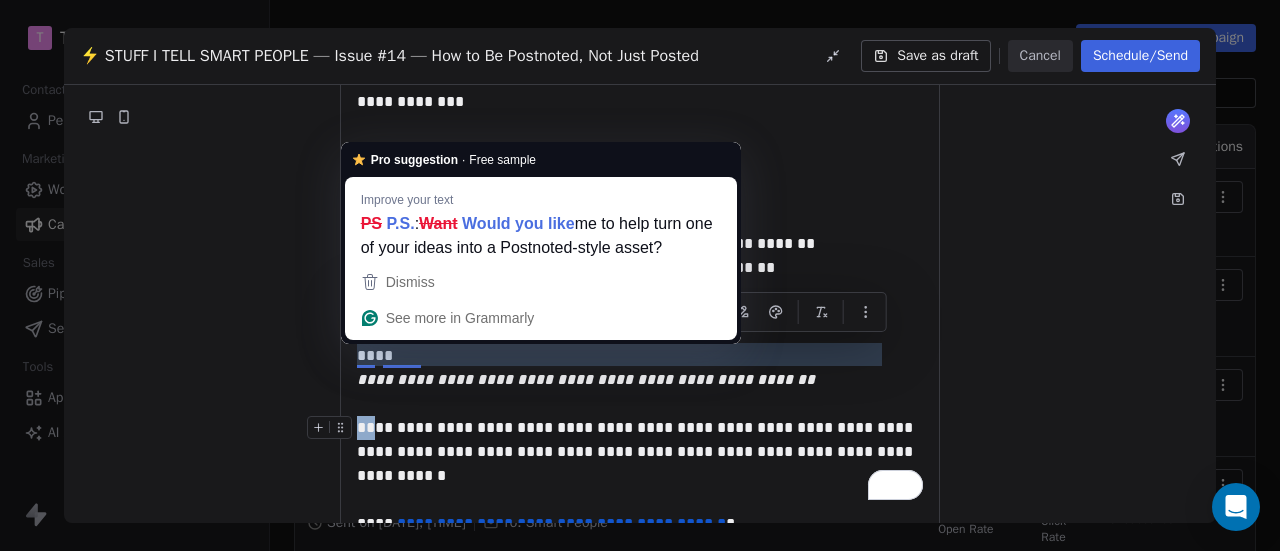 drag, startPoint x: 374, startPoint y: 361, endPoint x: 356, endPoint y: 364, distance: 18.248287 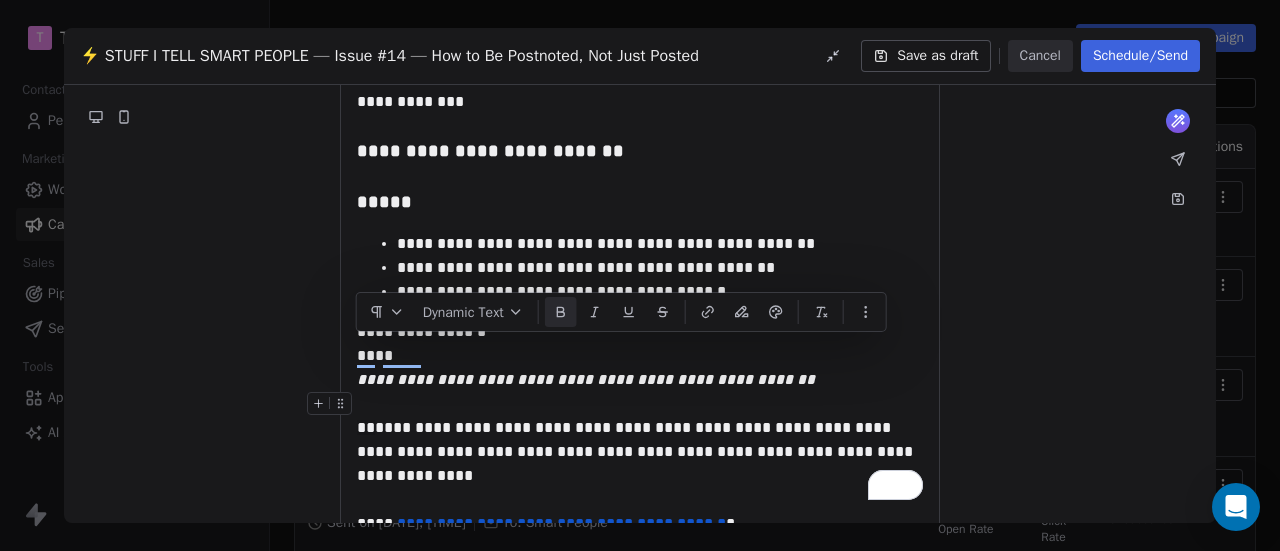 click at bounding box center [561, 312] 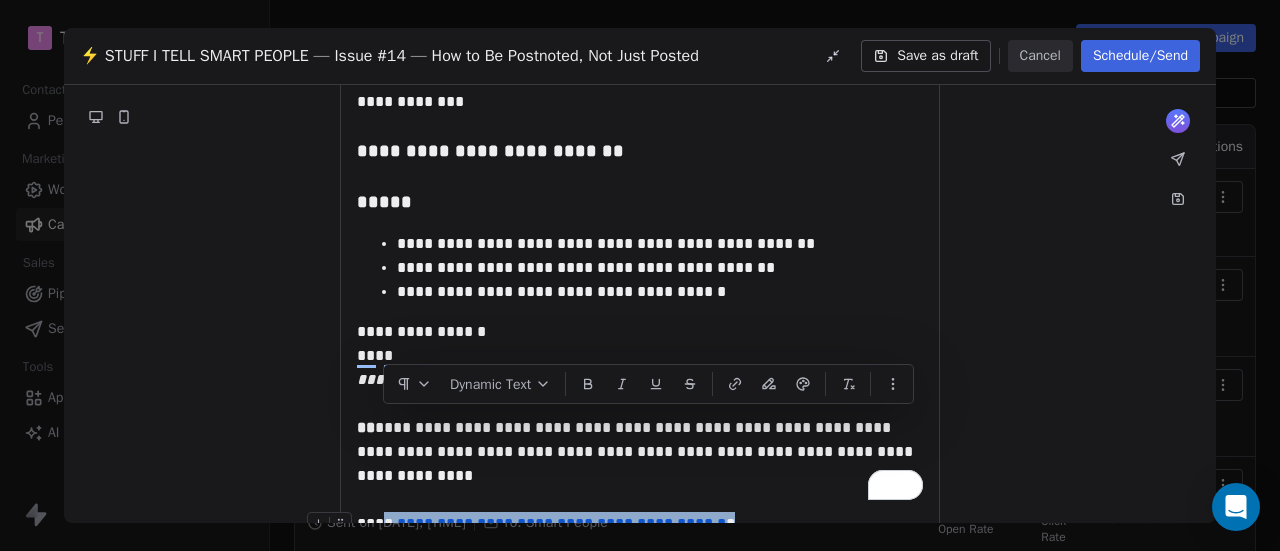 drag, startPoint x: 382, startPoint y: 430, endPoint x: 356, endPoint y: 435, distance: 26.476404 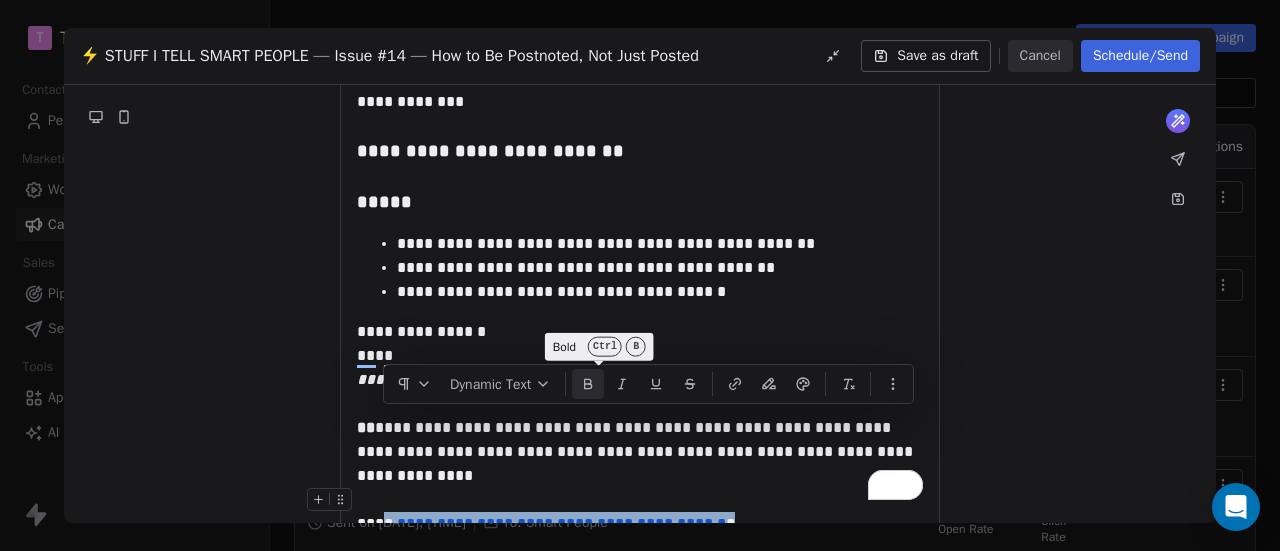 click at bounding box center (588, 384) 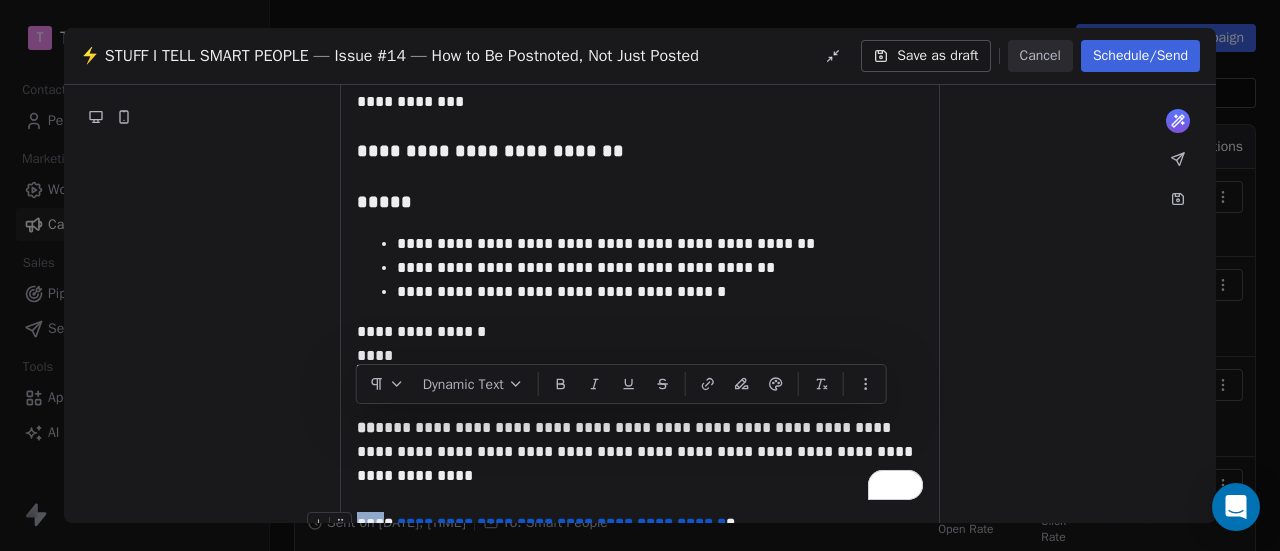 drag, startPoint x: 358, startPoint y: 425, endPoint x: 381, endPoint y: 423, distance: 23.086792 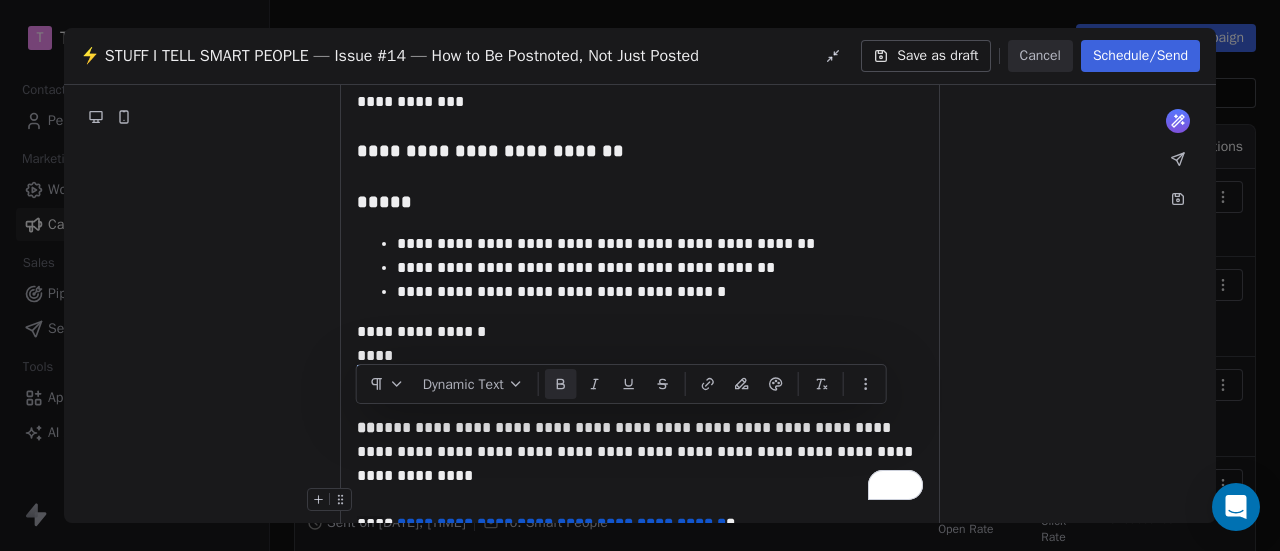 click 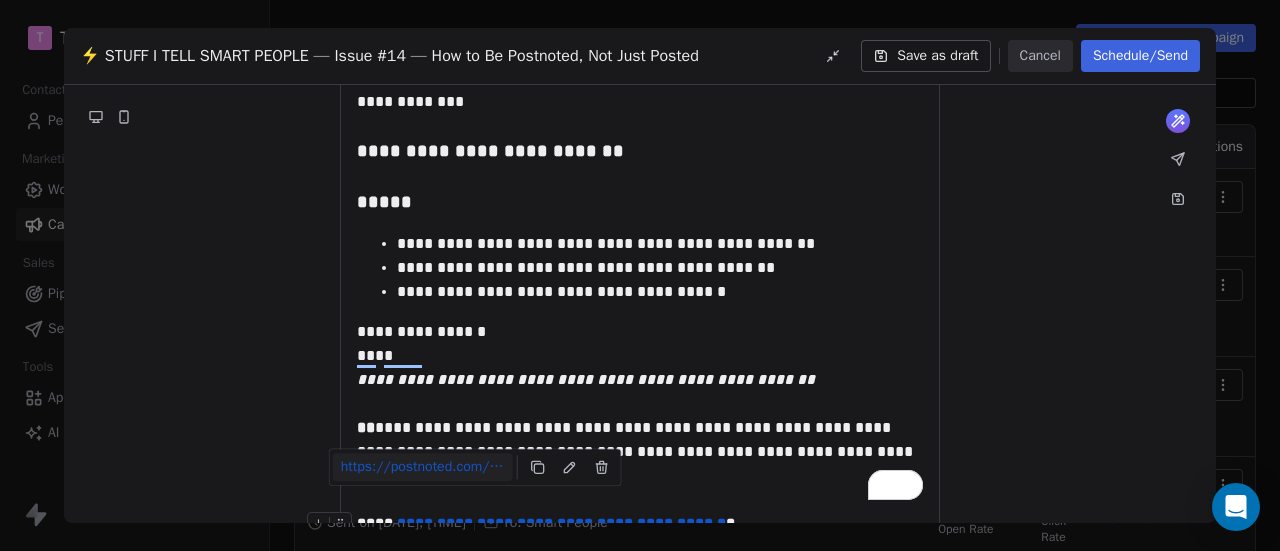 click on "**********" at bounding box center [640, -402] 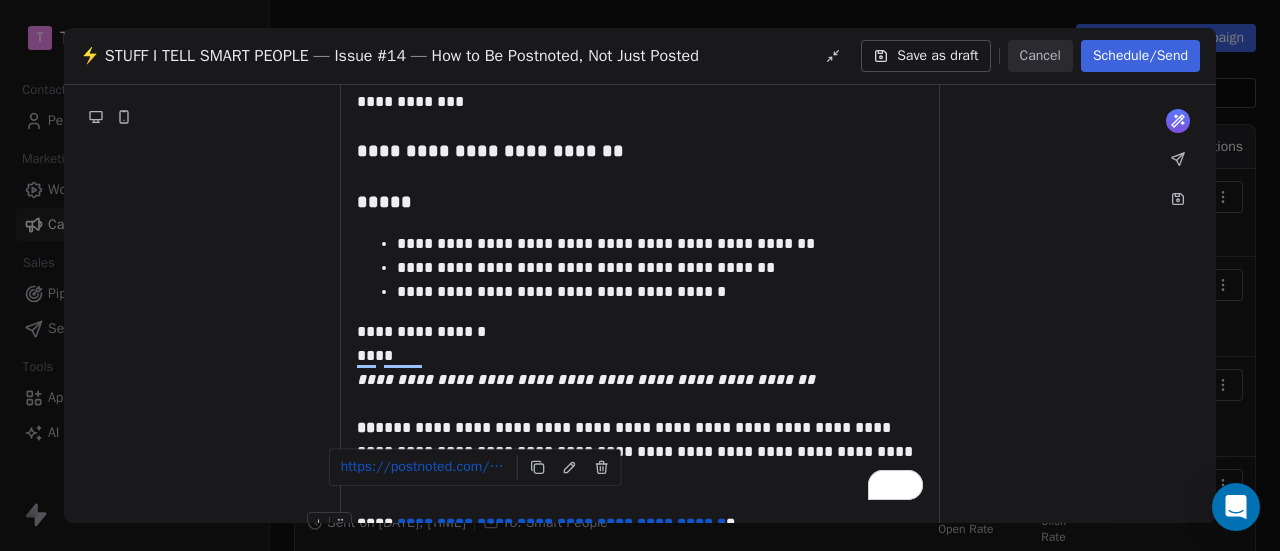 click on "**********" at bounding box center (640, -402) 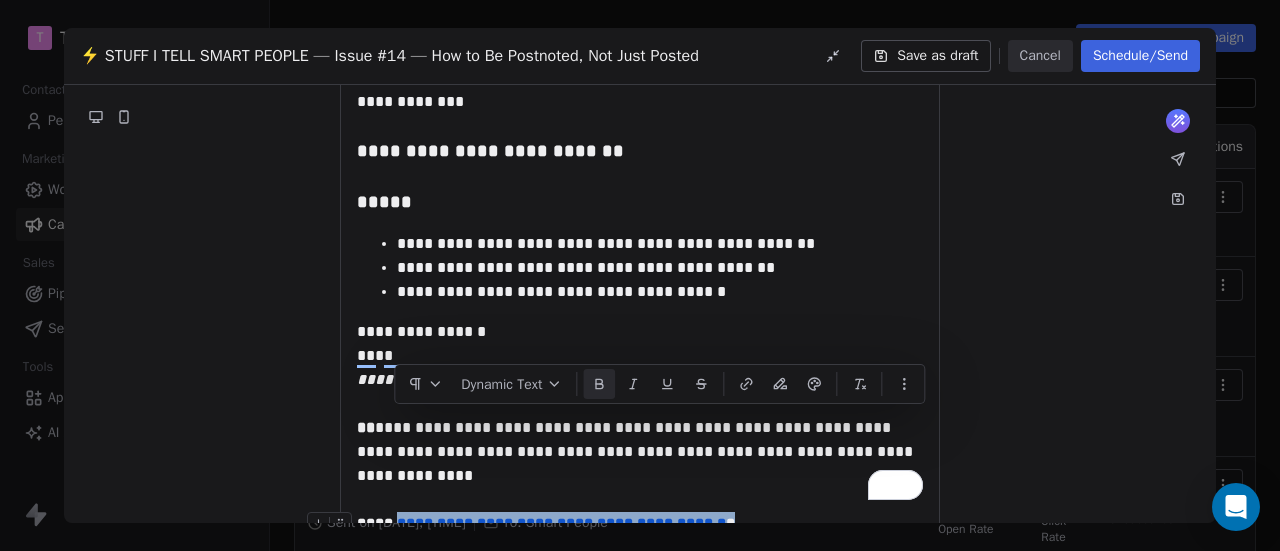 drag, startPoint x: 720, startPoint y: 425, endPoint x: 394, endPoint y: 427, distance: 326.00613 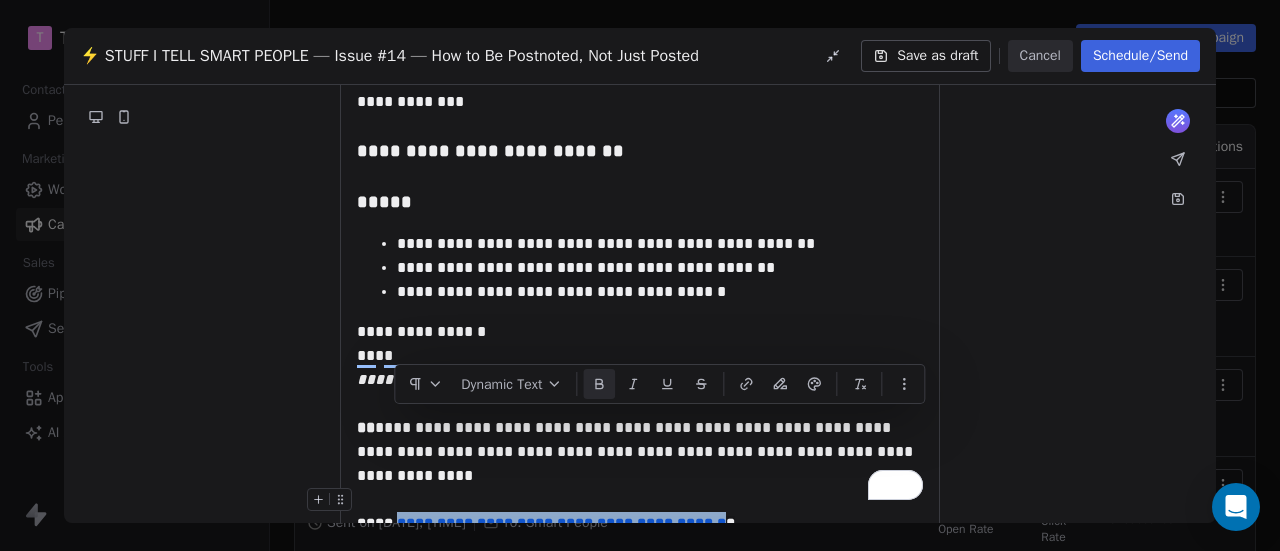 click 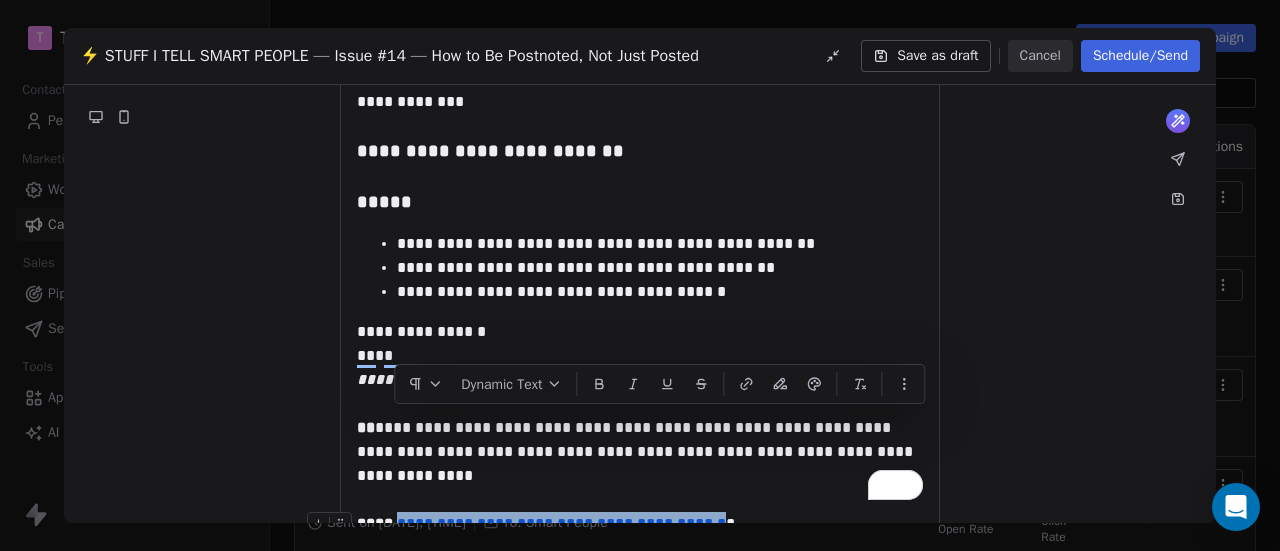 click on "**********" at bounding box center [640, -402] 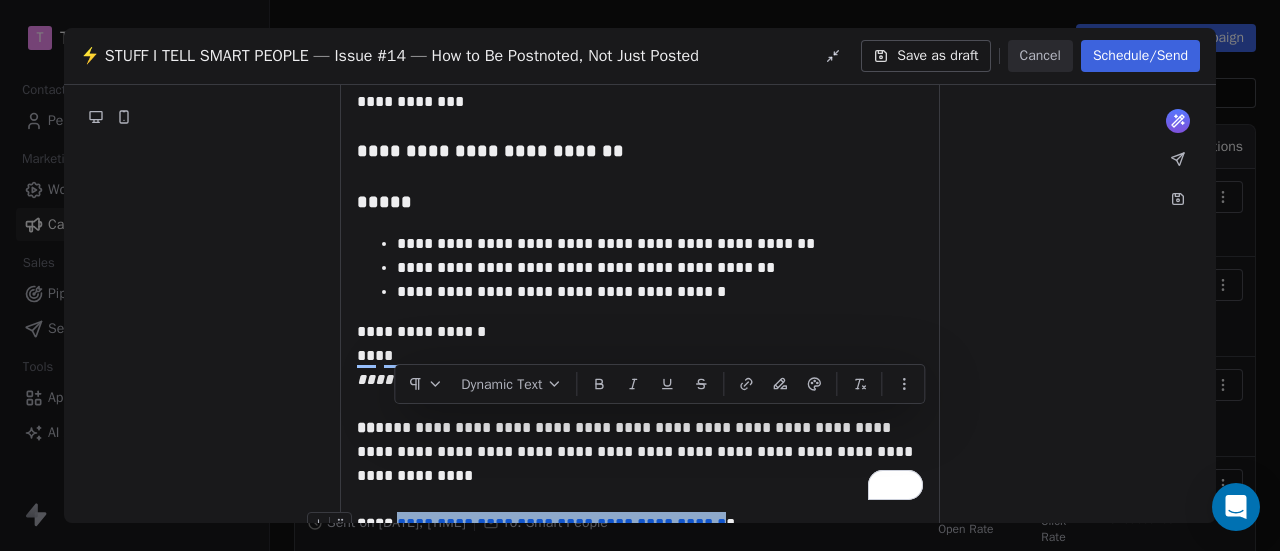 click on "**********" at bounding box center (640, 524) 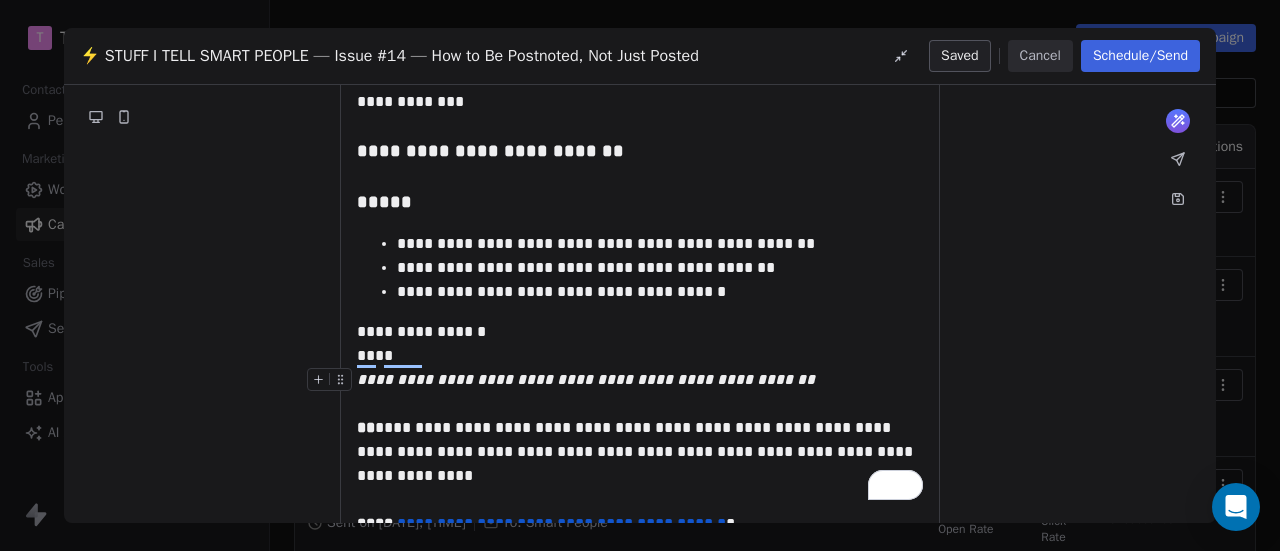 scroll, scrollTop: 1538, scrollLeft: 0, axis: vertical 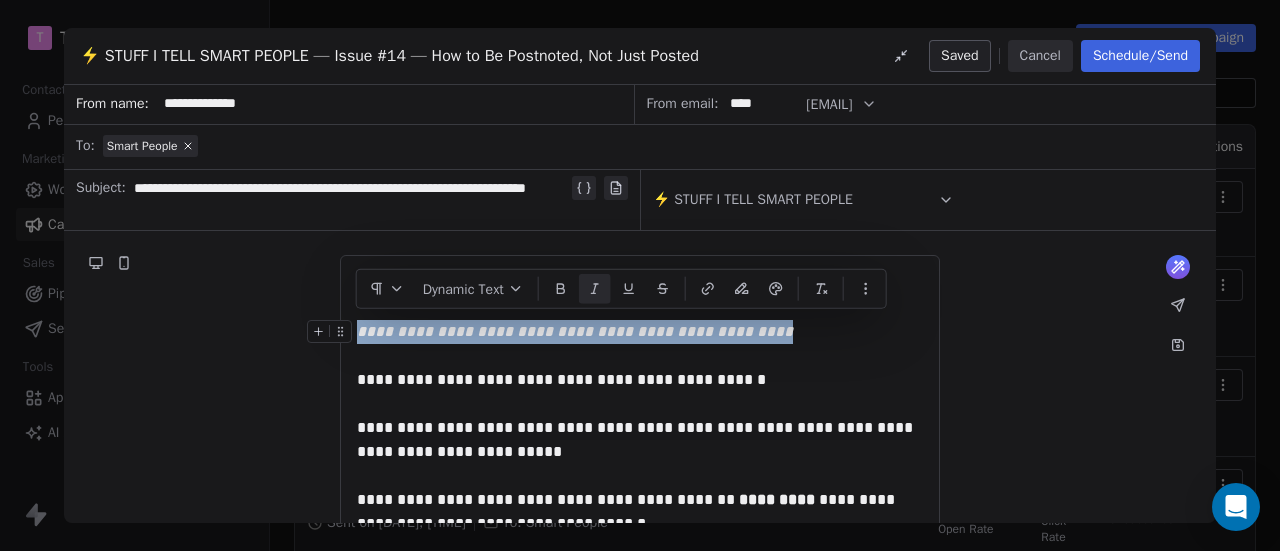 drag, startPoint x: 735, startPoint y: 329, endPoint x: 353, endPoint y: 338, distance: 382.10602 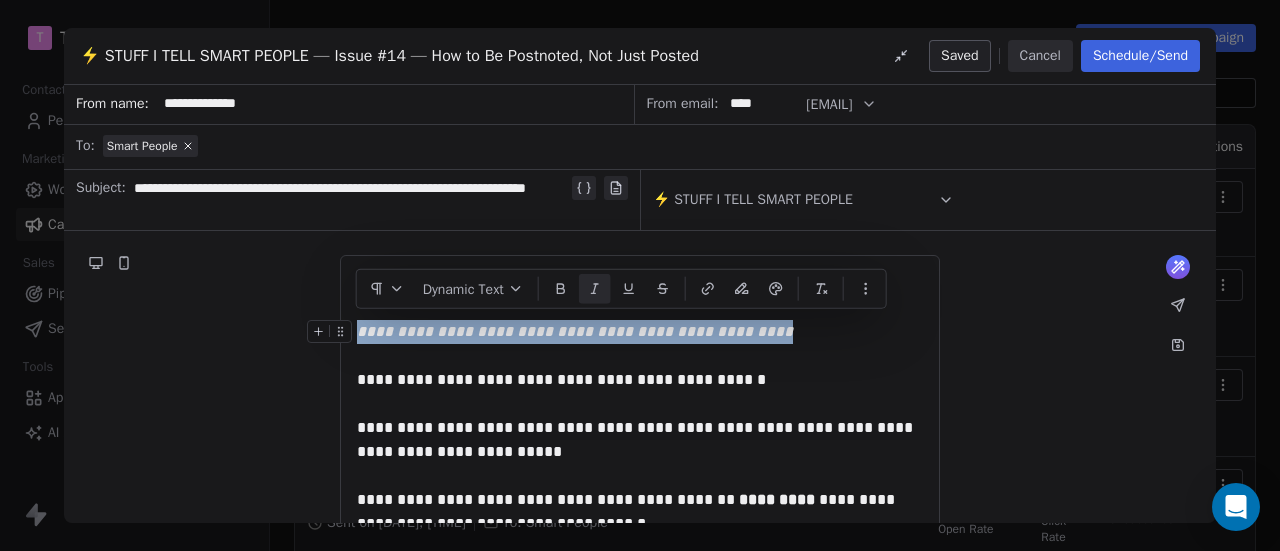 click on "**********" at bounding box center (640, 332) 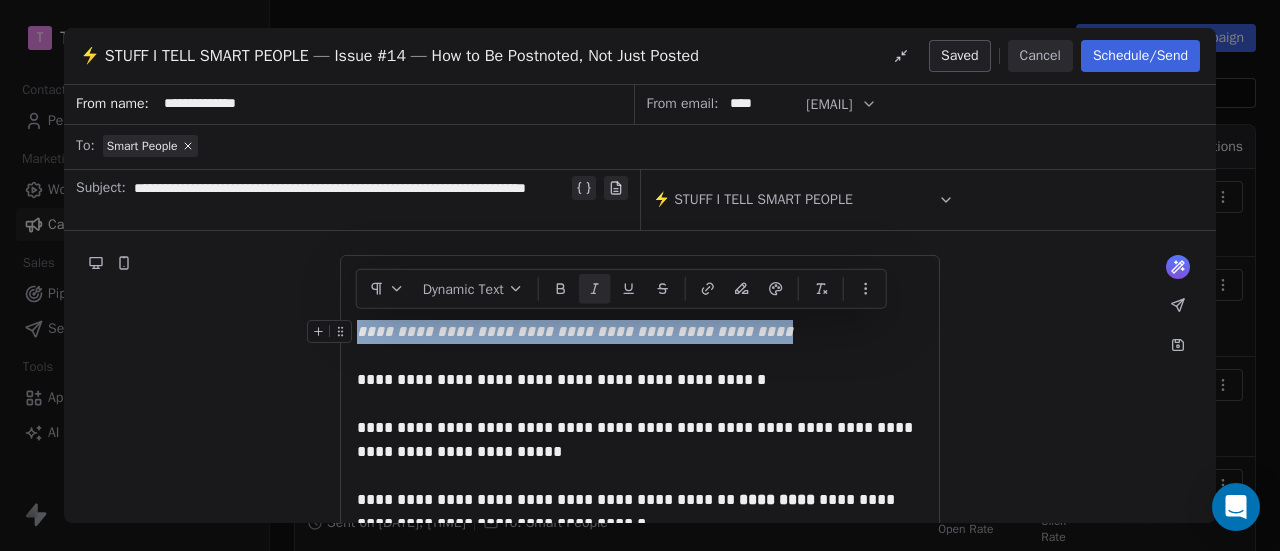 click on "**********" at bounding box center [575, 331] 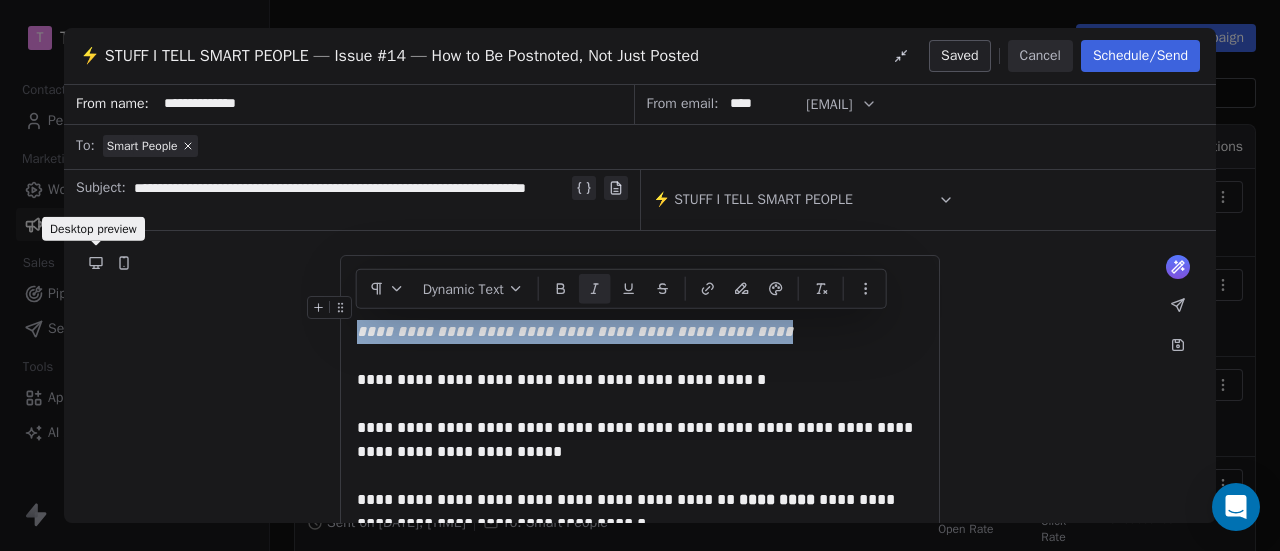 click 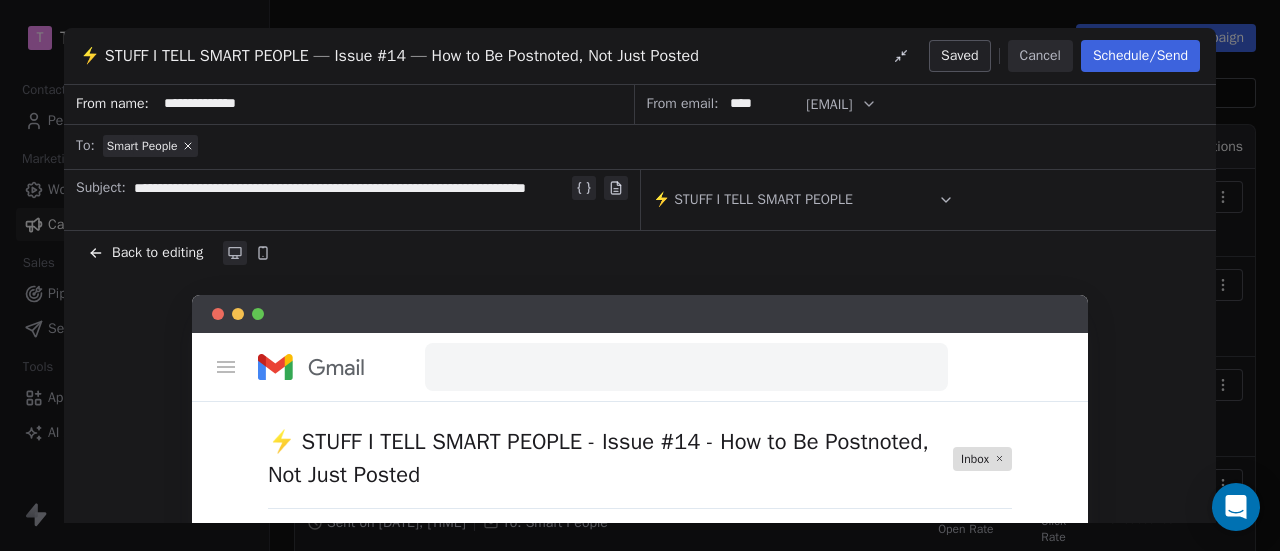 click on "Back to editing" at bounding box center (157, 253) 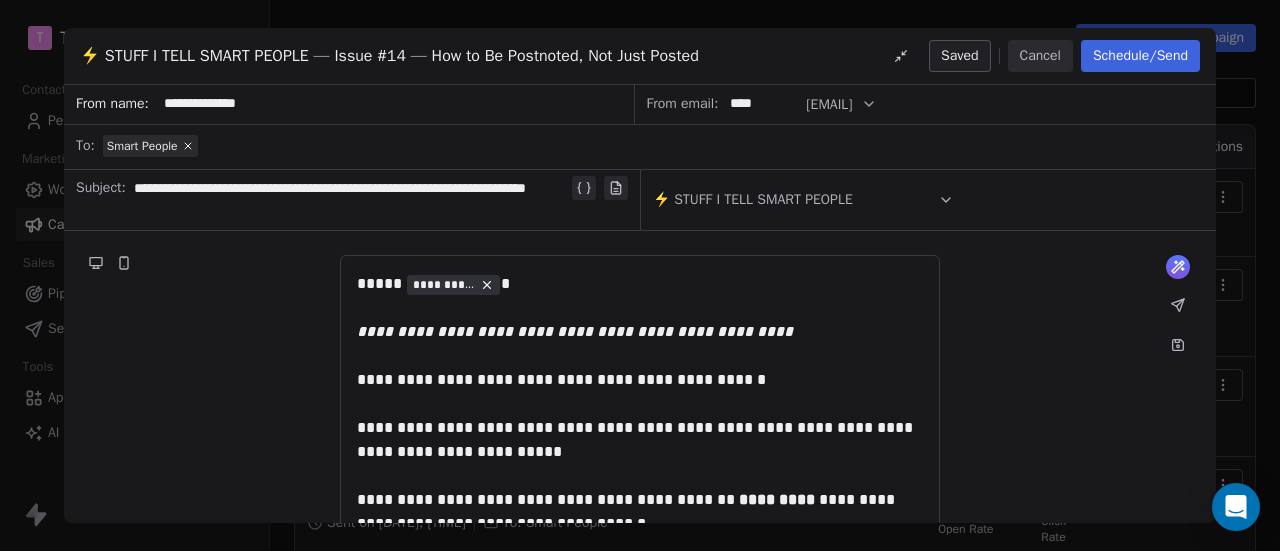 click on "Cancel" at bounding box center (1040, 56) 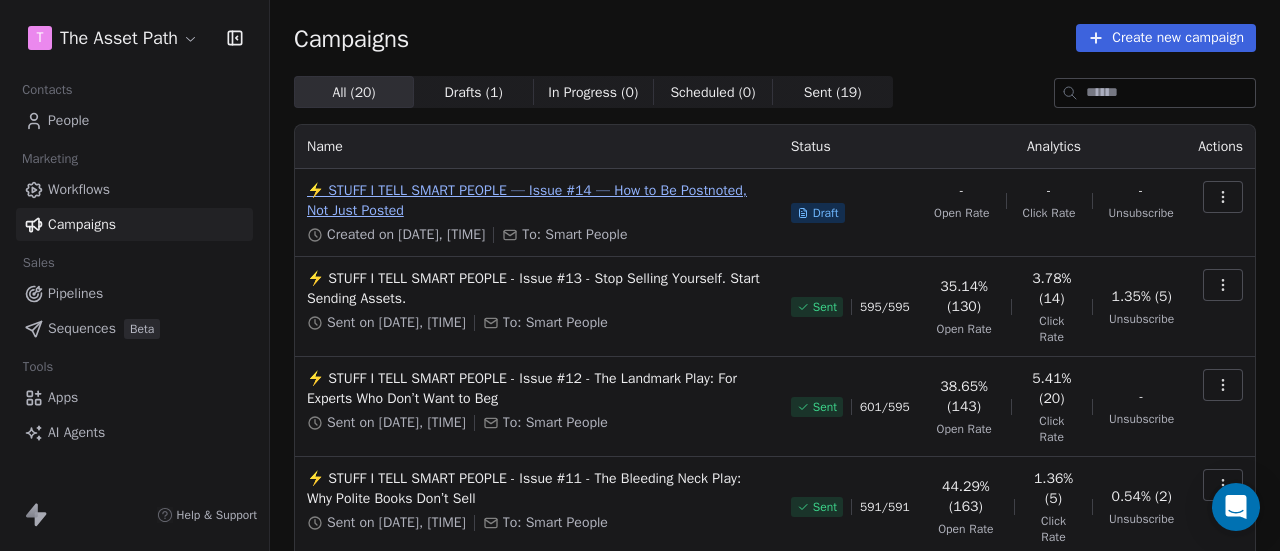 click on "⚡ STUFF I TELL SMART PEOPLE — Issue #14 — How to Be Postnoted, Not Just Posted" at bounding box center (537, 201) 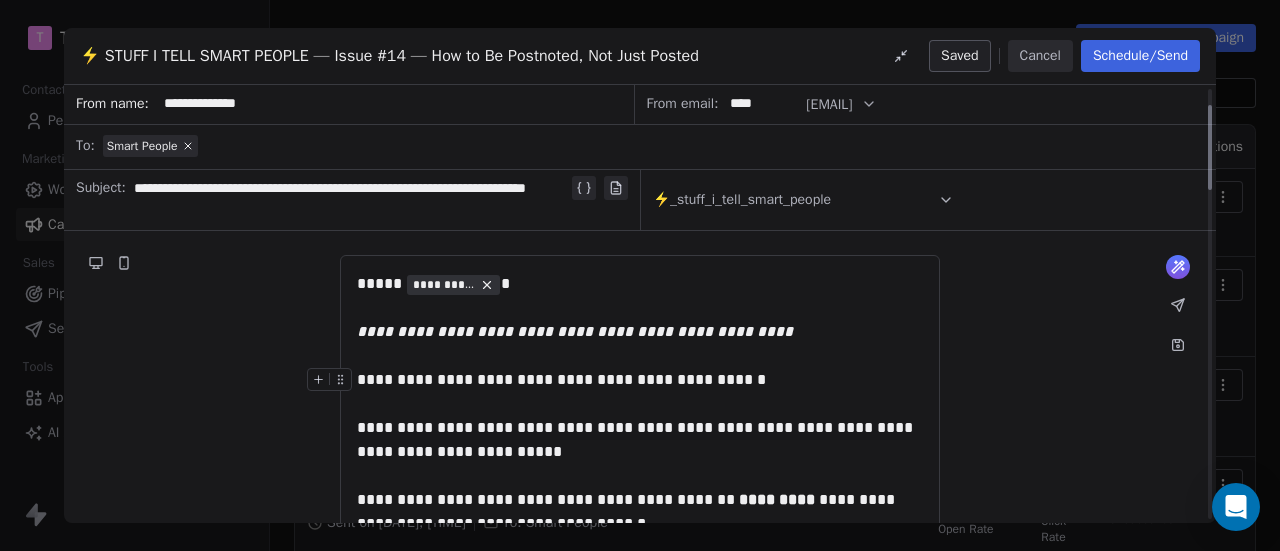 scroll, scrollTop: 294, scrollLeft: 0, axis: vertical 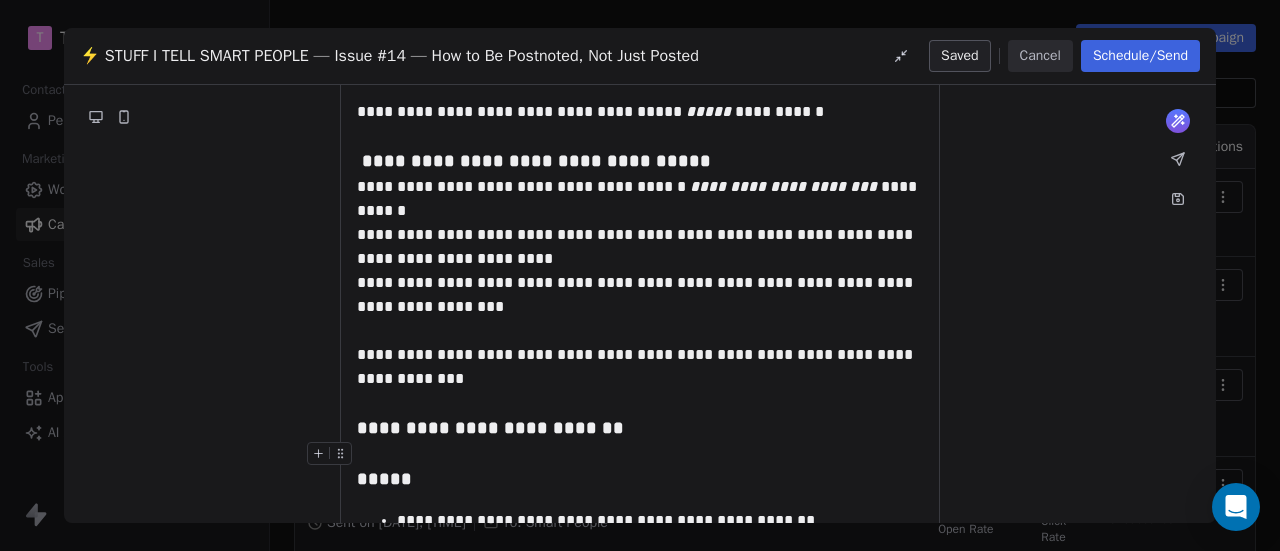 click at bounding box center (640, 454) 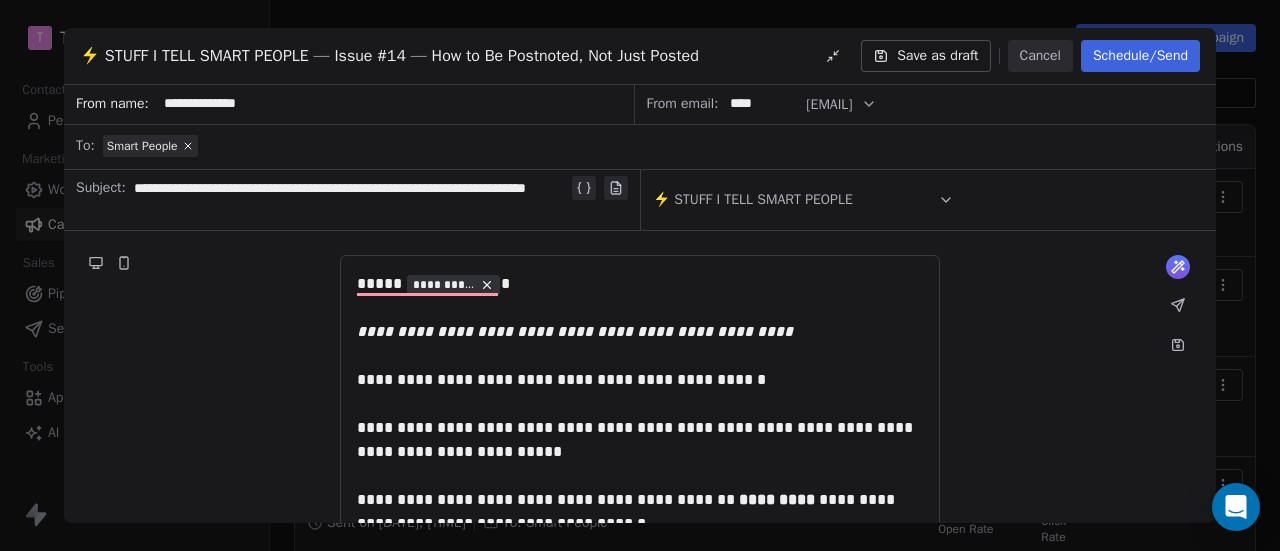 scroll, scrollTop: 0, scrollLeft: 0, axis: both 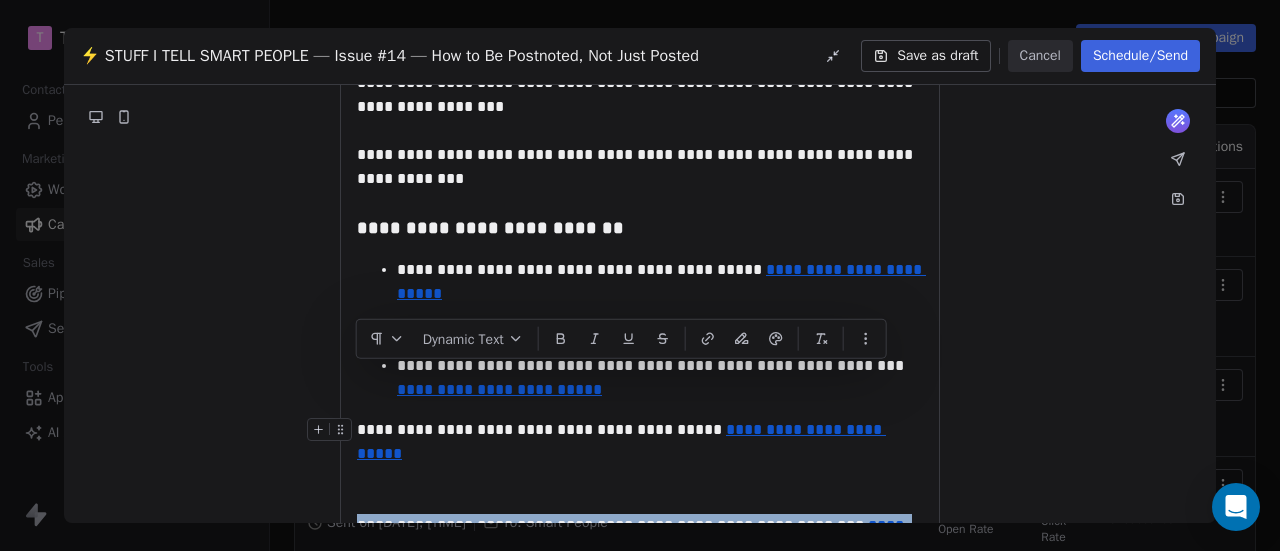 drag, startPoint x: 559, startPoint y: 435, endPoint x: 338, endPoint y: 324, distance: 247.30952 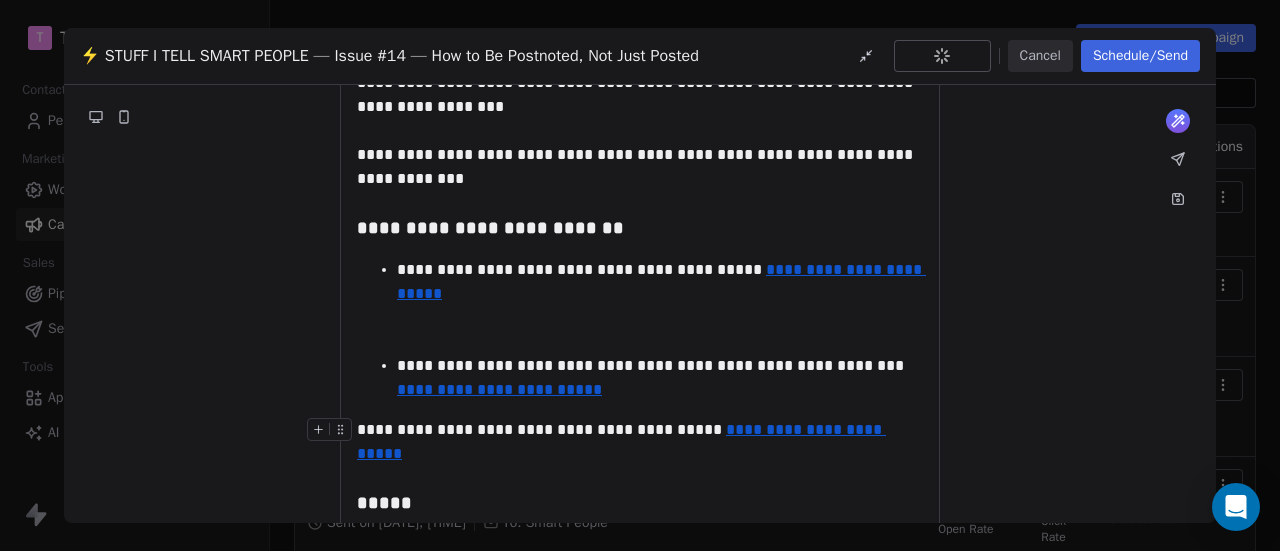 type 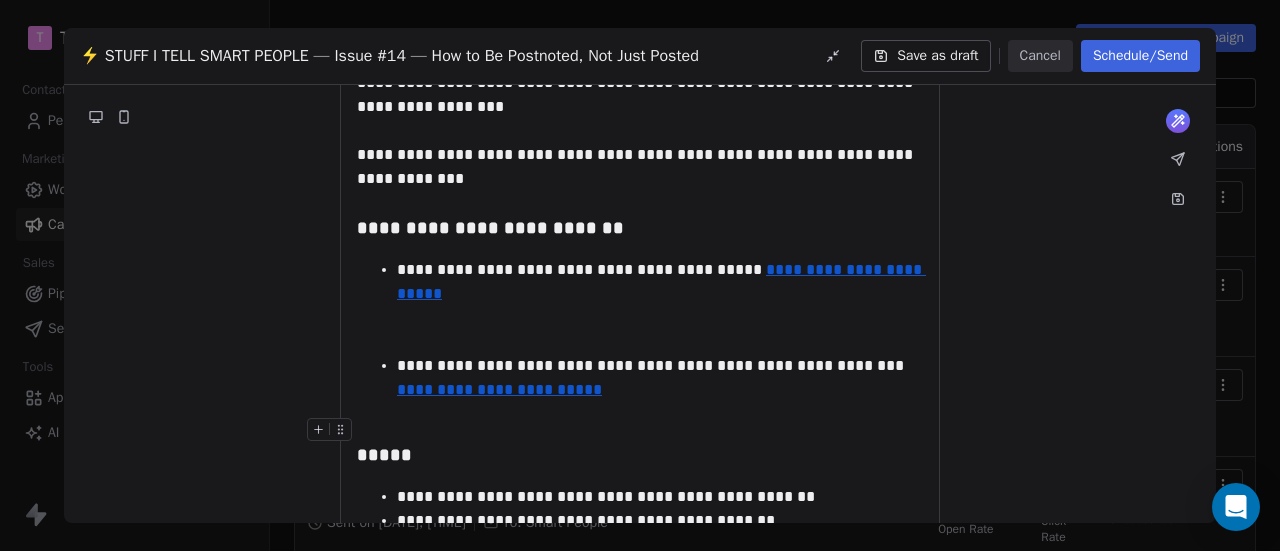 click at bounding box center [640, 430] 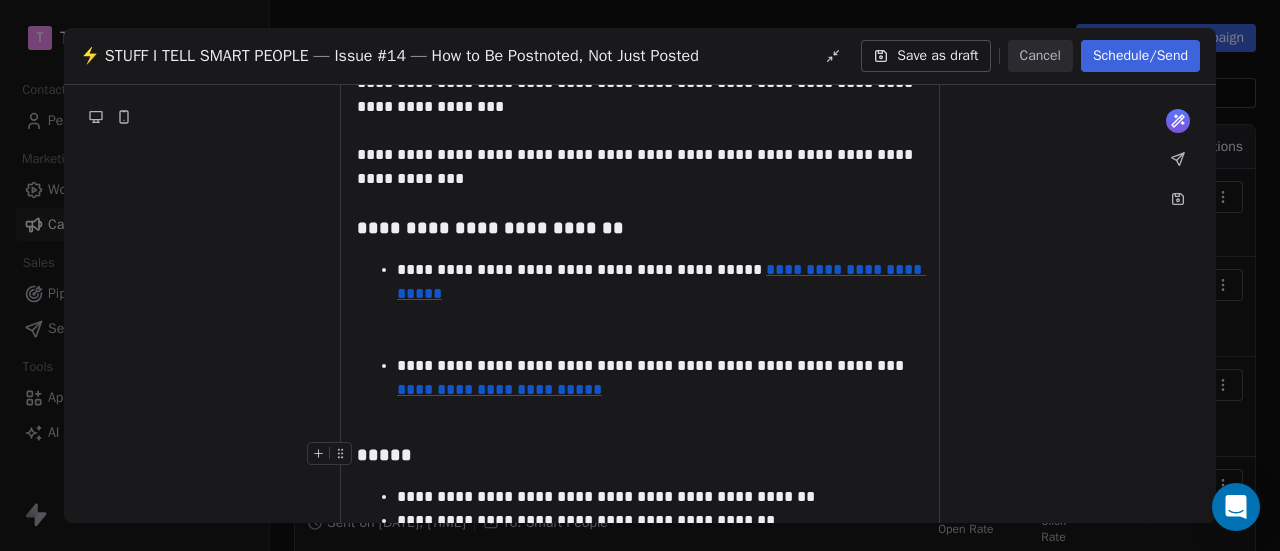 click on "*****" at bounding box center [640, 455] 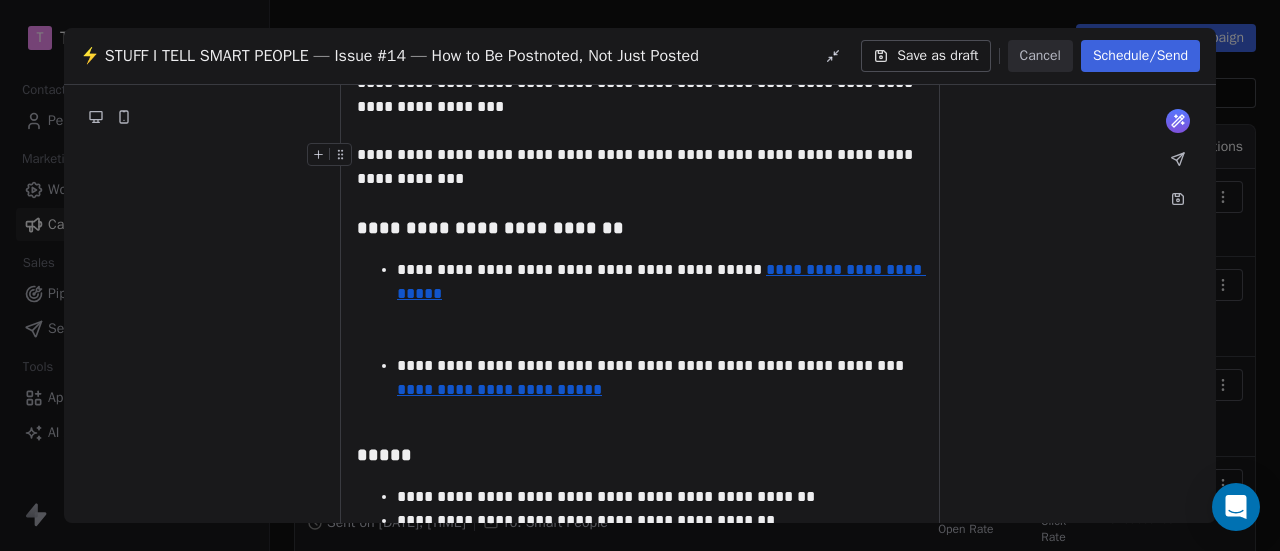 click on "Save as draft" at bounding box center (925, 56) 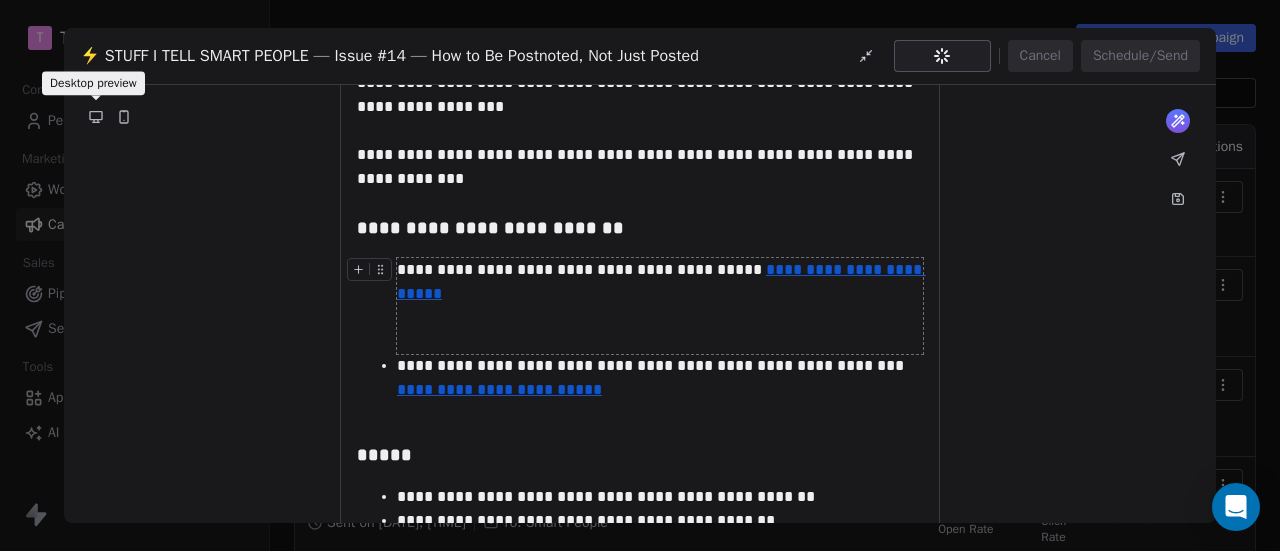 click 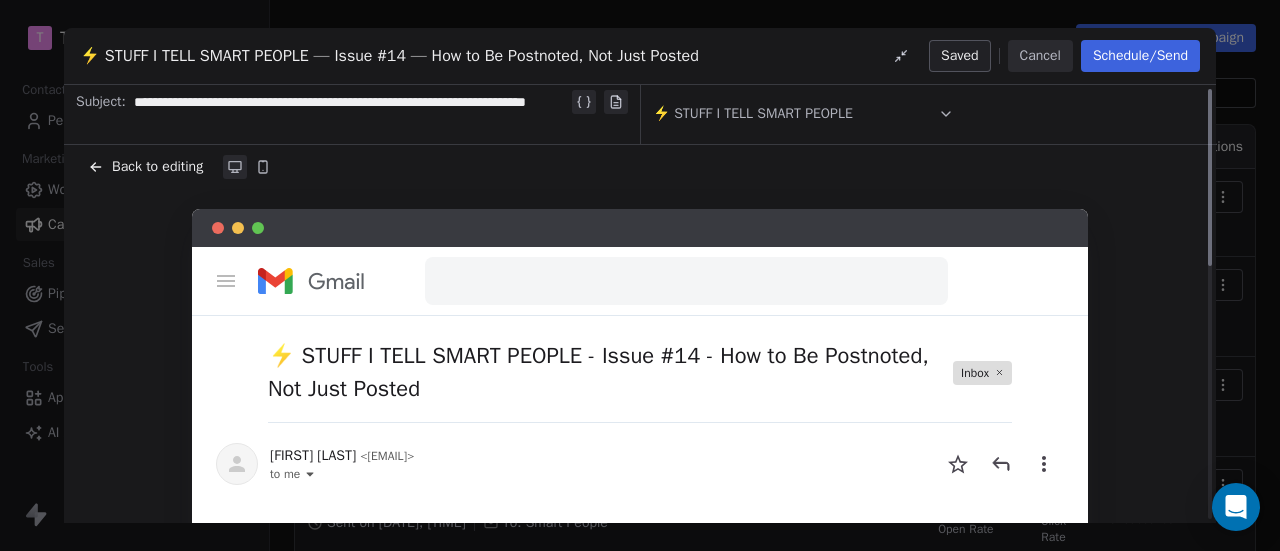 scroll, scrollTop: 0, scrollLeft: 0, axis: both 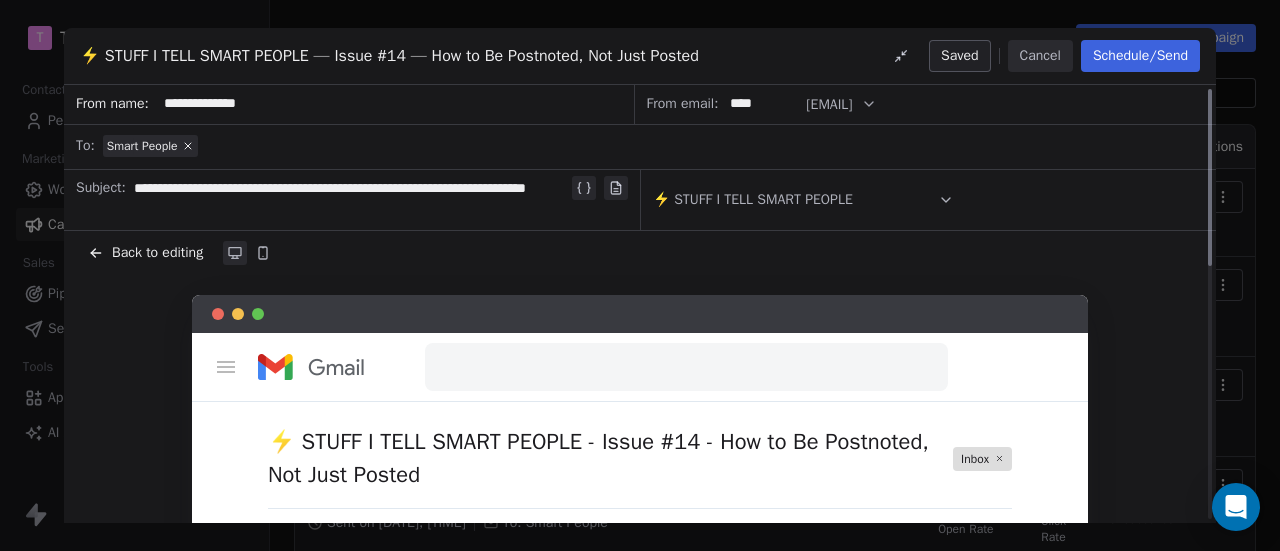 click on "Back to editing" at bounding box center (157, 253) 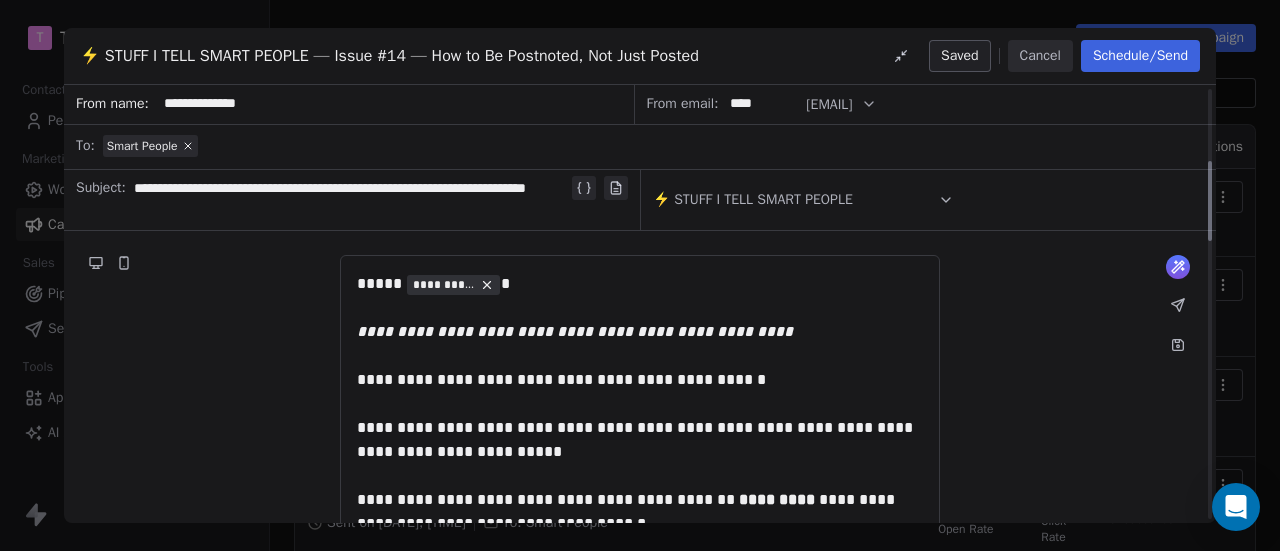 scroll, scrollTop: 393, scrollLeft: 0, axis: vertical 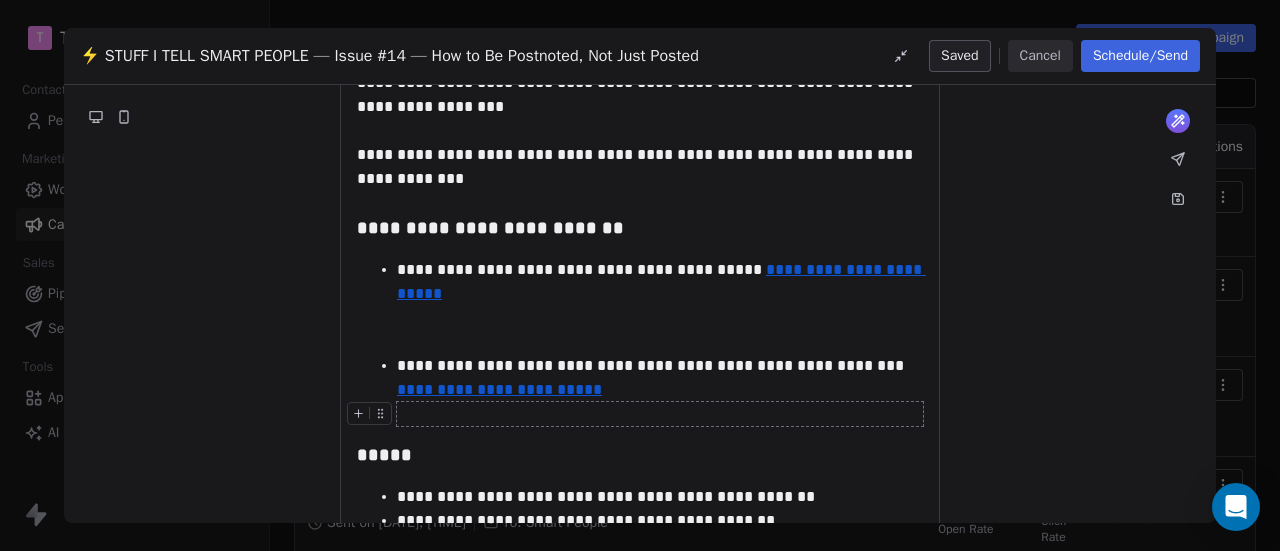 click at bounding box center (660, 414) 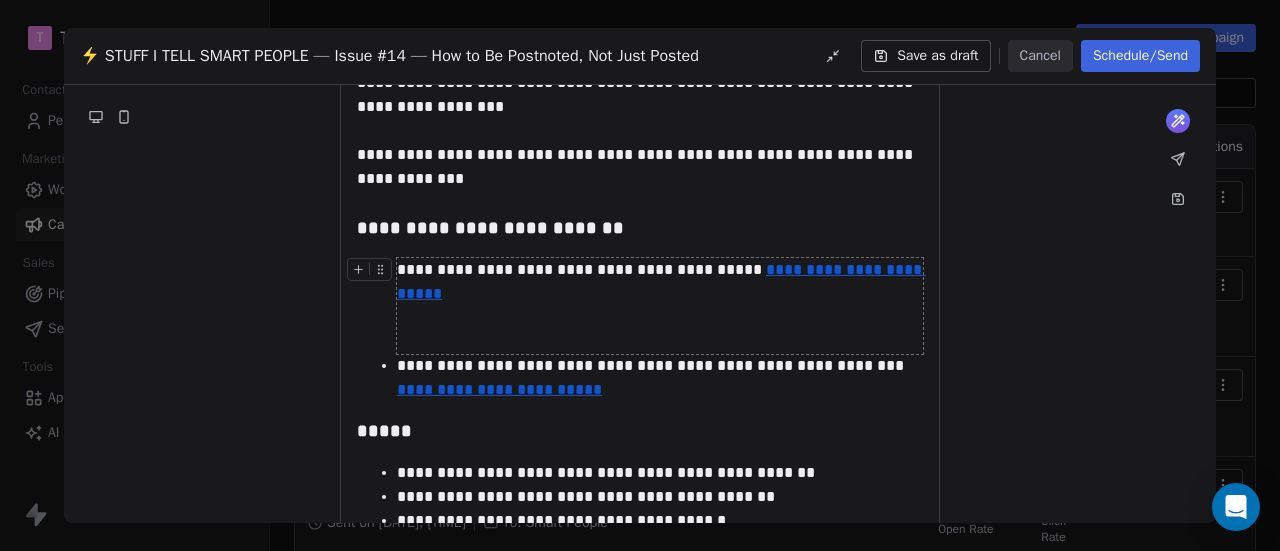 click on "Schedule/Send" at bounding box center (1140, 56) 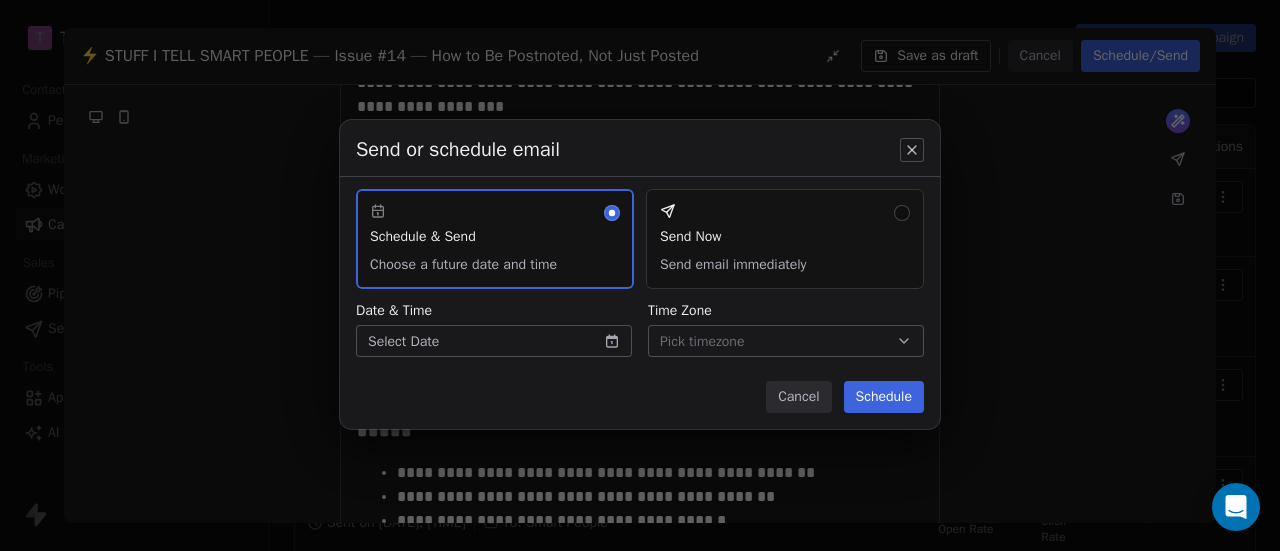click on "Schedule & Send Choose a future date and time" at bounding box center [495, 239] 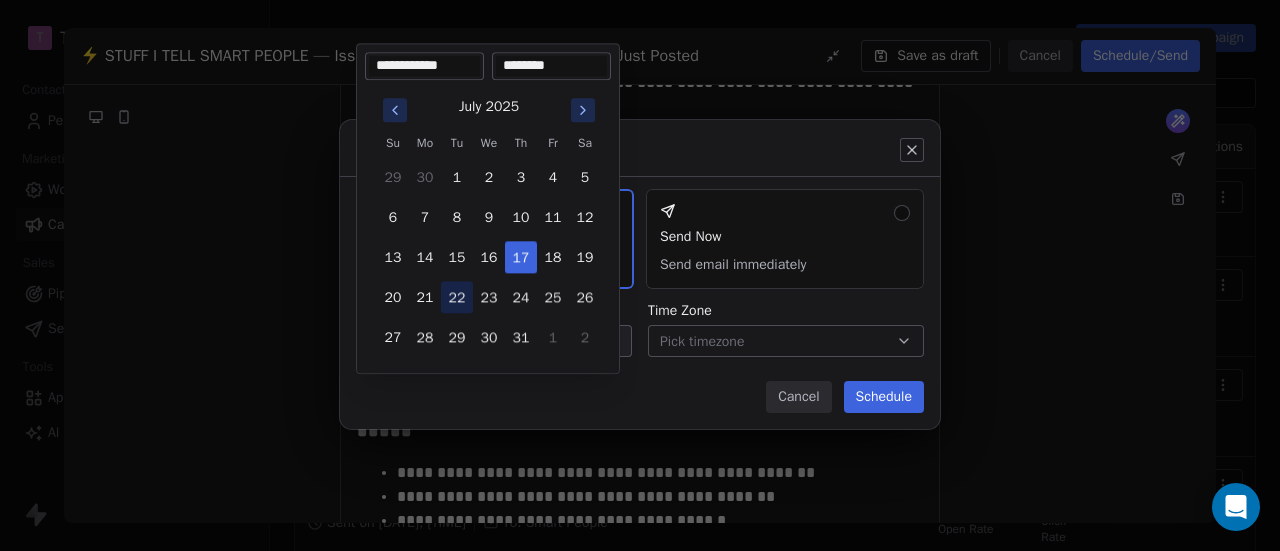 click on "22" at bounding box center [457, 297] 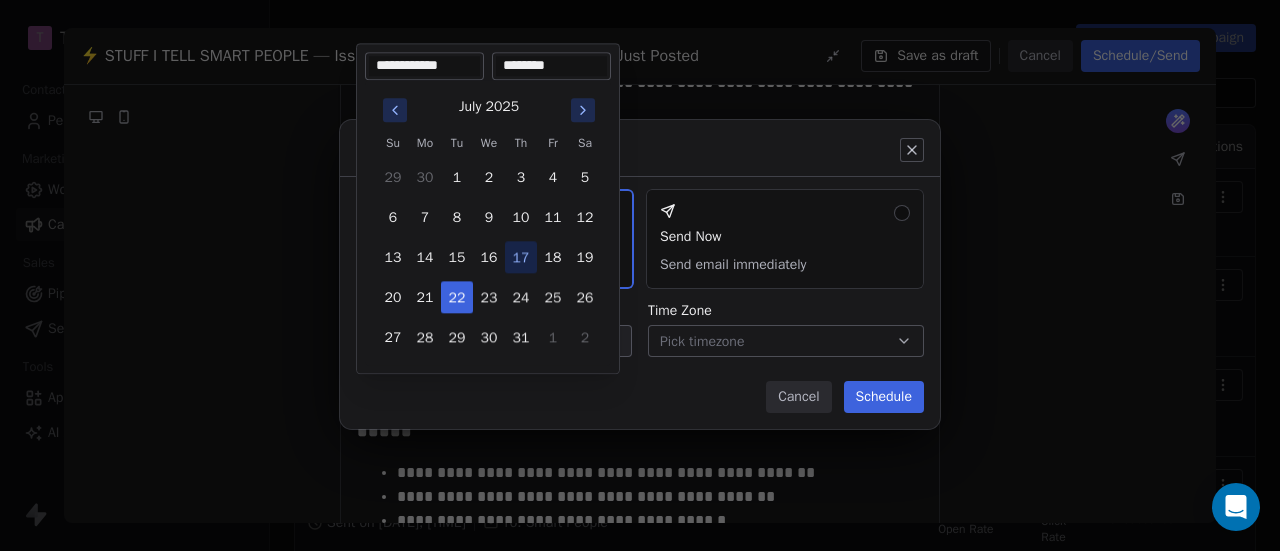 click on "********" at bounding box center (551, 66) 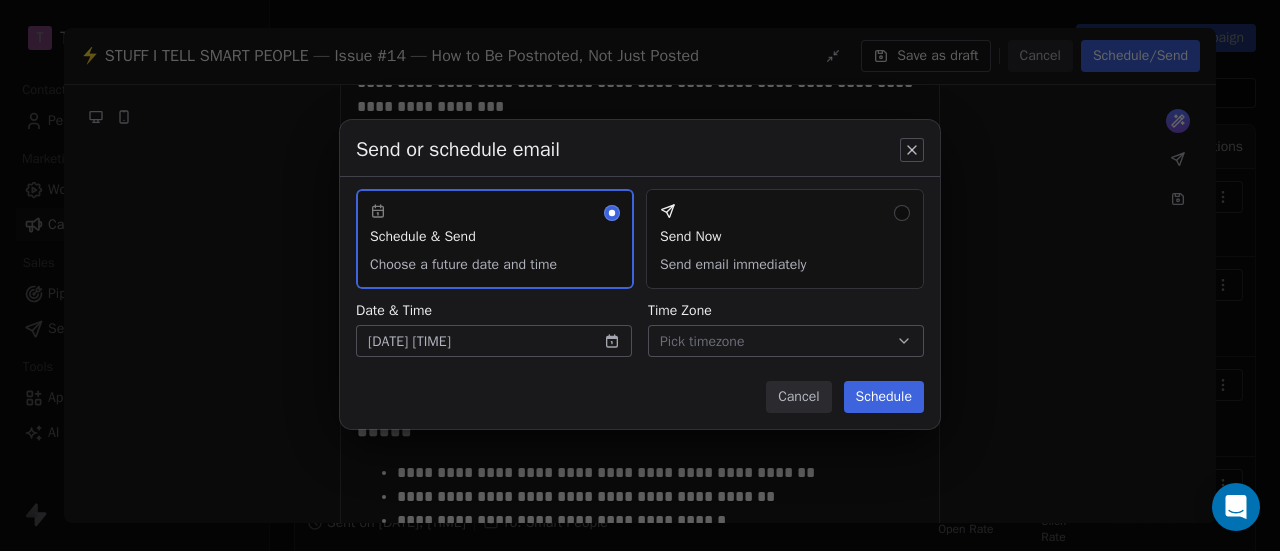 click on "Pick timezone" at bounding box center [786, 341] 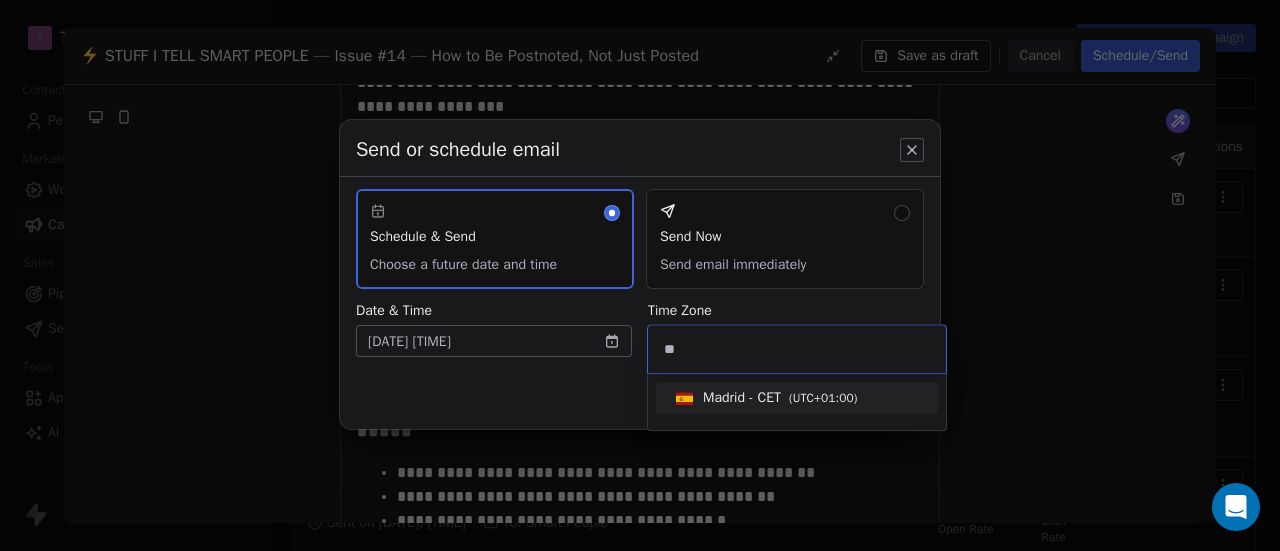 type on "**" 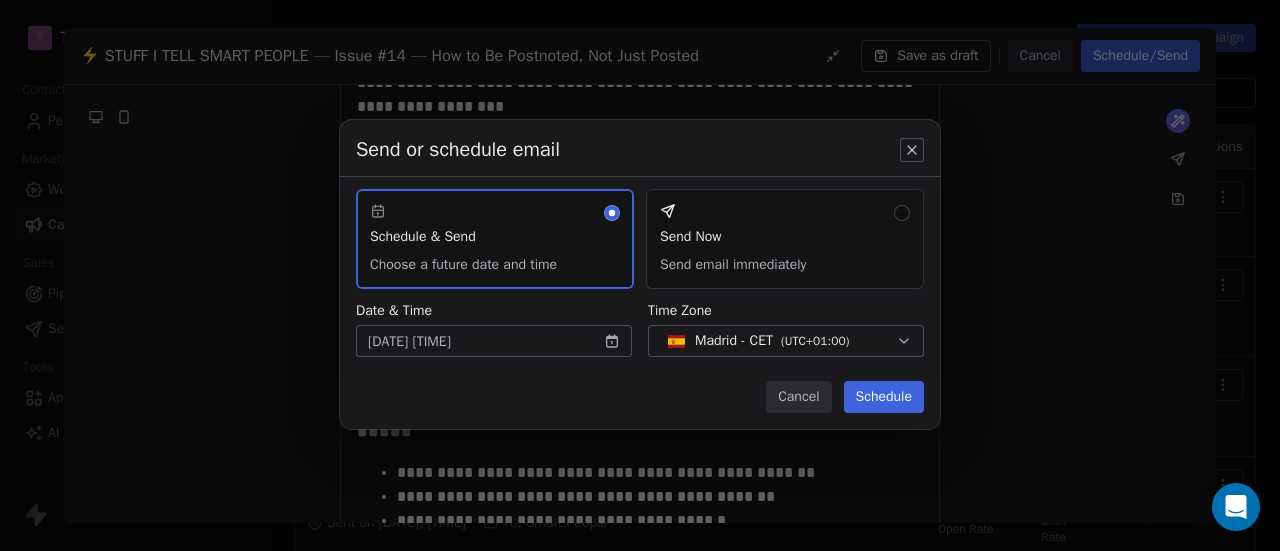 click on "Schedule" at bounding box center (884, 397) 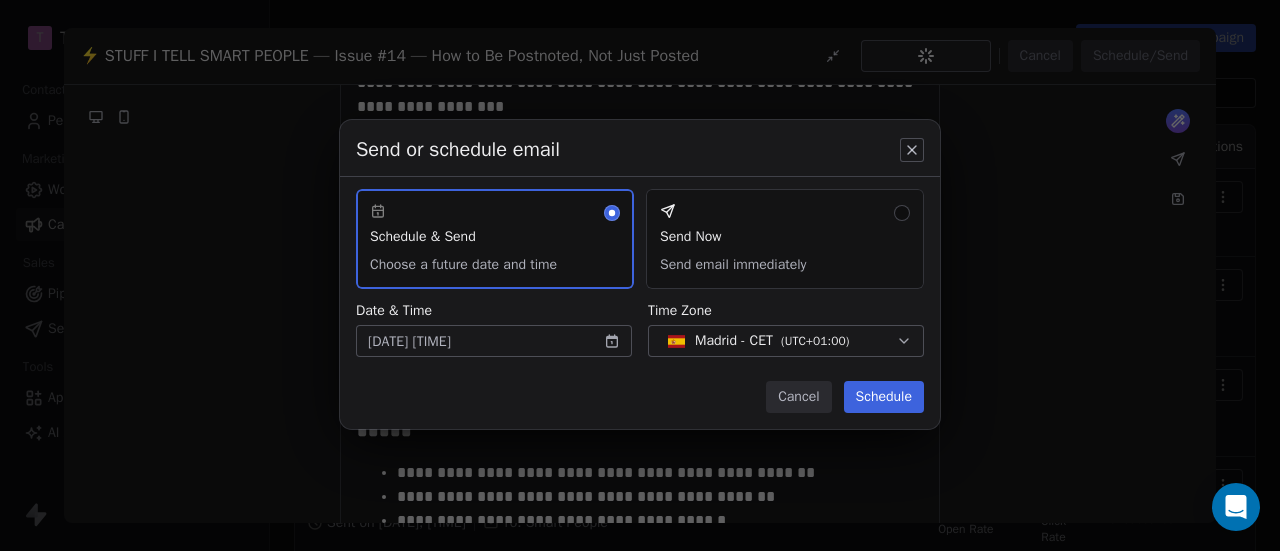 click on "Cancel Schedule" at bounding box center [640, 405] 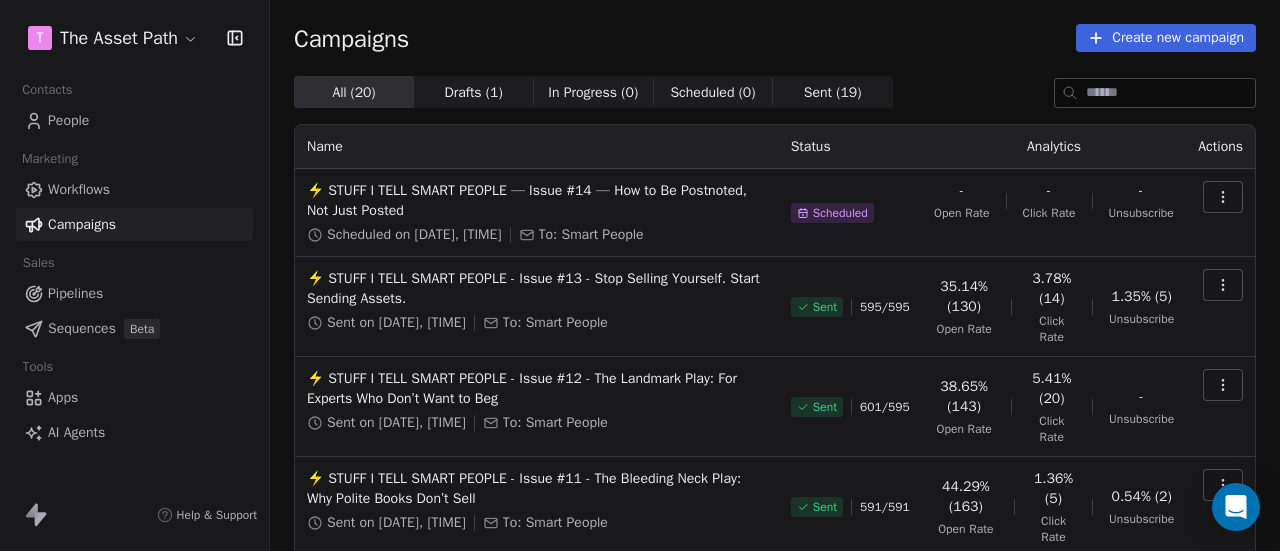 click 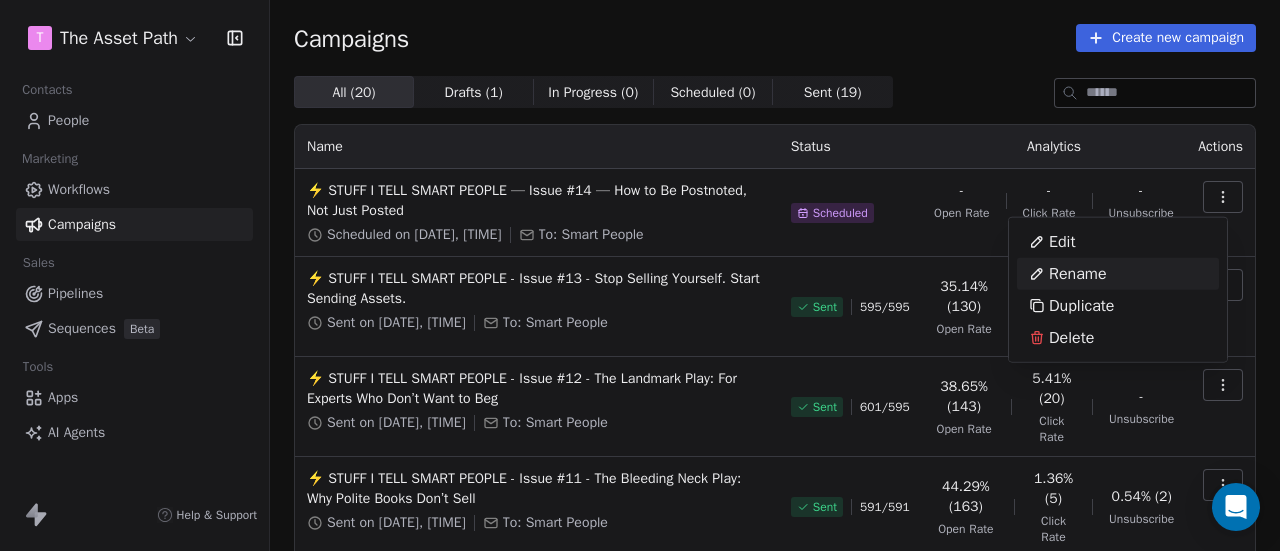 click on "Rename" at bounding box center (1078, 274) 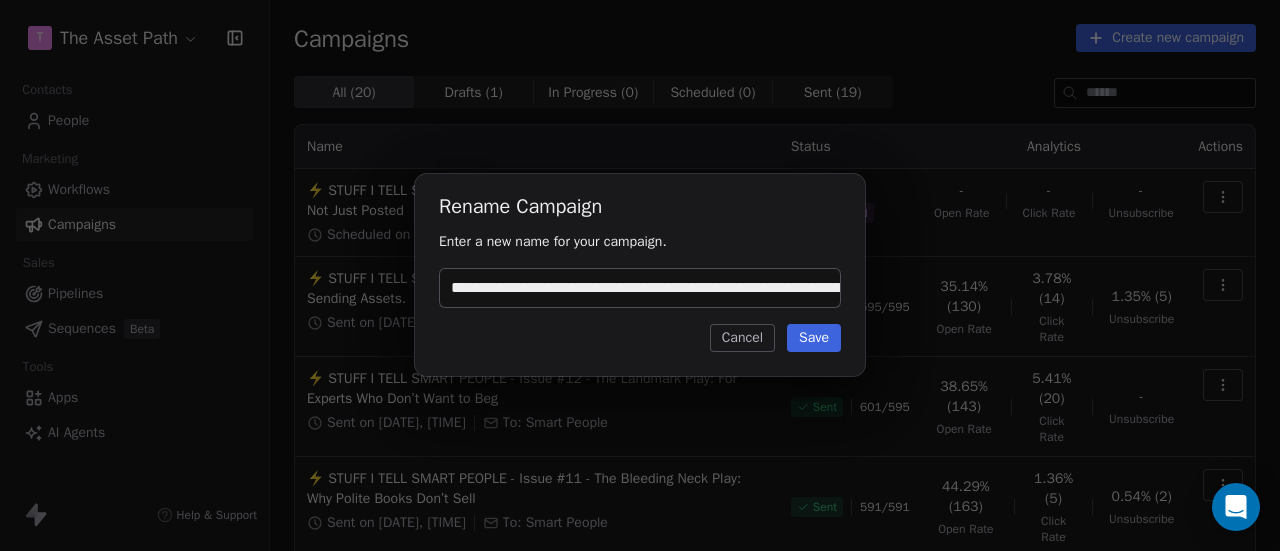 click on "**********" at bounding box center (640, 288) 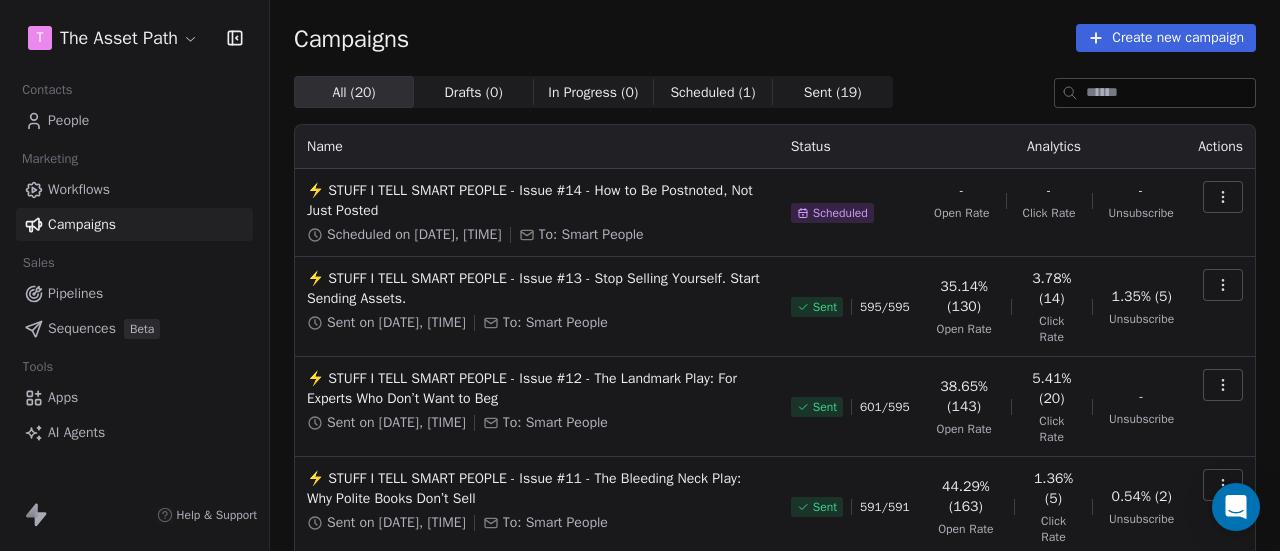 click on "Marketing" at bounding box center (134, 159) 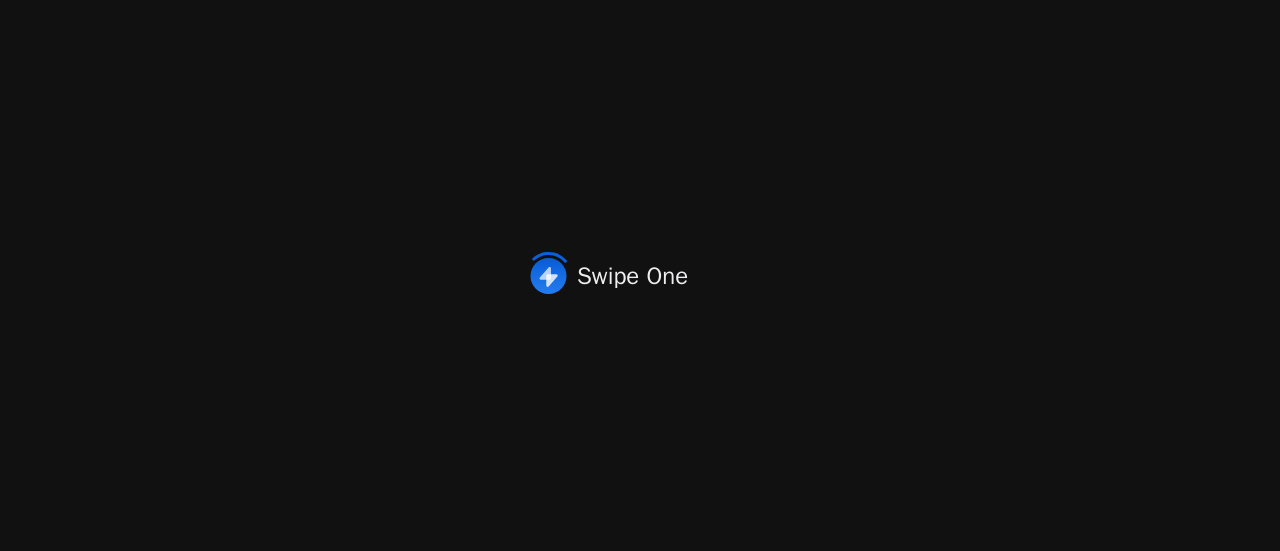 scroll, scrollTop: 0, scrollLeft: 0, axis: both 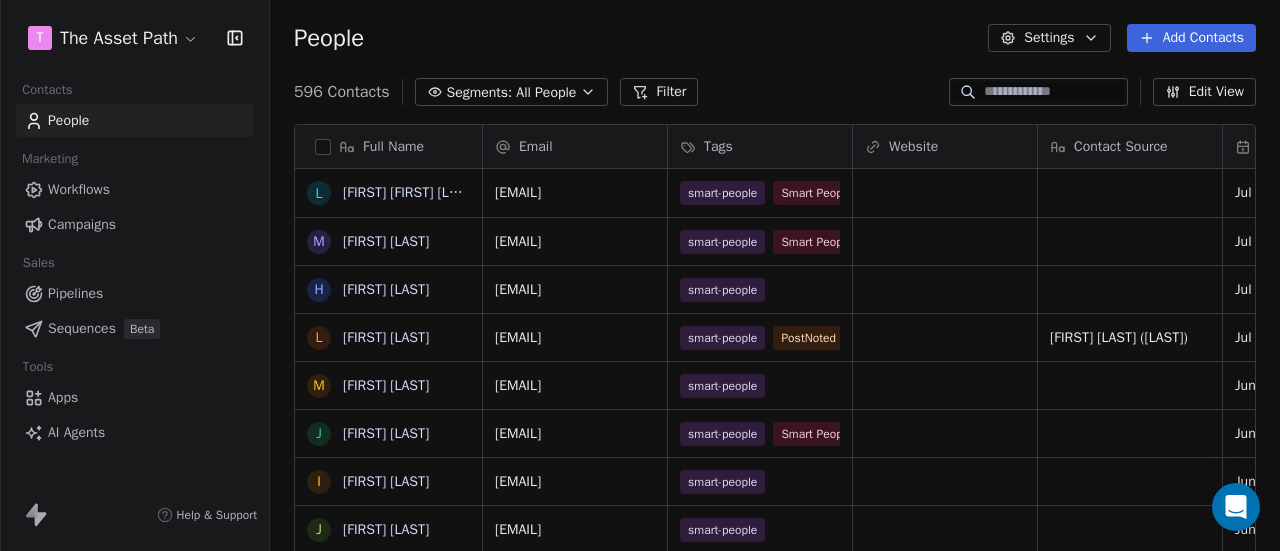 click on "Apps" at bounding box center (63, 397) 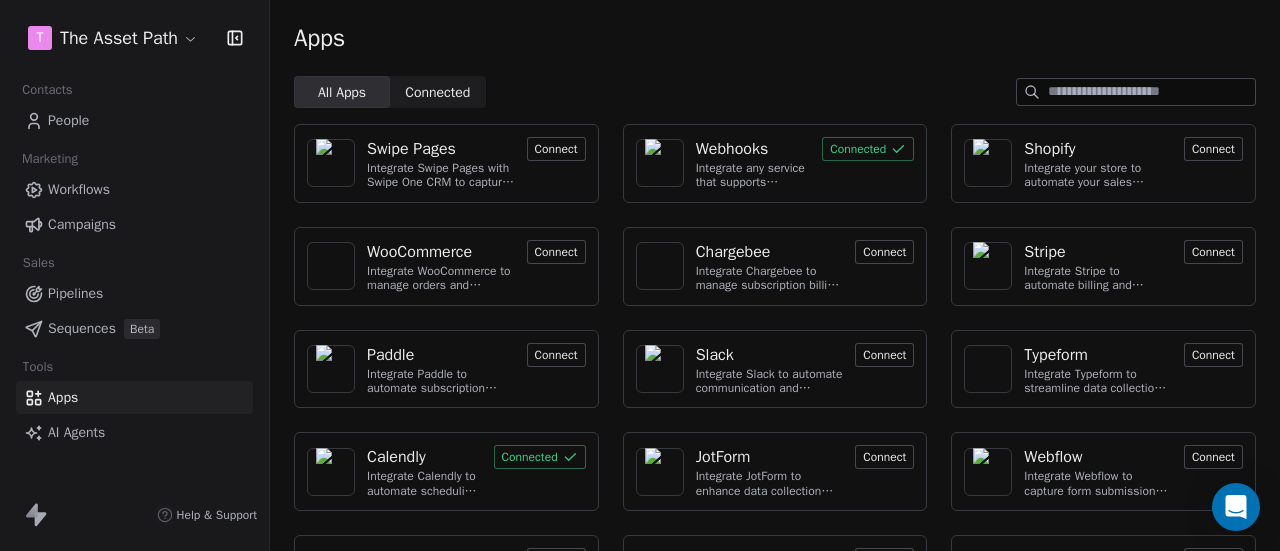 click on "Webhooks" at bounding box center (732, 149) 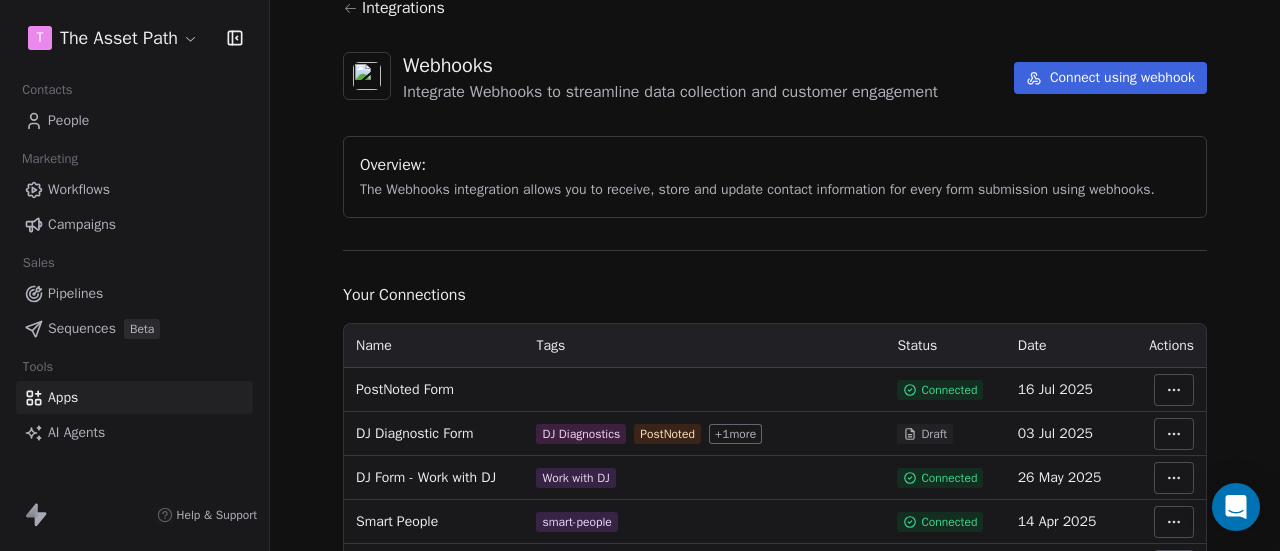 scroll, scrollTop: 100, scrollLeft: 0, axis: vertical 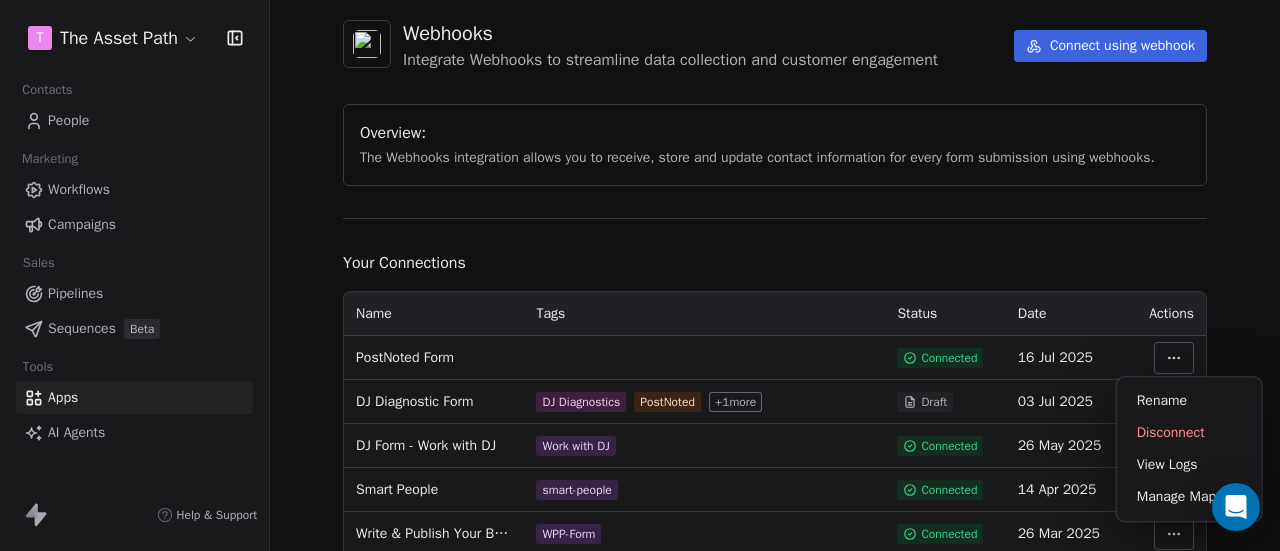 click on "T The Asset Path Contacts People Marketing Workflows Campaigns Sales Pipelines Sequences Beta Tools Apps AI Agents Help & Support Integrations Webhooks Integrate Webhooks to streamline data collection and customer engagement Connect using webhook Overview: The Webhooks integration allows you to receive, store and update contact information for every form submission using webhooks. Your Connections Name Tags Status Date Actions PostNoted Form Connected 16 Jul 2025 DJ Diagnostic Form DJ Diagnostics PostNoted + 1 more Draft 03 Jul 2025 DJ Form - Work with DJ Work with DJ Connected 26 May 2025 Smart People smart-people Connected 14 Apr 2025 Write & Publish Your Business Book Checklist WPP-Form Connected 26 Mar 2025 Scoreapp Connected 24 Jan 2025 Rename Disconnect View Logs Manage Mapping" at bounding box center [640, 275] 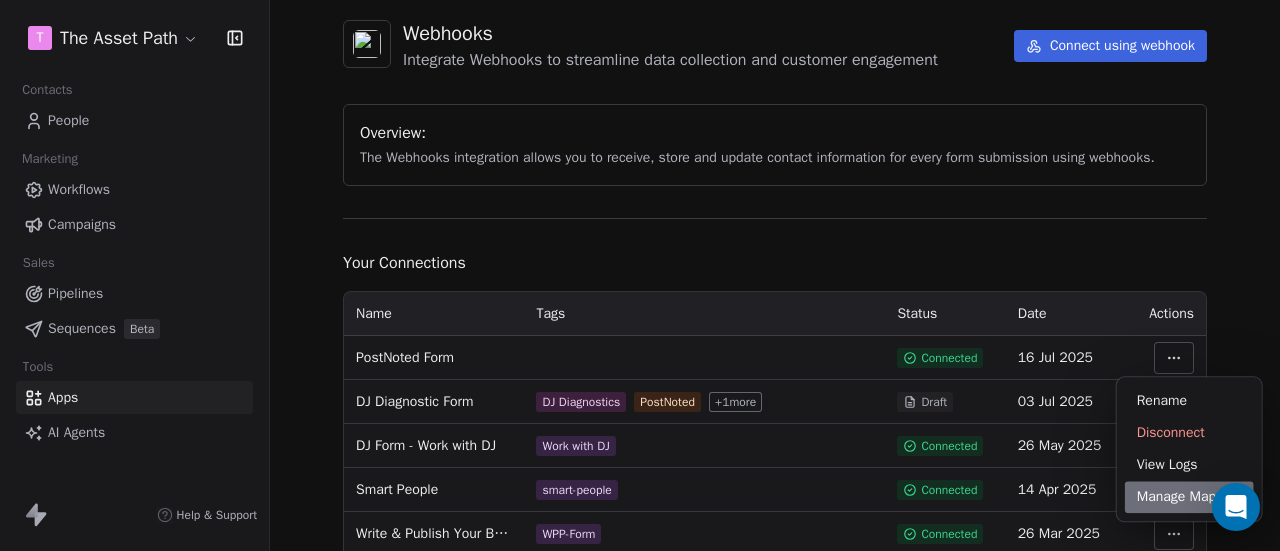 click on "Manage Mapping" at bounding box center [1189, 497] 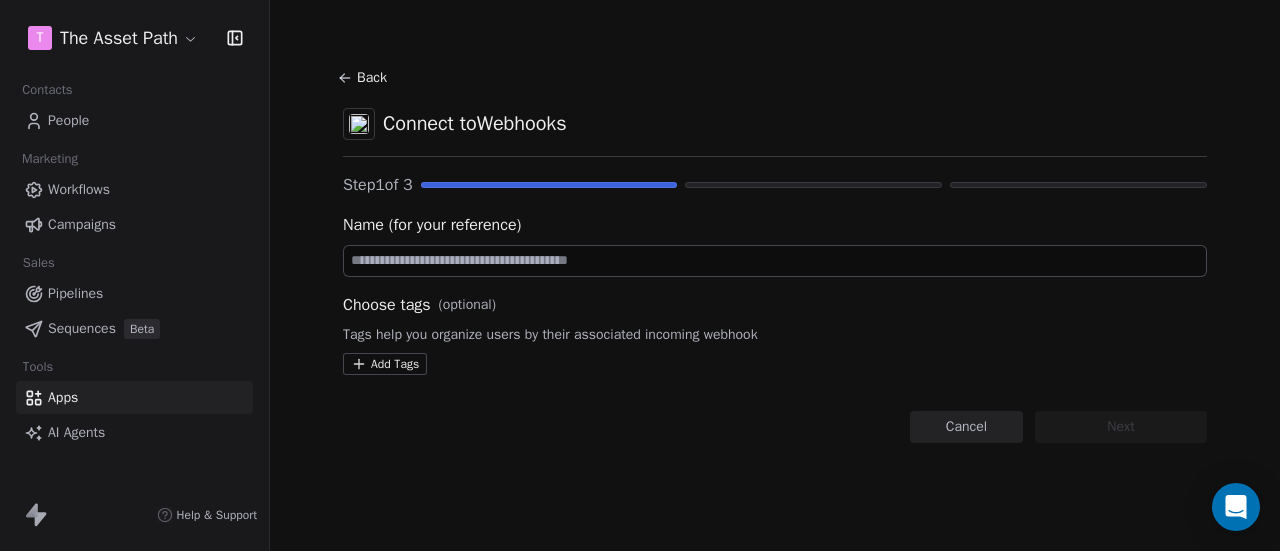 scroll, scrollTop: 0, scrollLeft: 0, axis: both 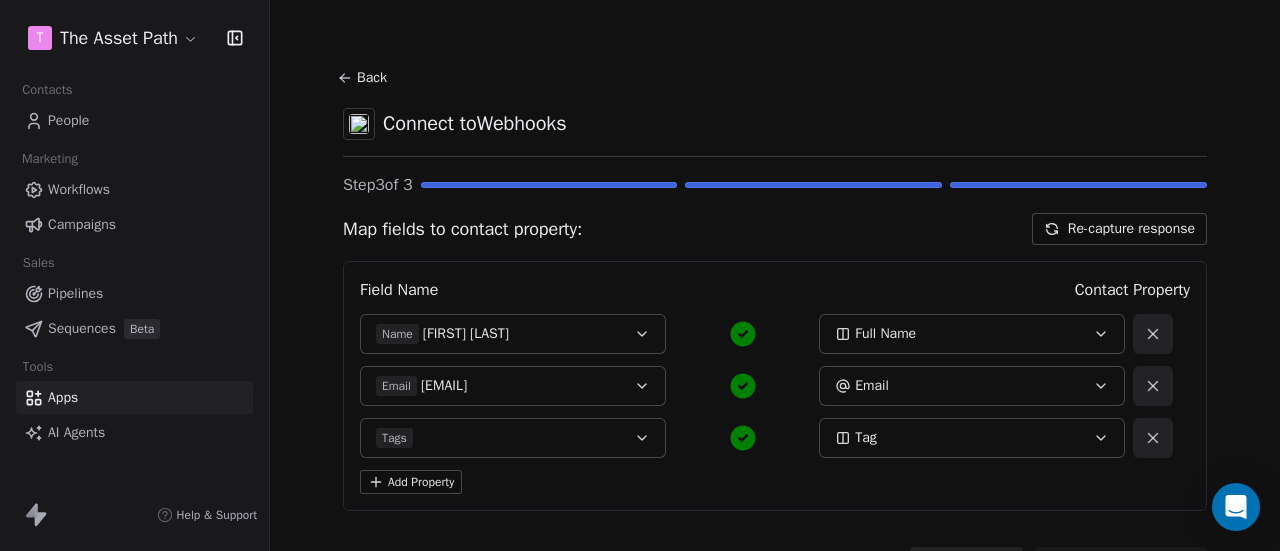 click on "Re-capture response" at bounding box center [1119, 229] 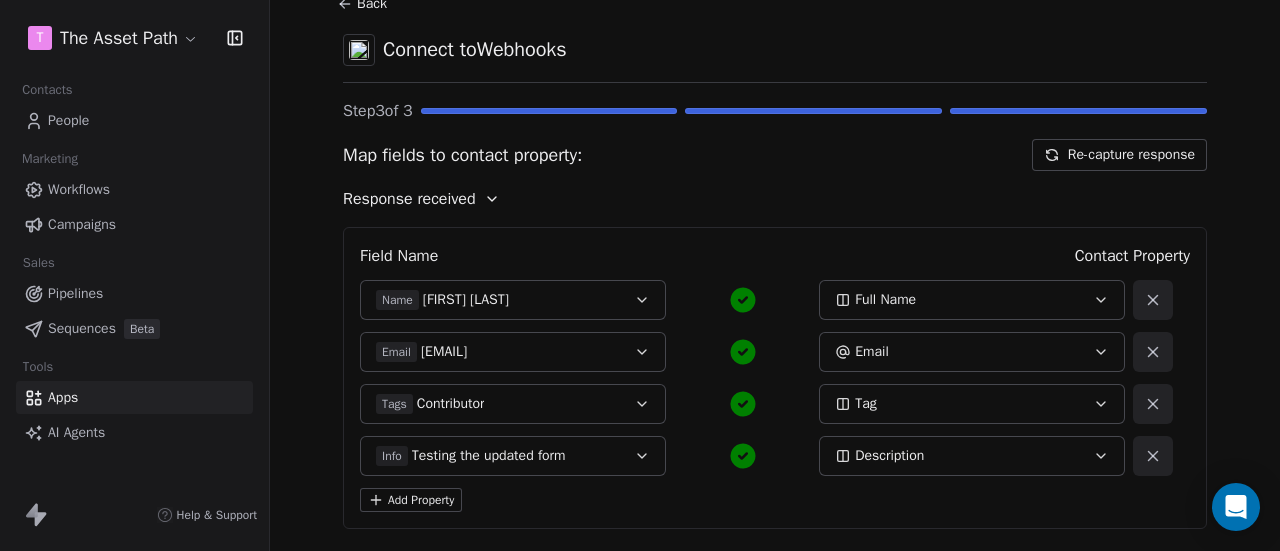 scroll, scrollTop: 100, scrollLeft: 0, axis: vertical 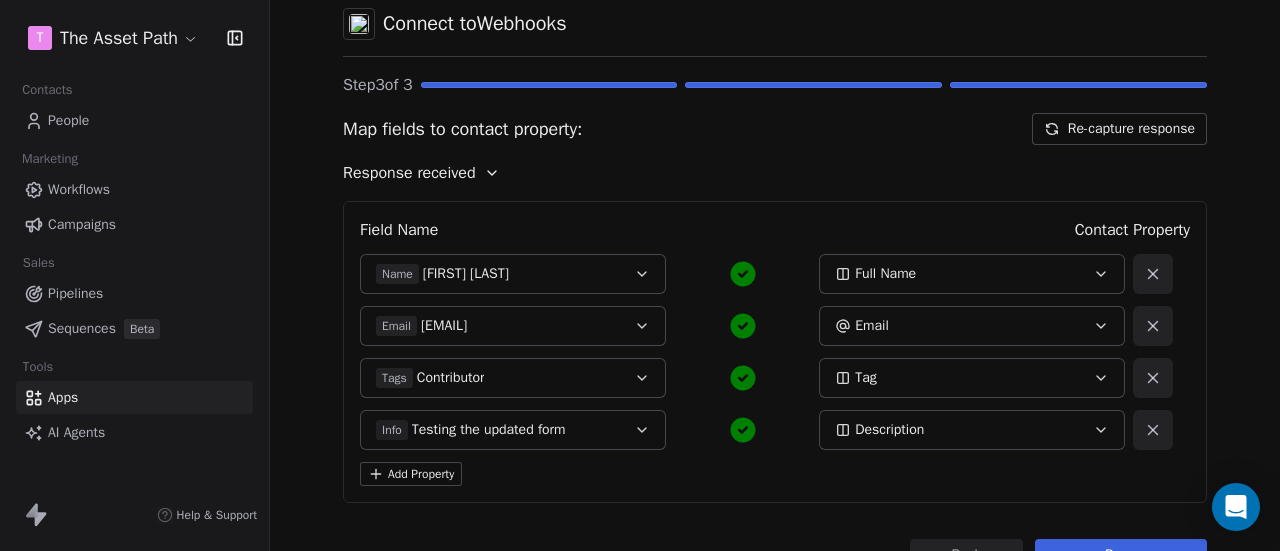 click on "Description" at bounding box center [958, 430] 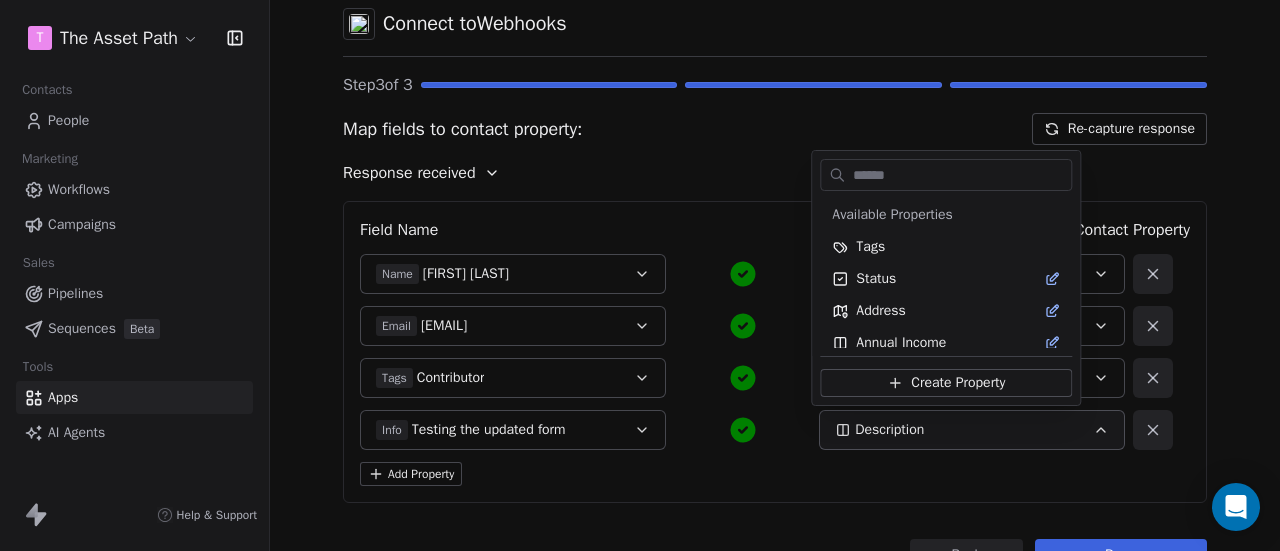 scroll, scrollTop: 554, scrollLeft: 0, axis: vertical 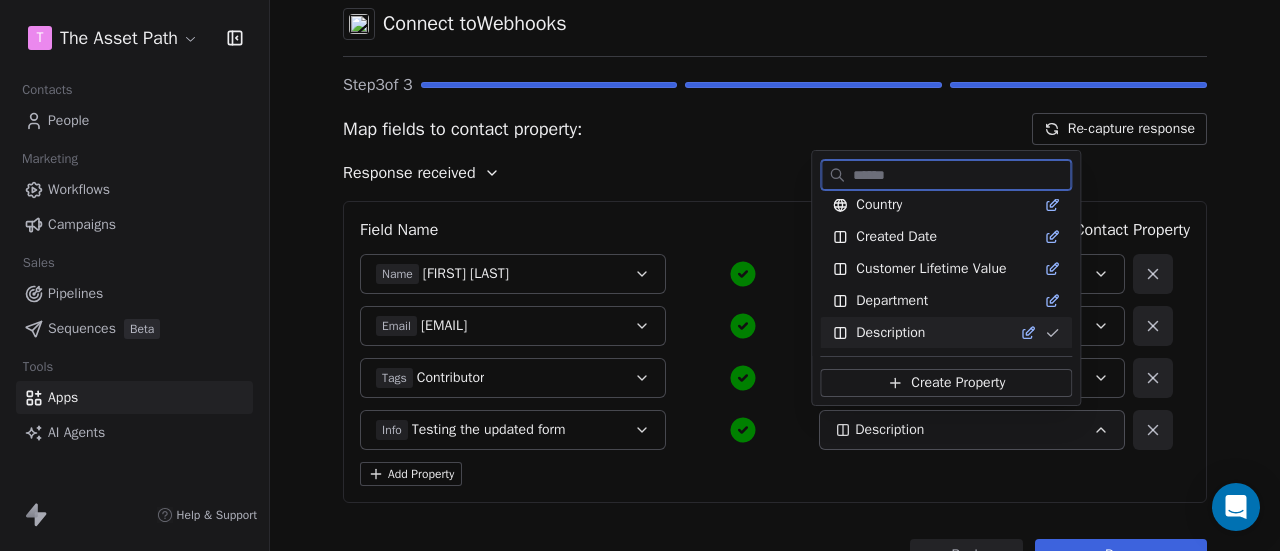 click on "Description" at bounding box center (934, 333) 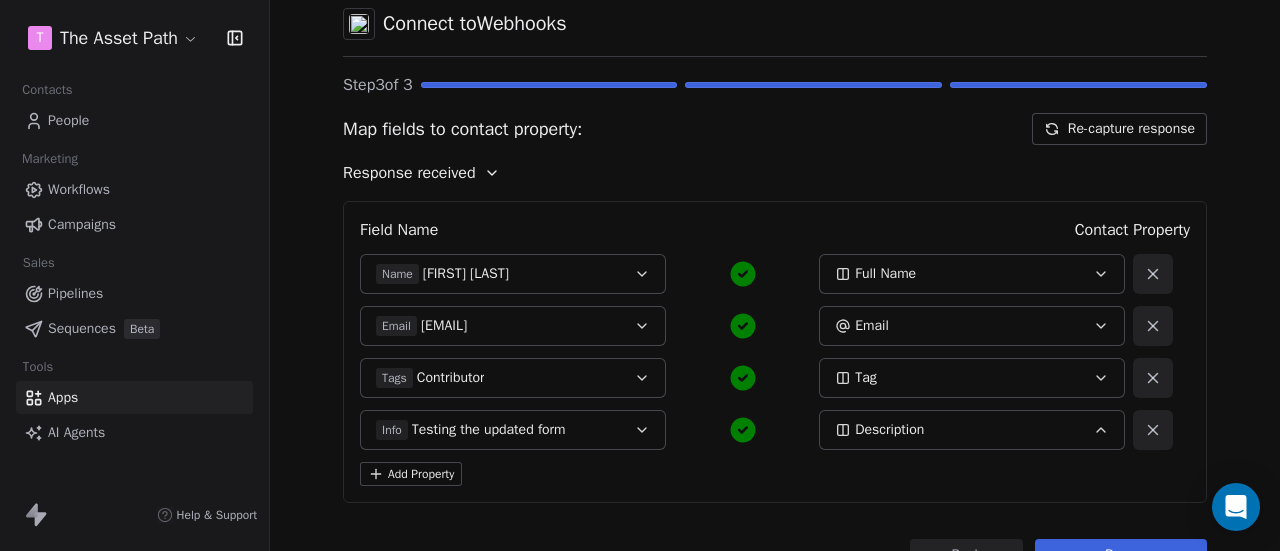 scroll, scrollTop: 183, scrollLeft: 0, axis: vertical 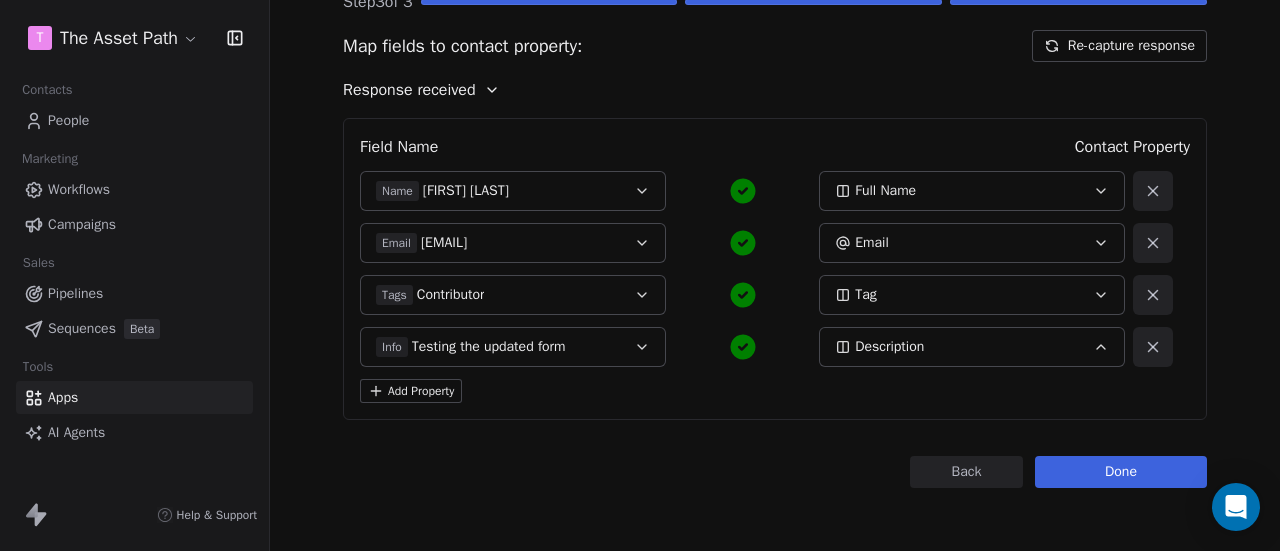 click on "Done" at bounding box center (1121, 472) 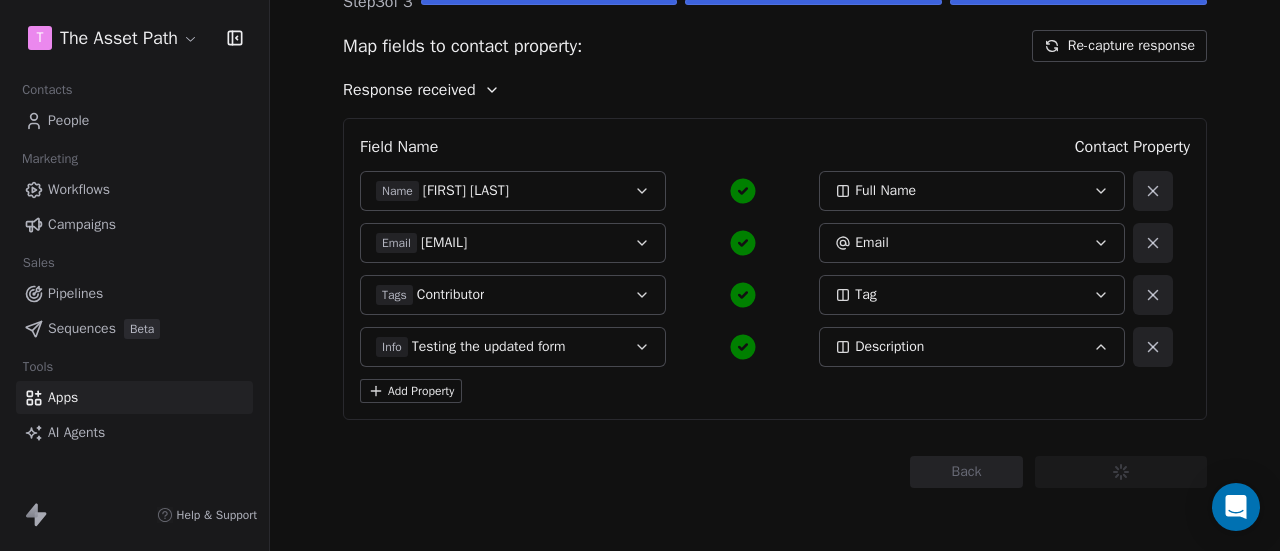 scroll, scrollTop: 0, scrollLeft: 0, axis: both 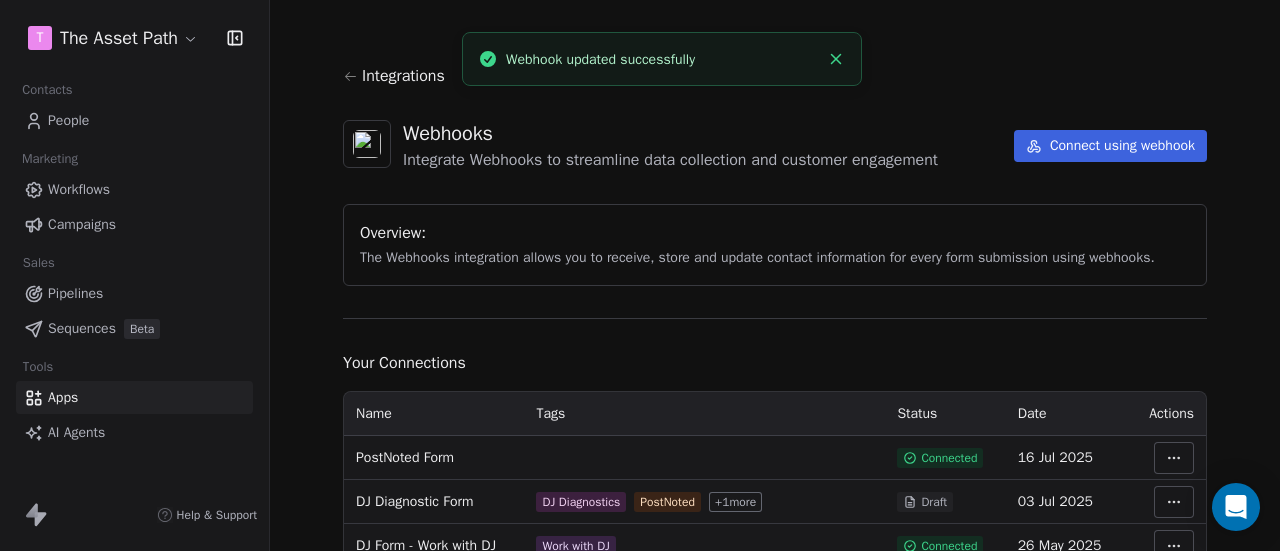 click on "People" at bounding box center [134, 120] 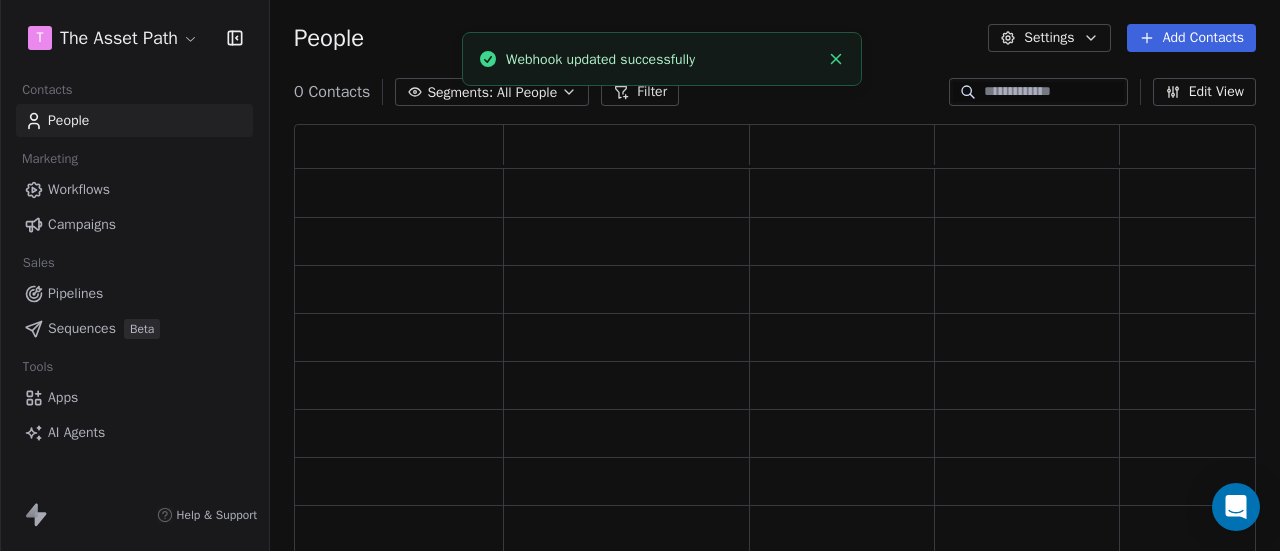 scroll, scrollTop: 16, scrollLeft: 16, axis: both 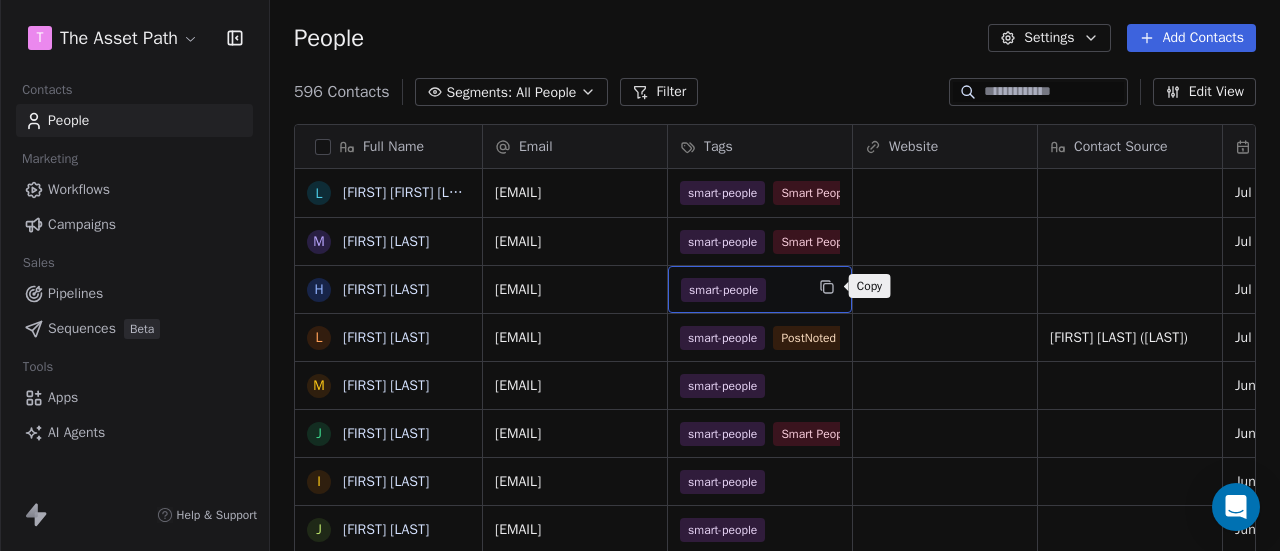 click 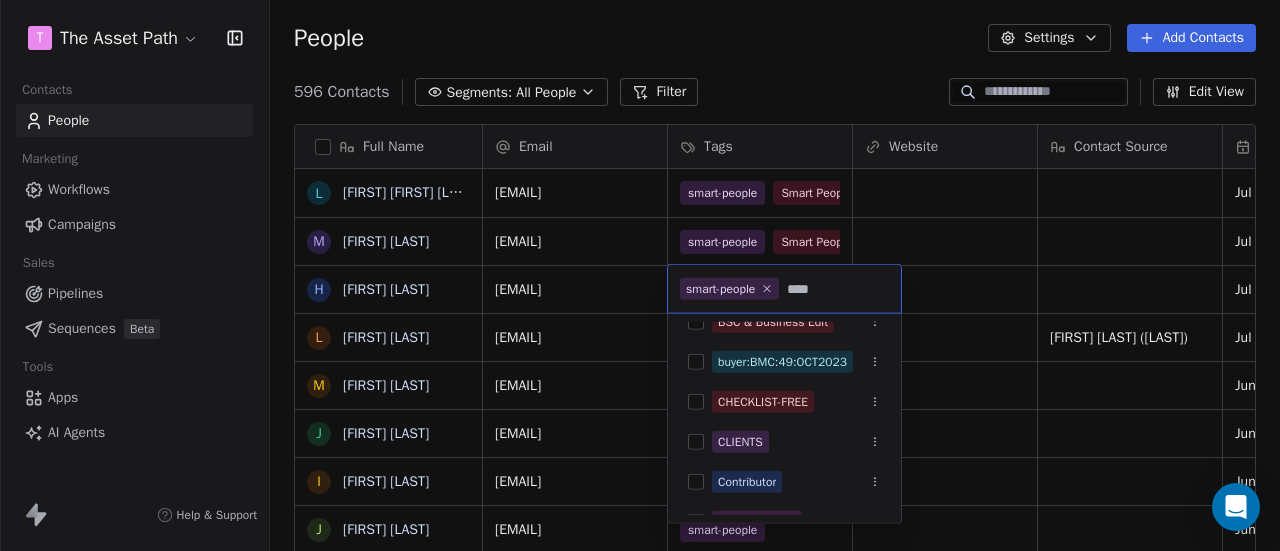 scroll, scrollTop: 0, scrollLeft: 0, axis: both 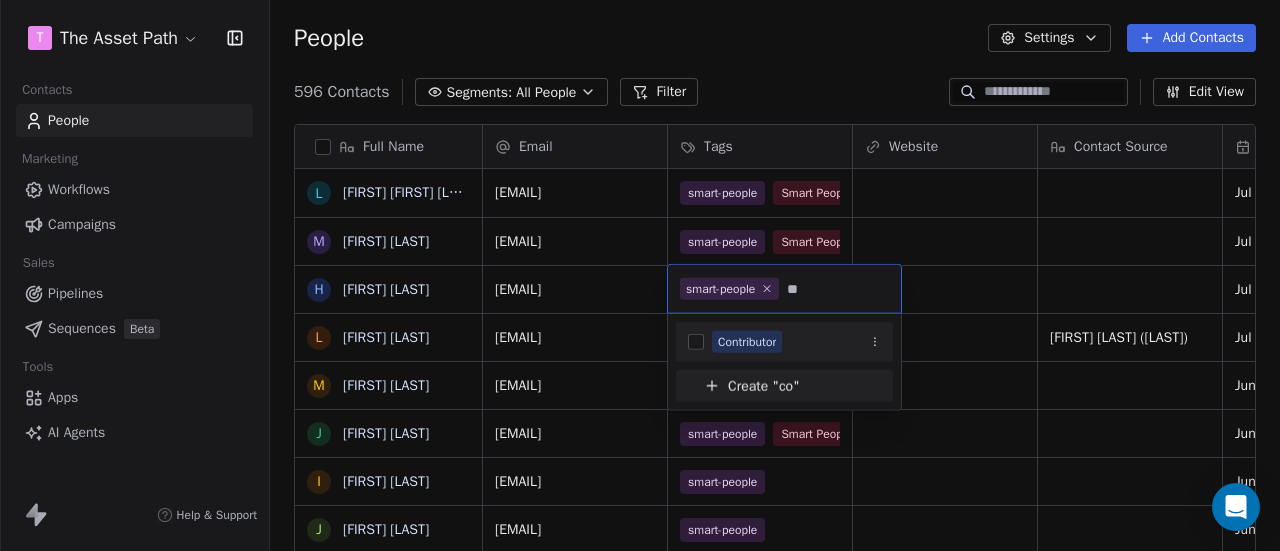 type on "*" 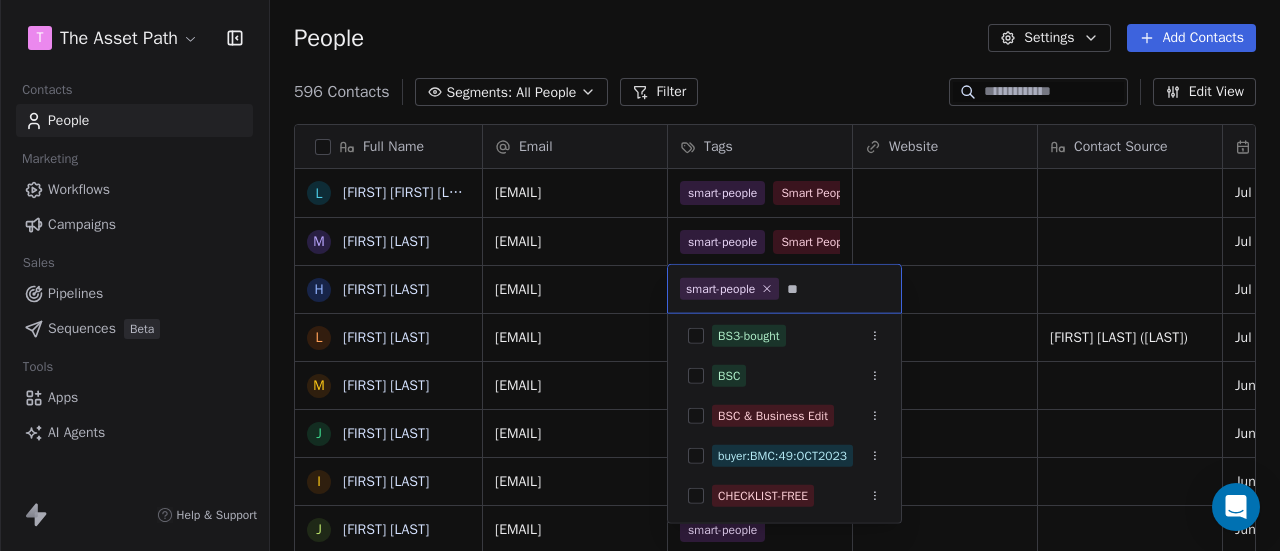 scroll, scrollTop: 0, scrollLeft: 0, axis: both 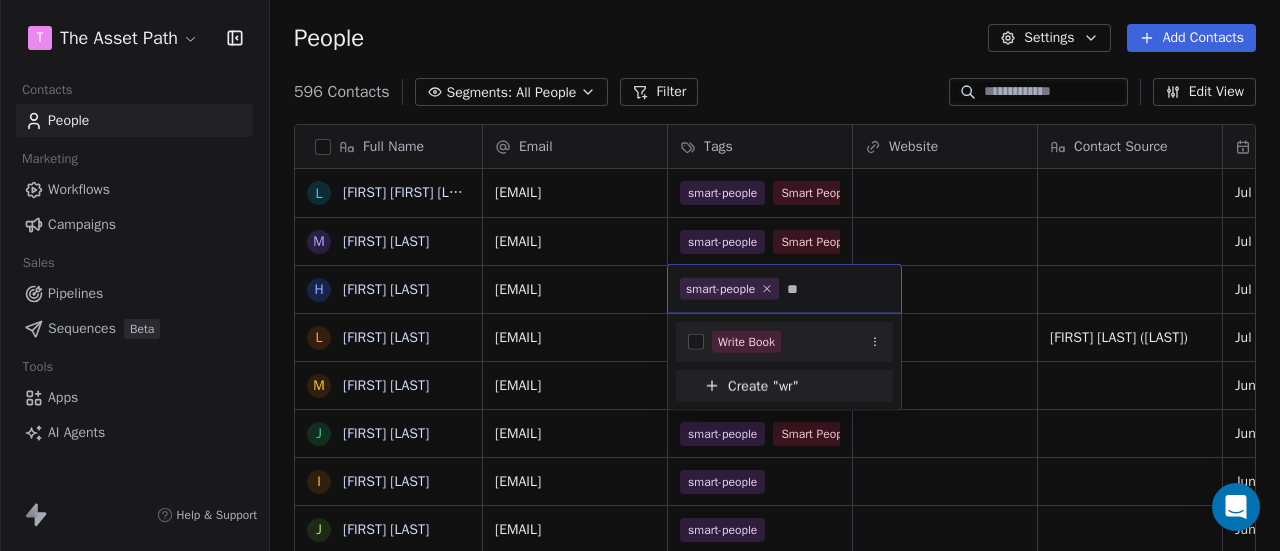 type on "*" 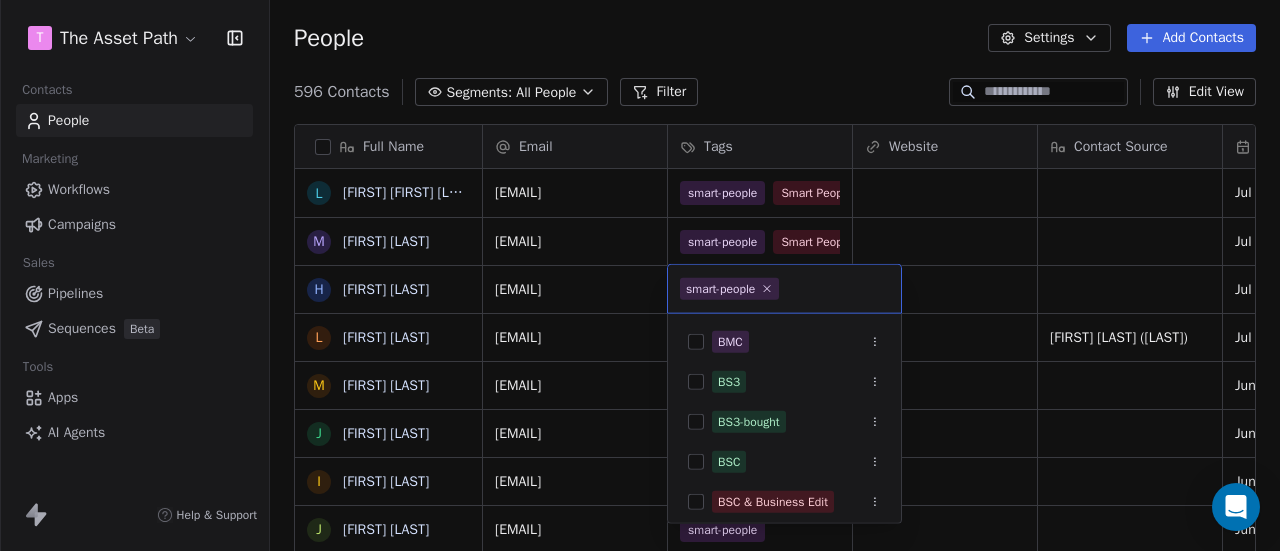 type on "*" 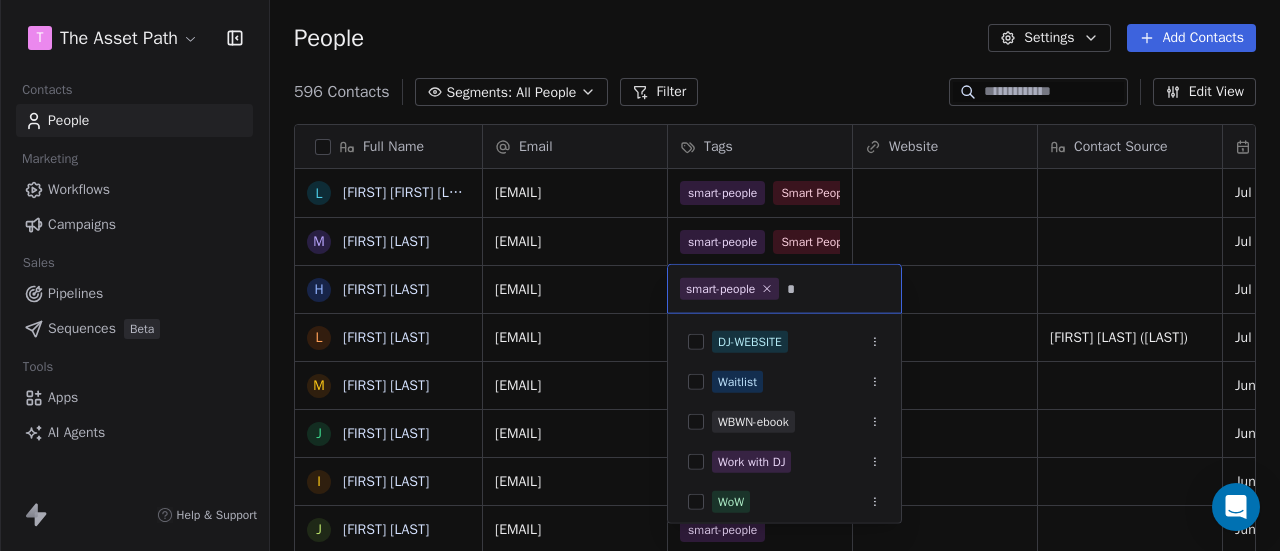 click on "T The Asset Path Contacts People Marketing Workflows Campaigns Sales Pipelines Sequences Beta Tools Apps AI Agents Help & Support People Settings Add Contacts 596 Contacts Segments: All People Filter Edit View Tag Add to Sequence Export Full Name L [FIRST] [FIRST] [LAST] M [FIRST] [LAST] H [FIRST] [LAST] L [FIRST] [LAST] M [FIRST] [LAST] J [FIRST] [LAST] I [FIRST] [LAST] J [FIRST] [LAST] J [FIRST] [LAST] K [FIRST] [LAST] E [FIRST] [LAST] S [FIRST] [LAST] C [FIRST] [LAST] J [FIRST] [LAST] L [FIRST] [LAST] R [FIRST] [LAST] S [FIRST] [LAST] J [FIRST] [LAST] K [FIRST] [LAST] J [FIRST] [LAST] A [FIRST] [LAST] J [FIRST] [LAST] T [FIRST] [LAST] T [FIRST]-[FIRST] [LAST] P [FIRST] [LAST] M [FIRST] [FIRST] [LAST] N [FIRST] [FIRST] [LAST] [EMAIL] smart-people Smart People Jul 09, 2025 06:13 PM Jul 08, 2025 02:34 PM Subscribed [EMAIL] smart-people Smart People Jul 07, 2025 07:49 AM Jul 07, 2025 12:31 PM Subscribed" at bounding box center (640, 275) 